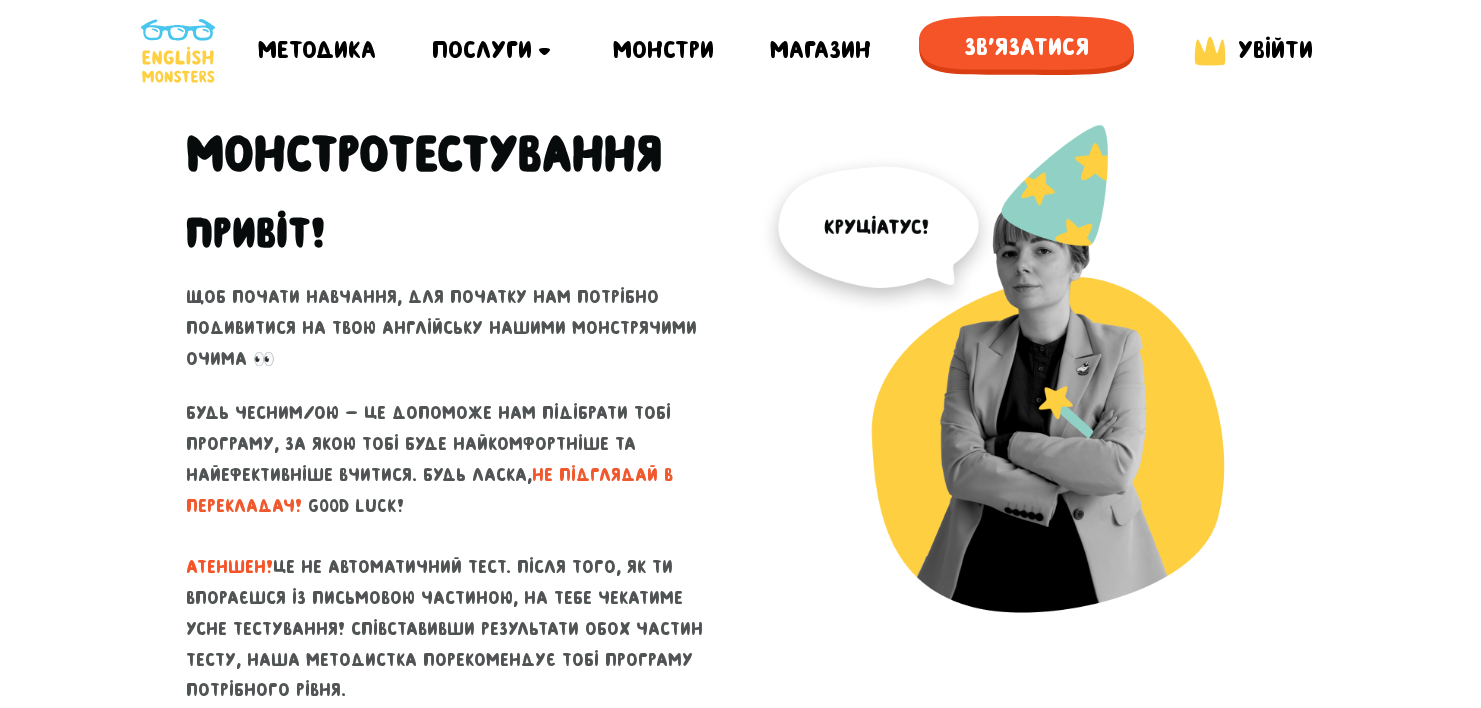 scroll, scrollTop: 0, scrollLeft: 0, axis: both 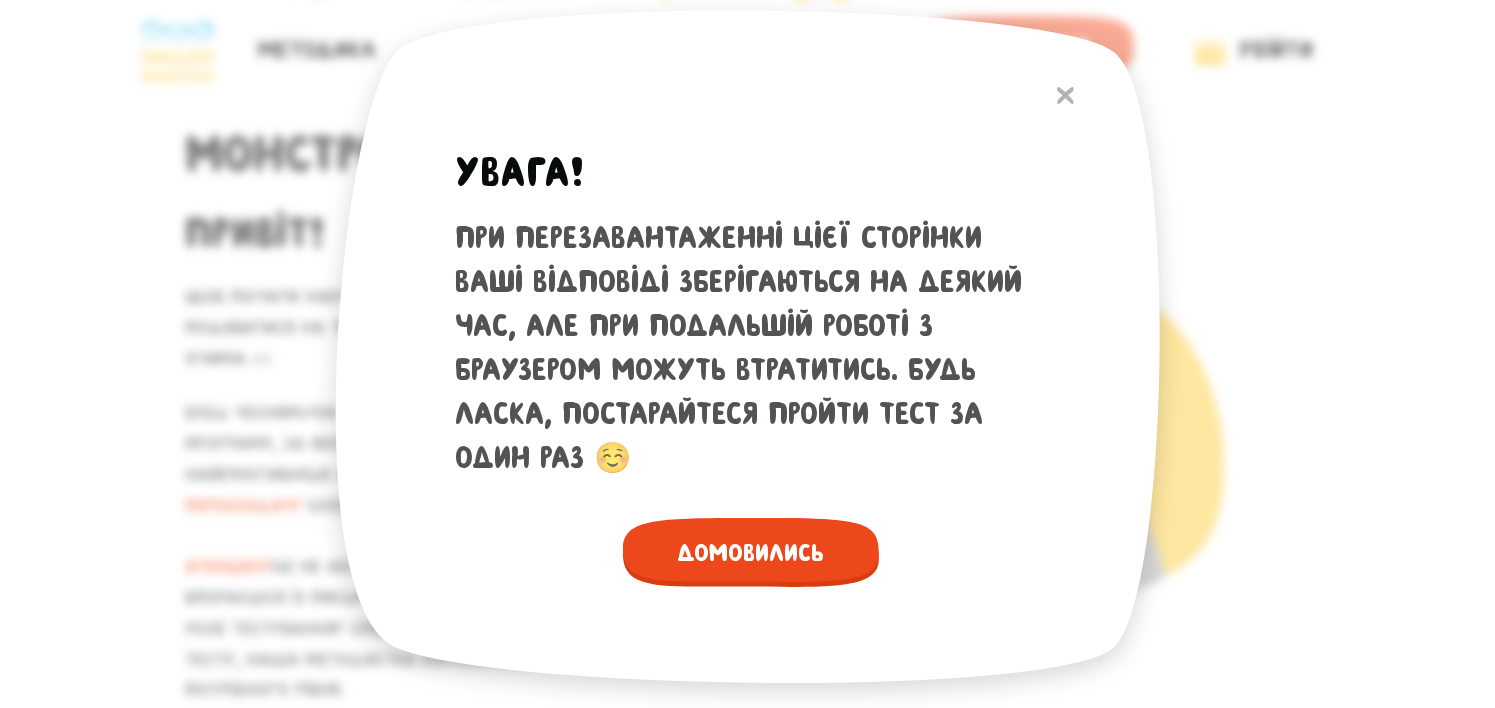 click on "Домовились" at bounding box center (751, 552) 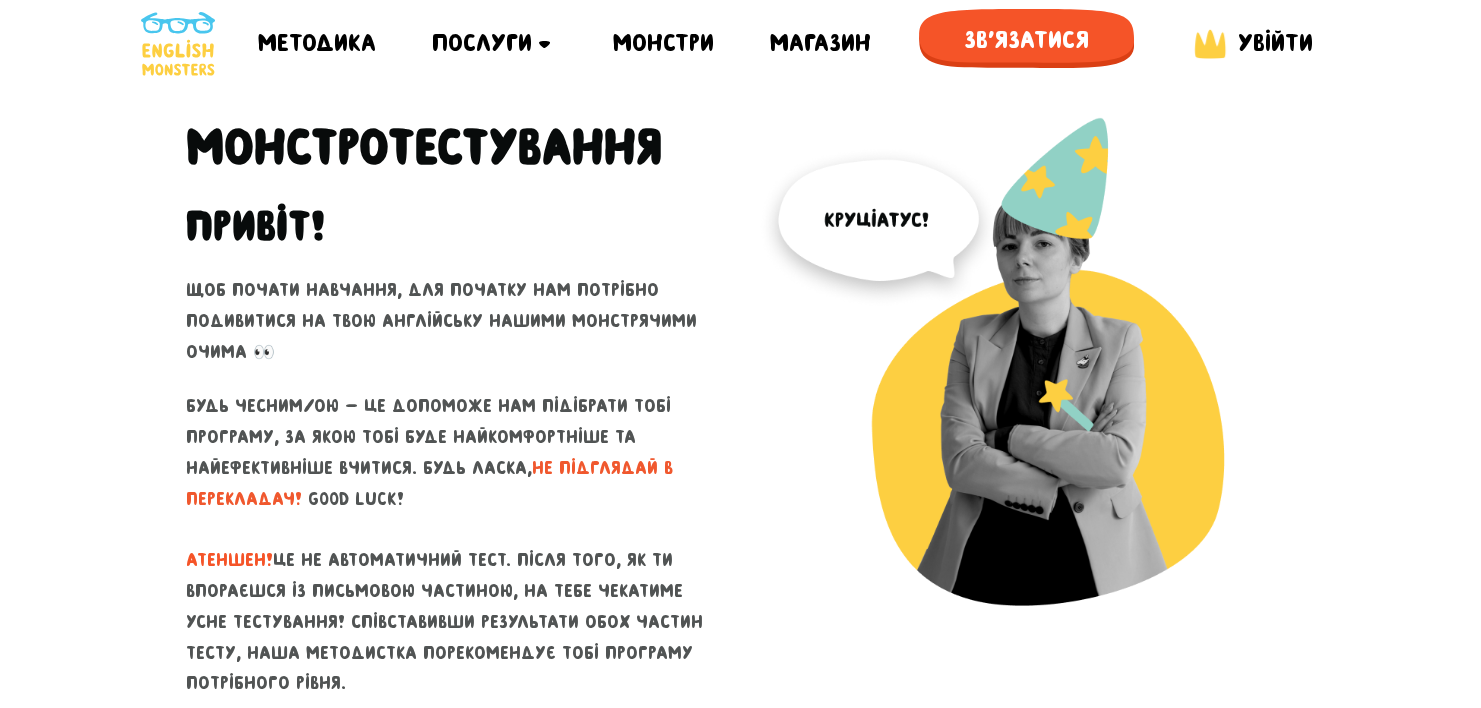 scroll, scrollTop: 0, scrollLeft: 0, axis: both 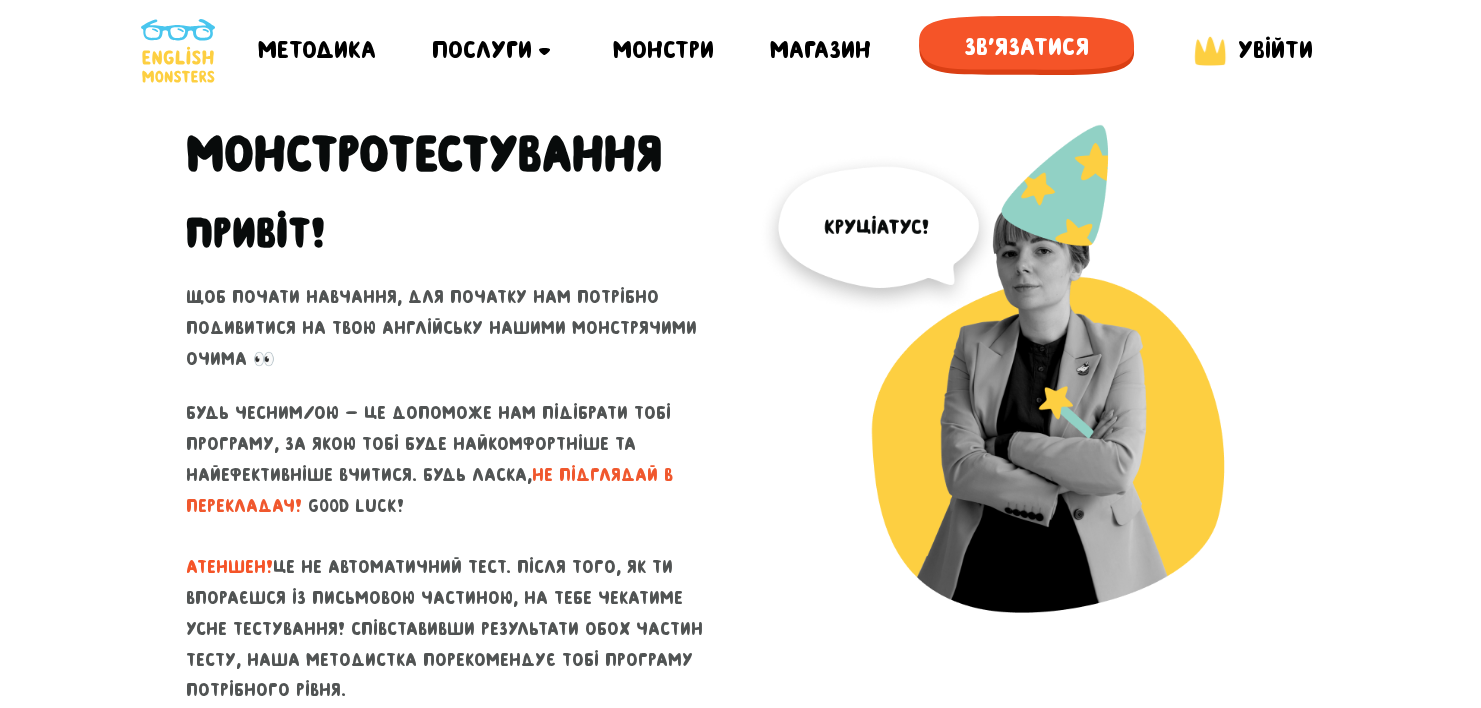 click on "Увійти" at bounding box center [1275, 49] 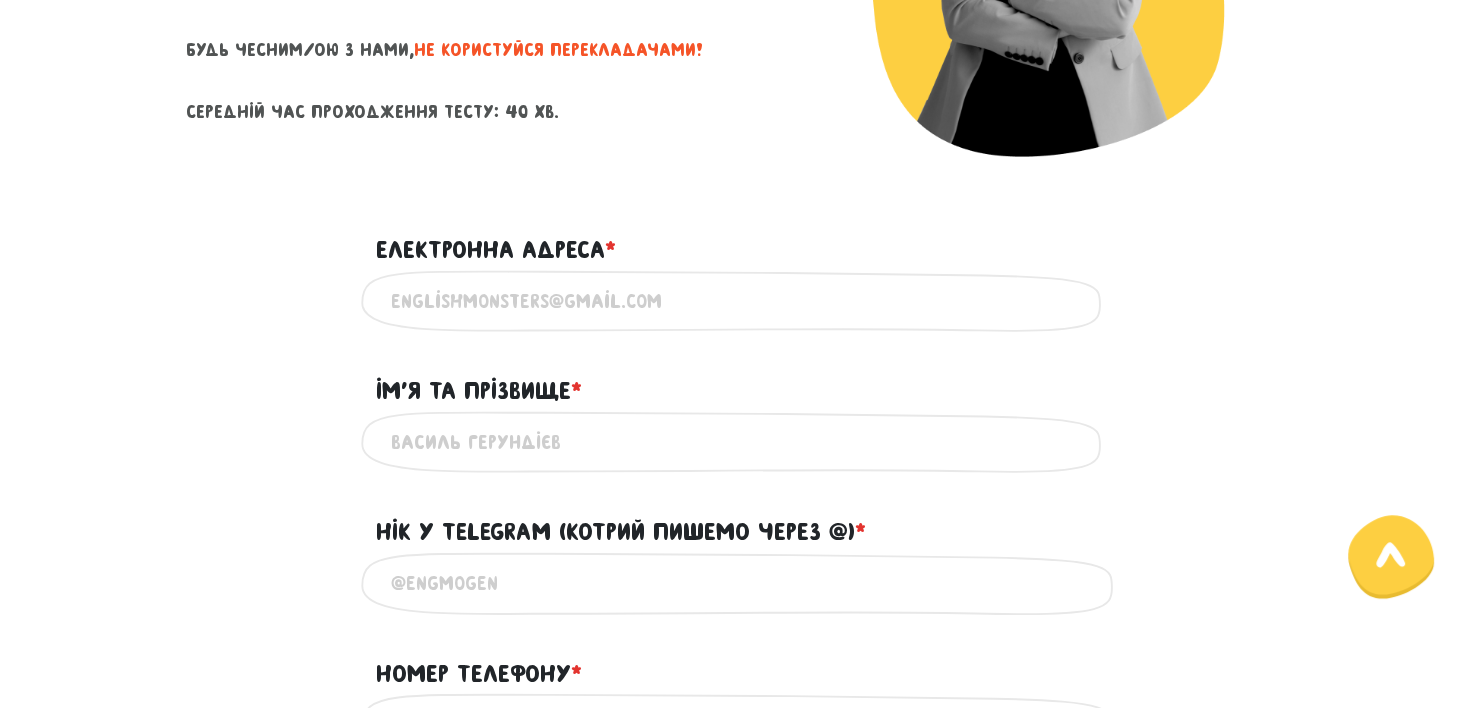 scroll, scrollTop: 600, scrollLeft: 0, axis: vertical 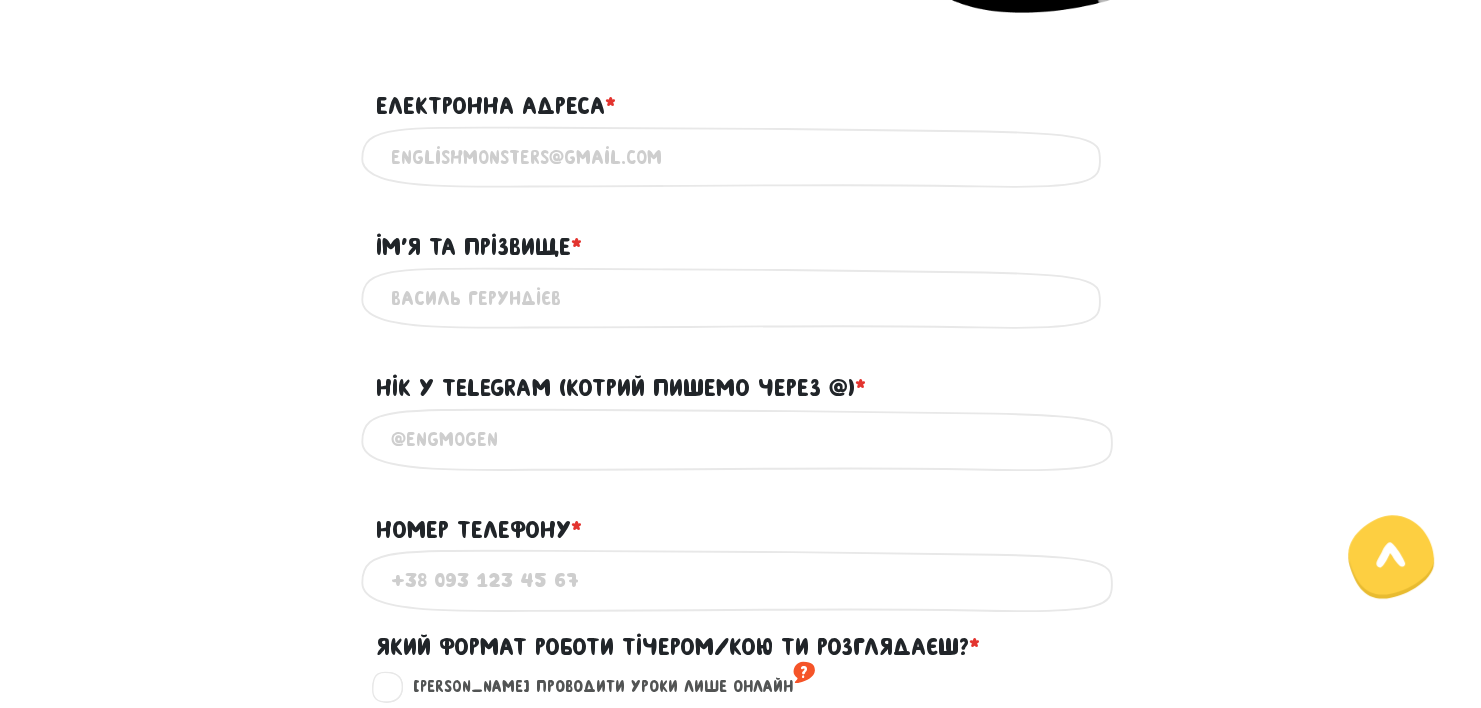 click on "Електронна адреса *
?" at bounding box center (741, 157) 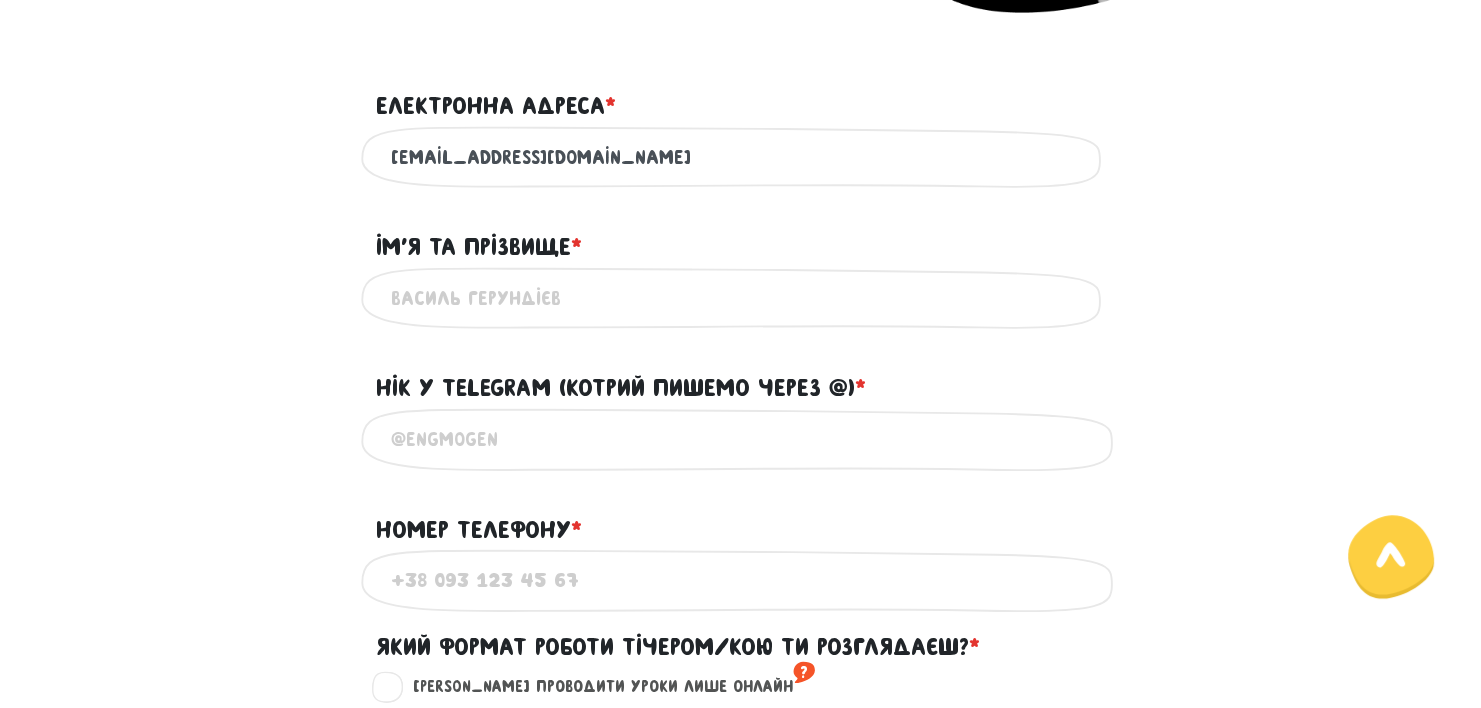 type on "Максим Остапчук" 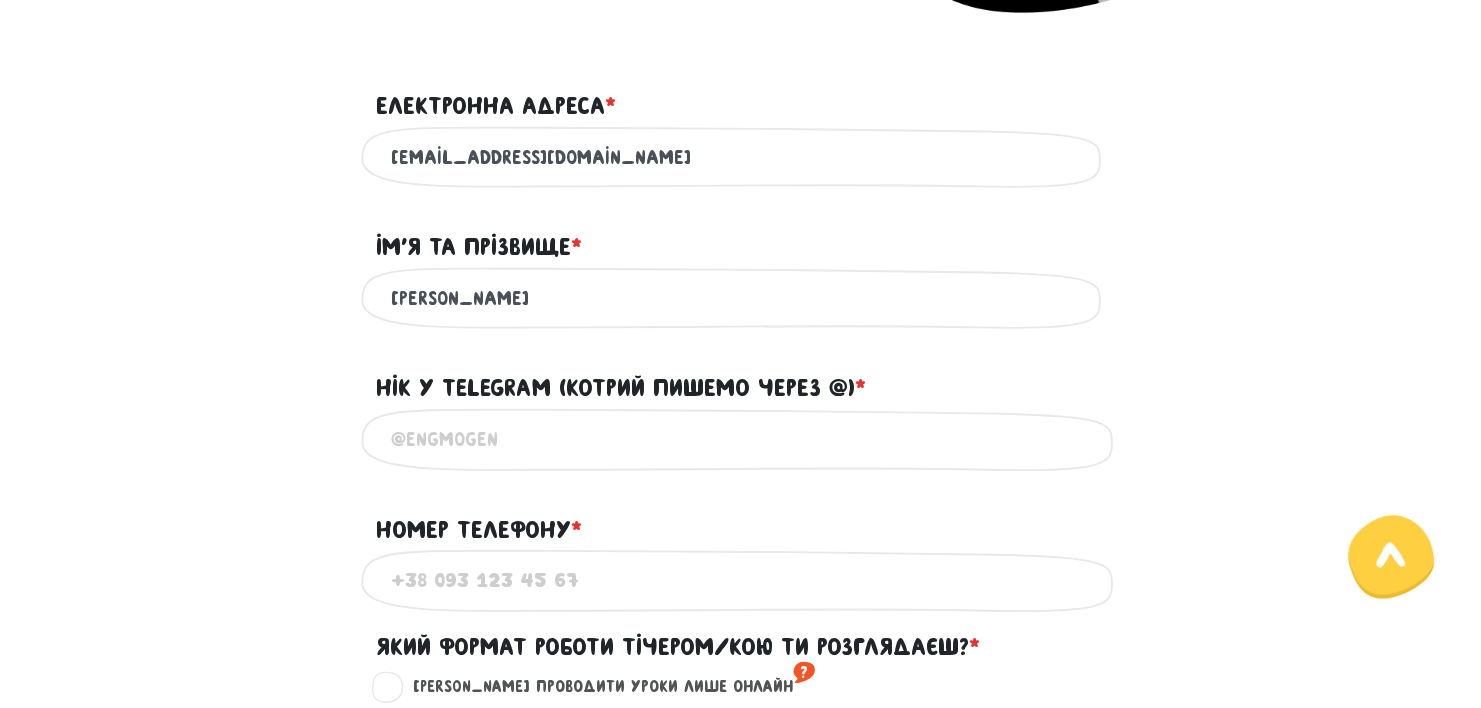 type on "+380985950680" 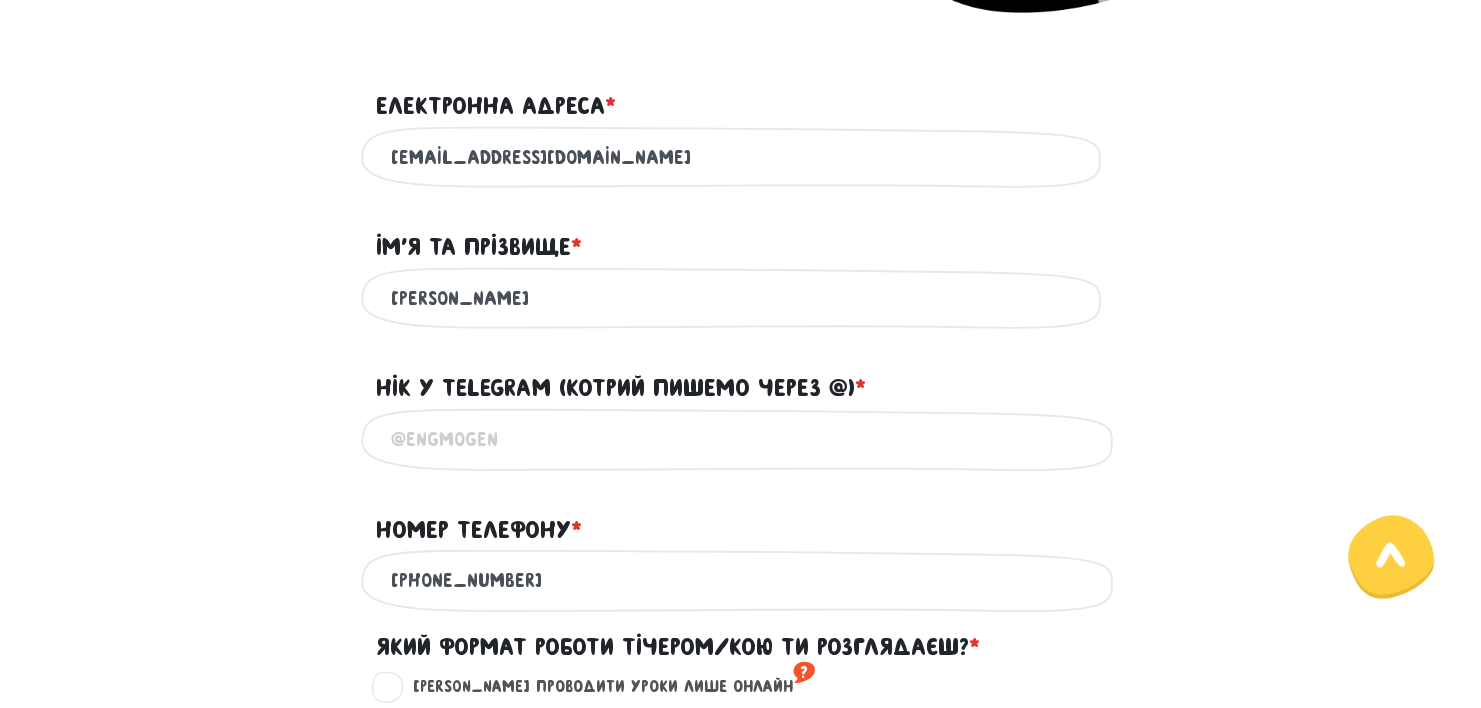 click on "Нік у Telegram (котрий пишемо через @) *
?" at bounding box center (741, 439) 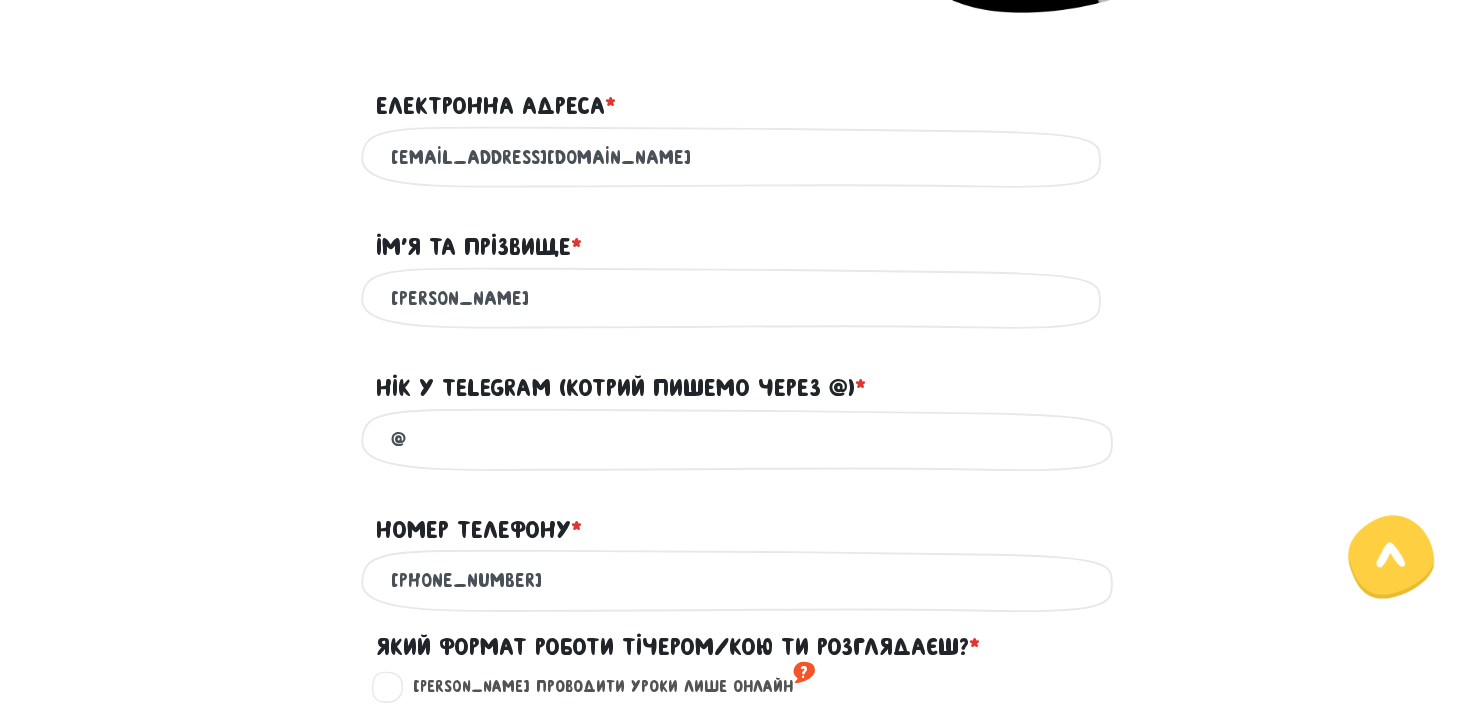 paste on "https://t.me/Darth_smalll" 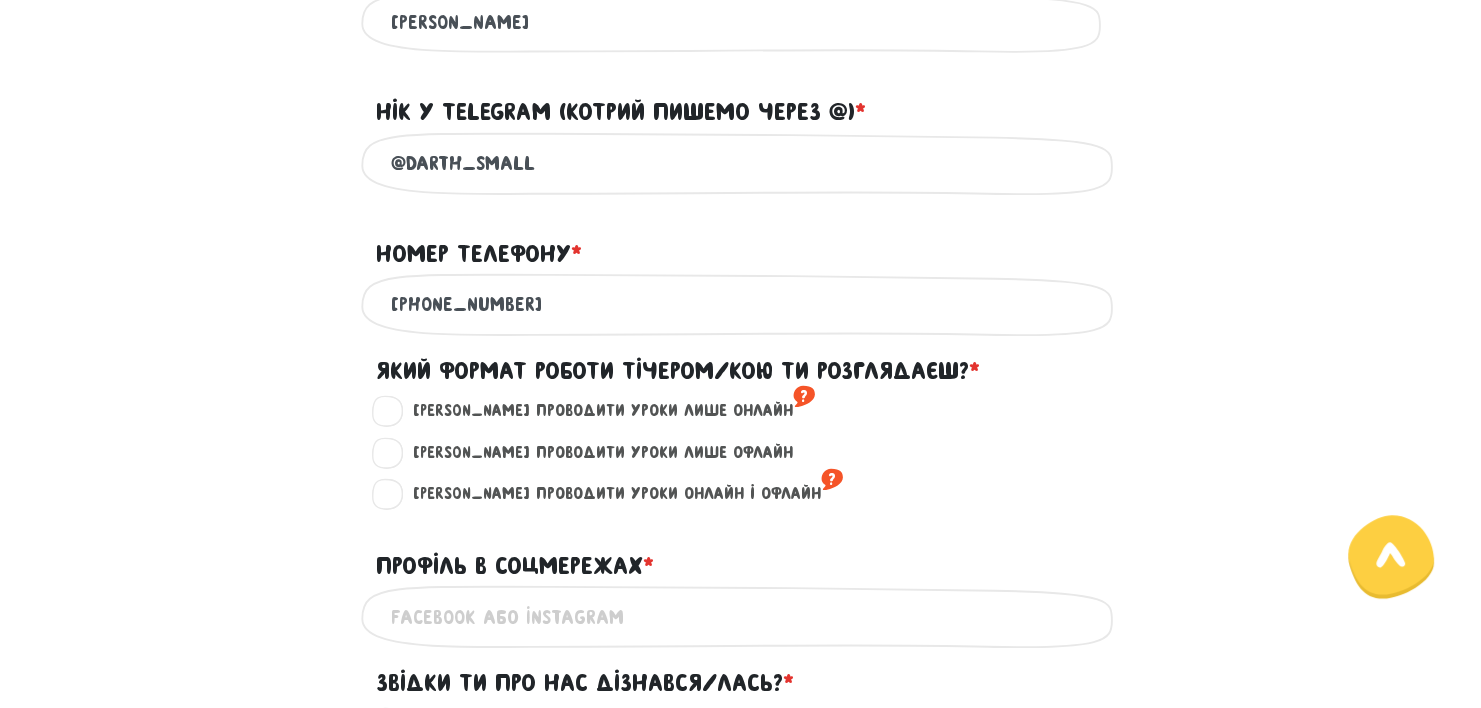 scroll, scrollTop: 900, scrollLeft: 0, axis: vertical 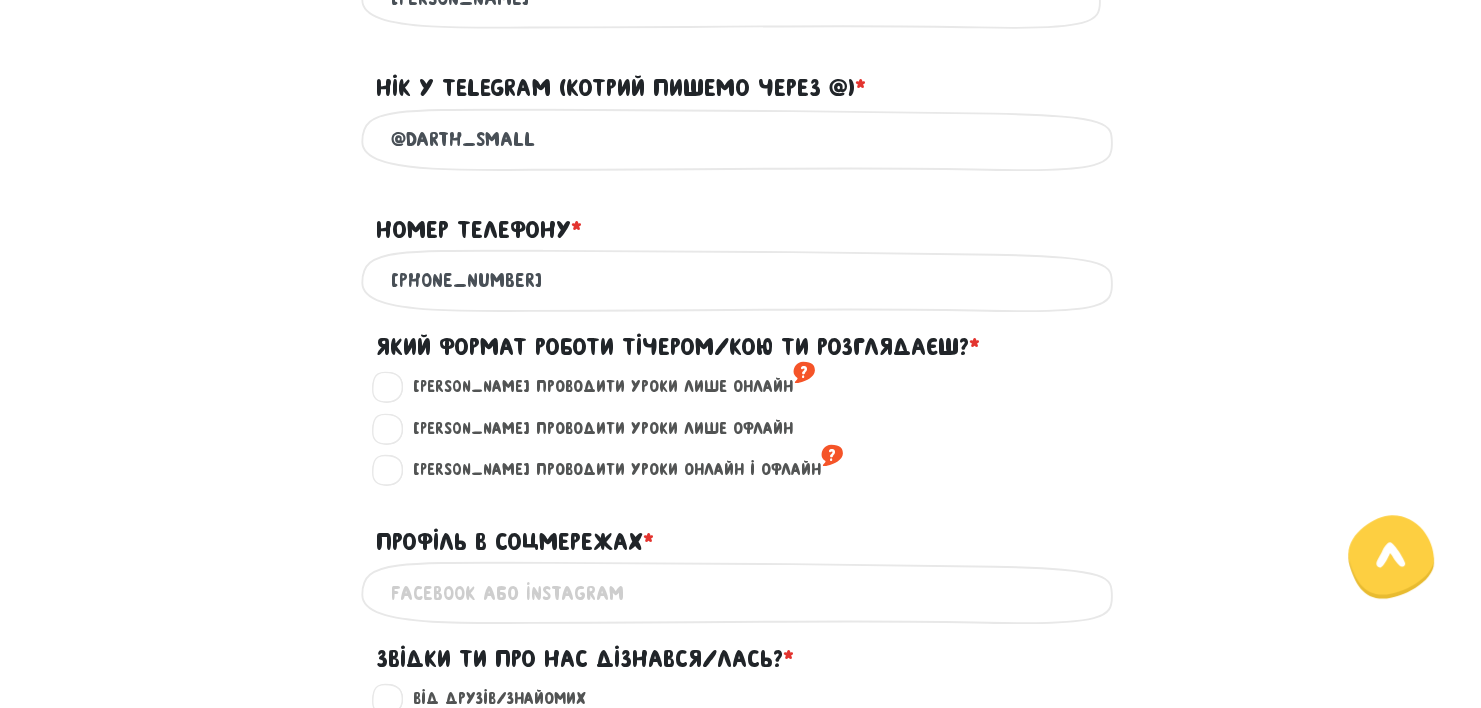 type on "@Darth_small" 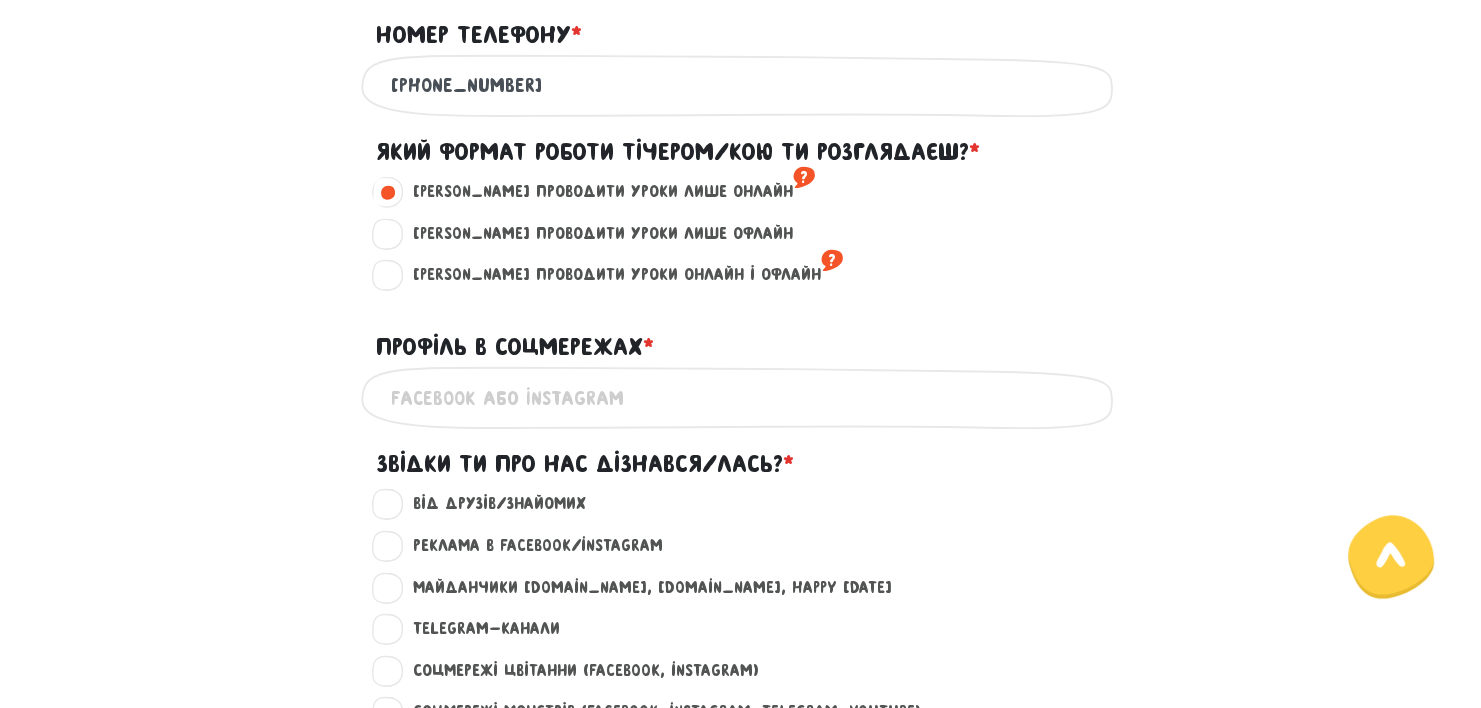 scroll, scrollTop: 1100, scrollLeft: 0, axis: vertical 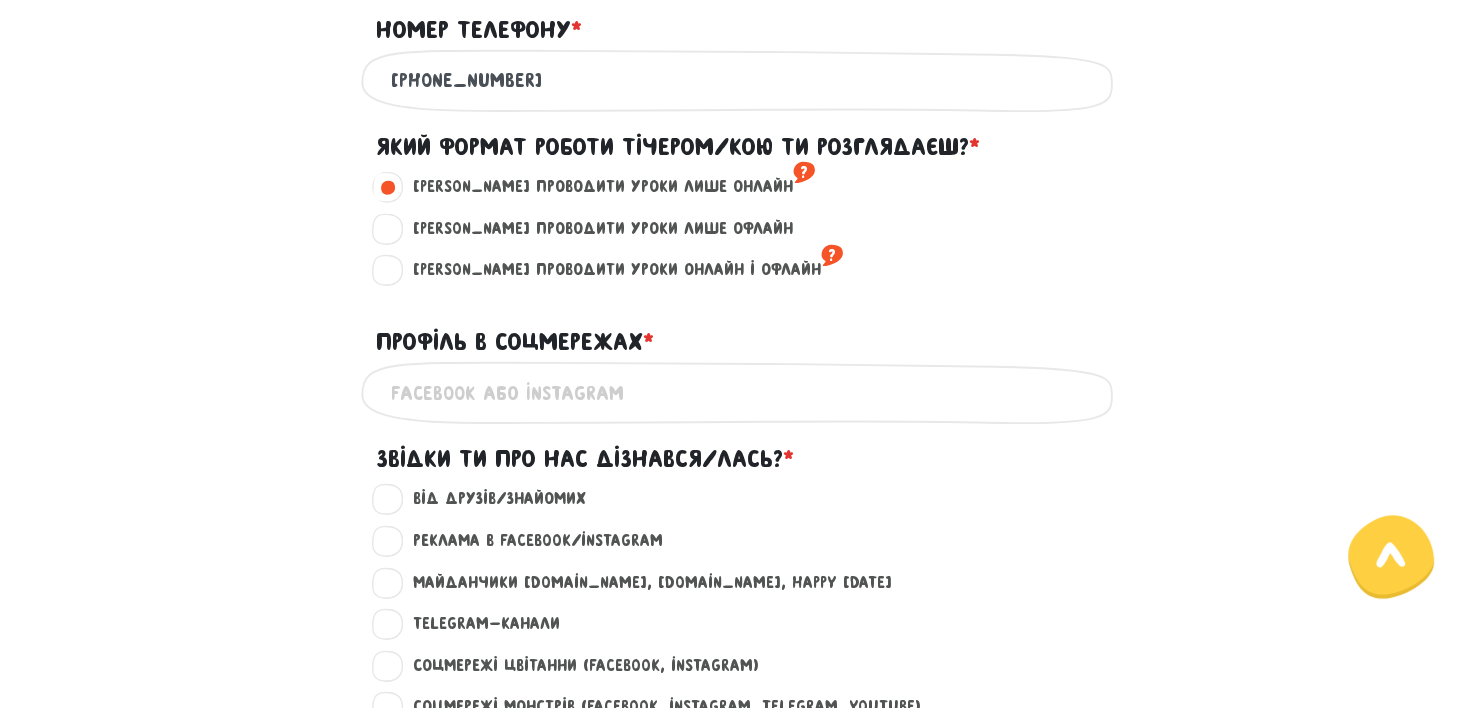 click on "Профіль в соцмережах *
?" at bounding box center [741, 392] 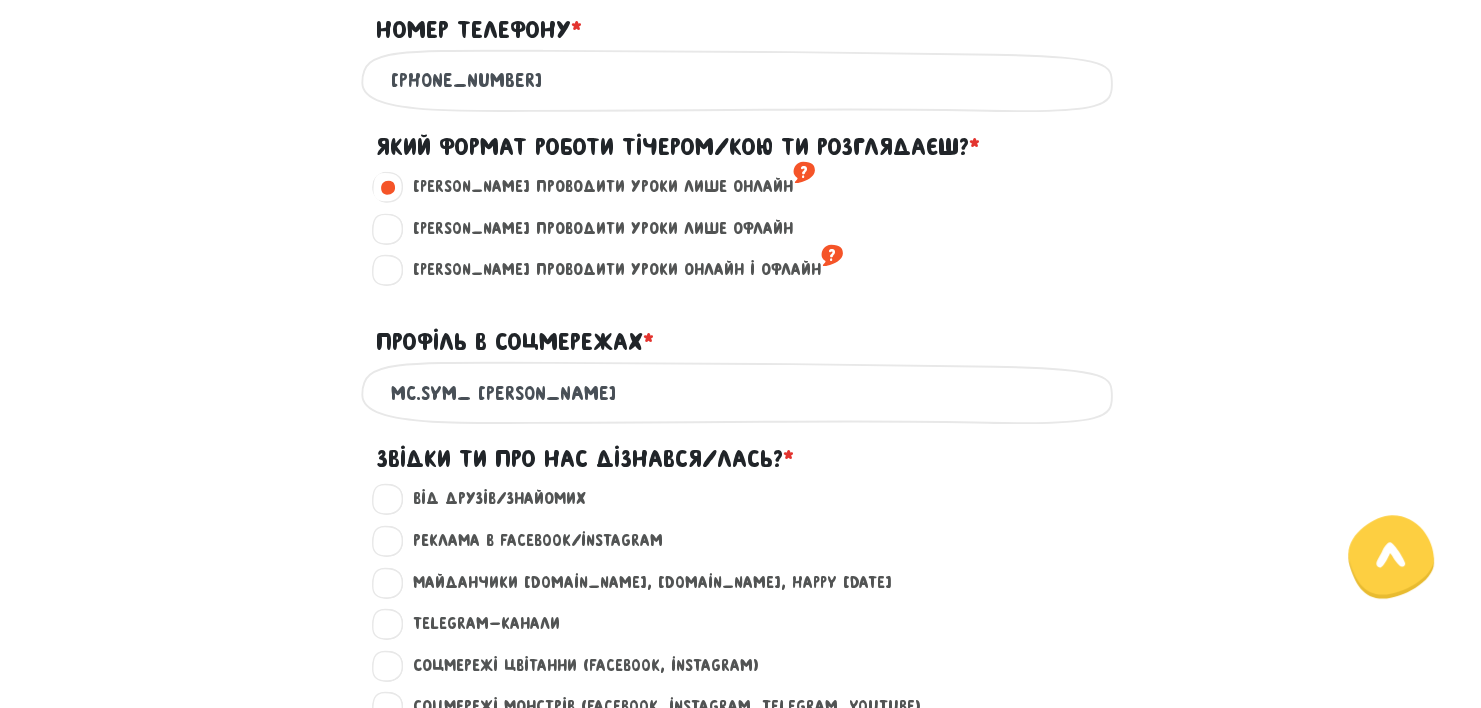 drag, startPoint x: 476, startPoint y: 420, endPoint x: 871, endPoint y: 409, distance: 395.15314 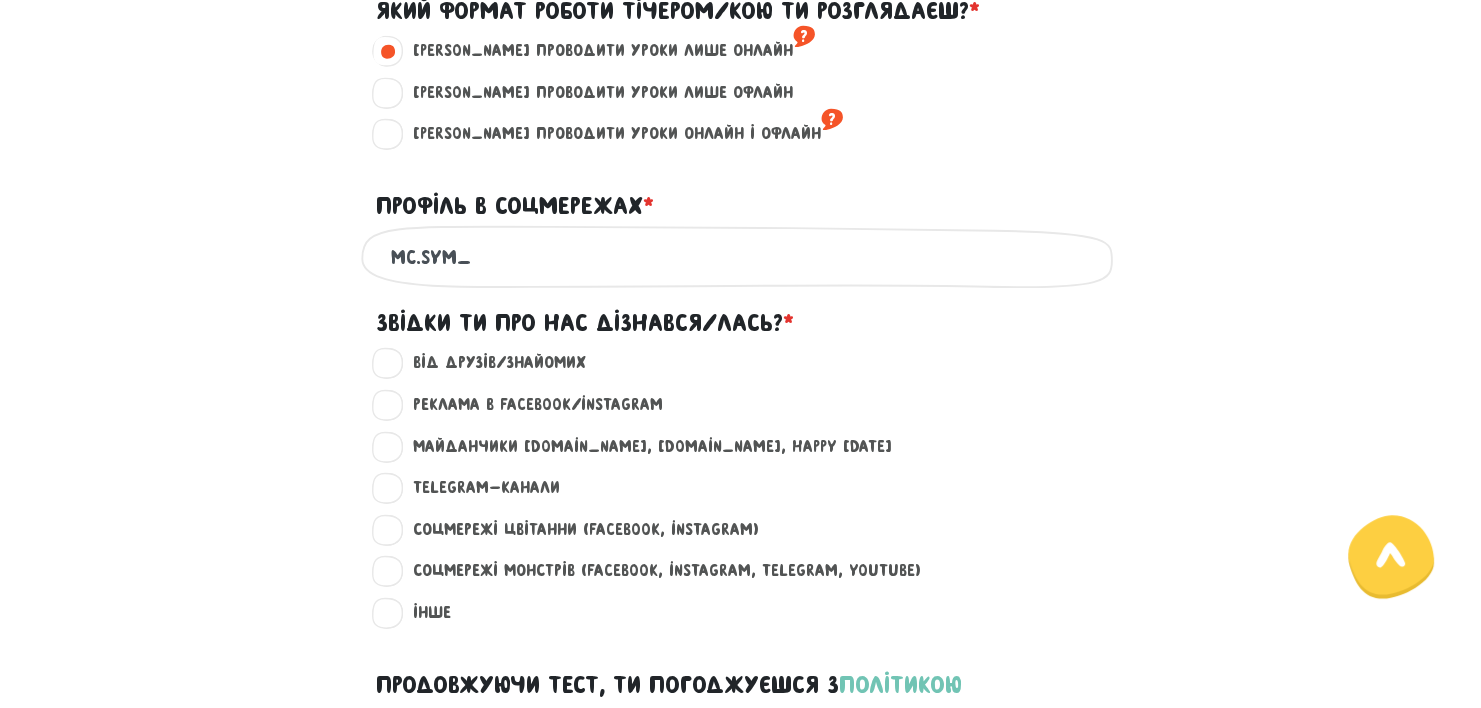 scroll, scrollTop: 1300, scrollLeft: 0, axis: vertical 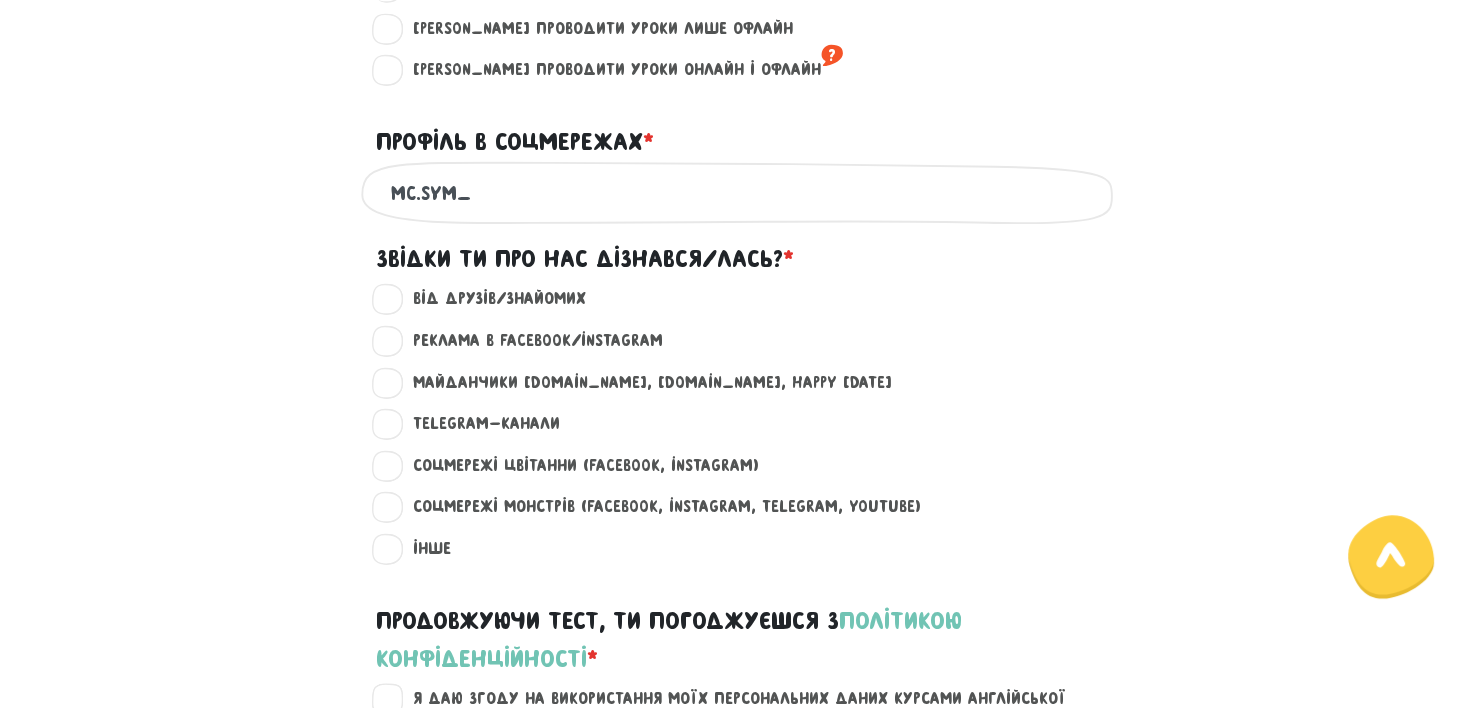 type on "mc.sym_" 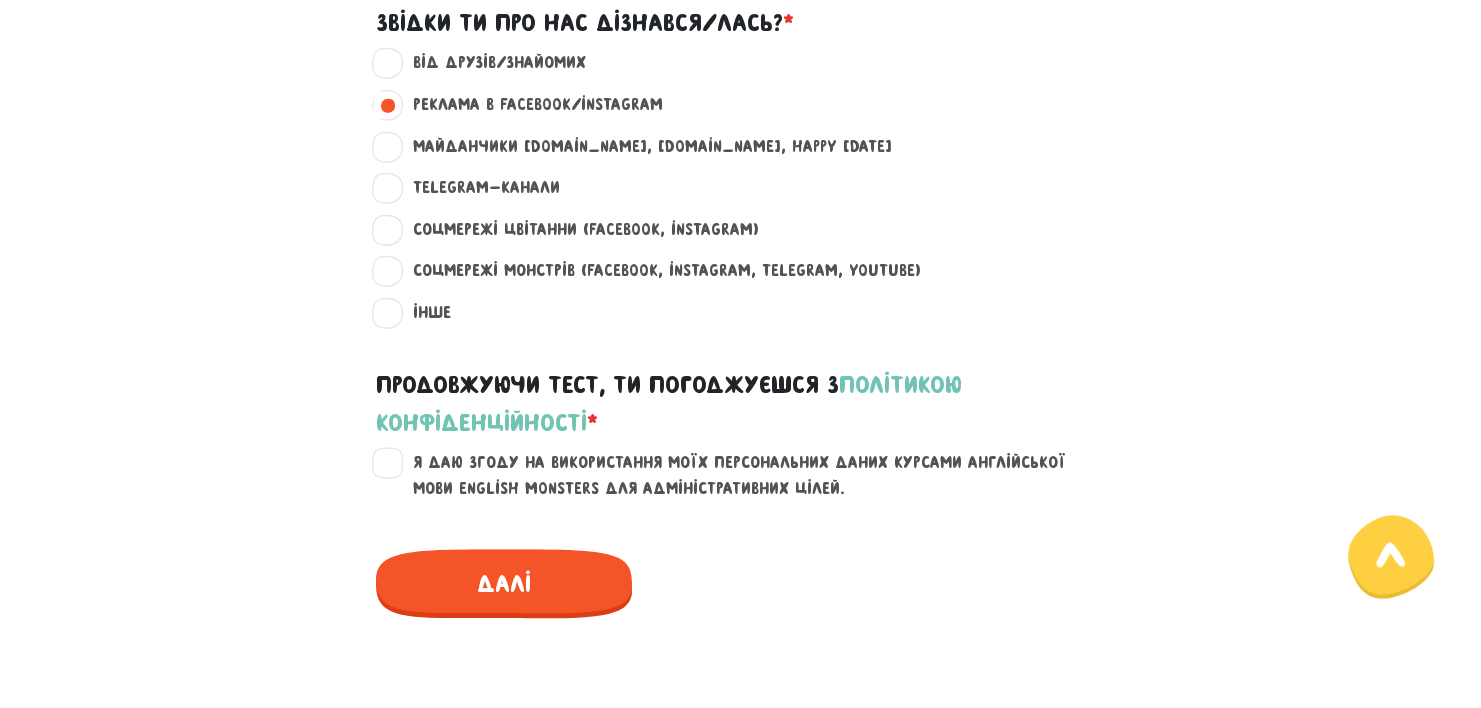 scroll, scrollTop: 1600, scrollLeft: 0, axis: vertical 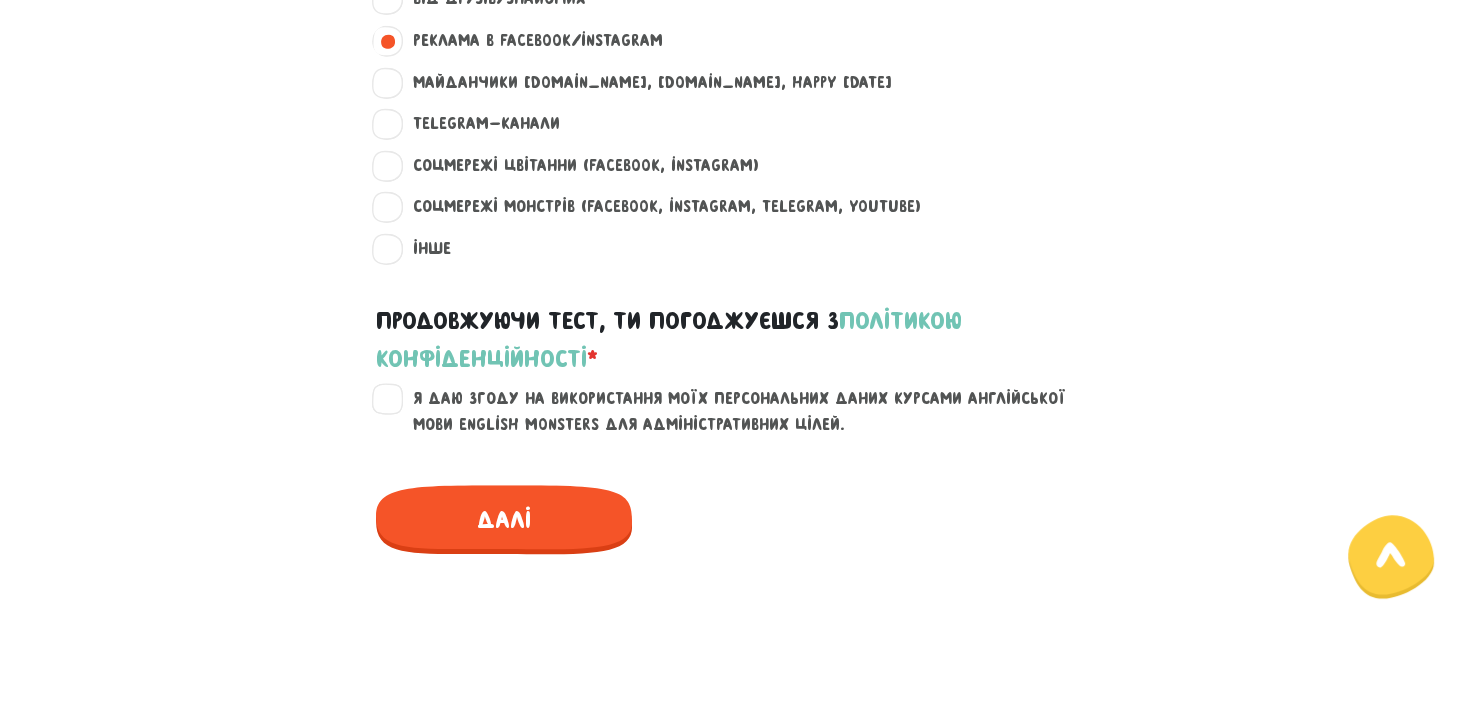 click on "Я даю згоду на використання моїх персональних даних курсами англійської мови English Monsters для адміністративних цілей." at bounding box center [753, 411] 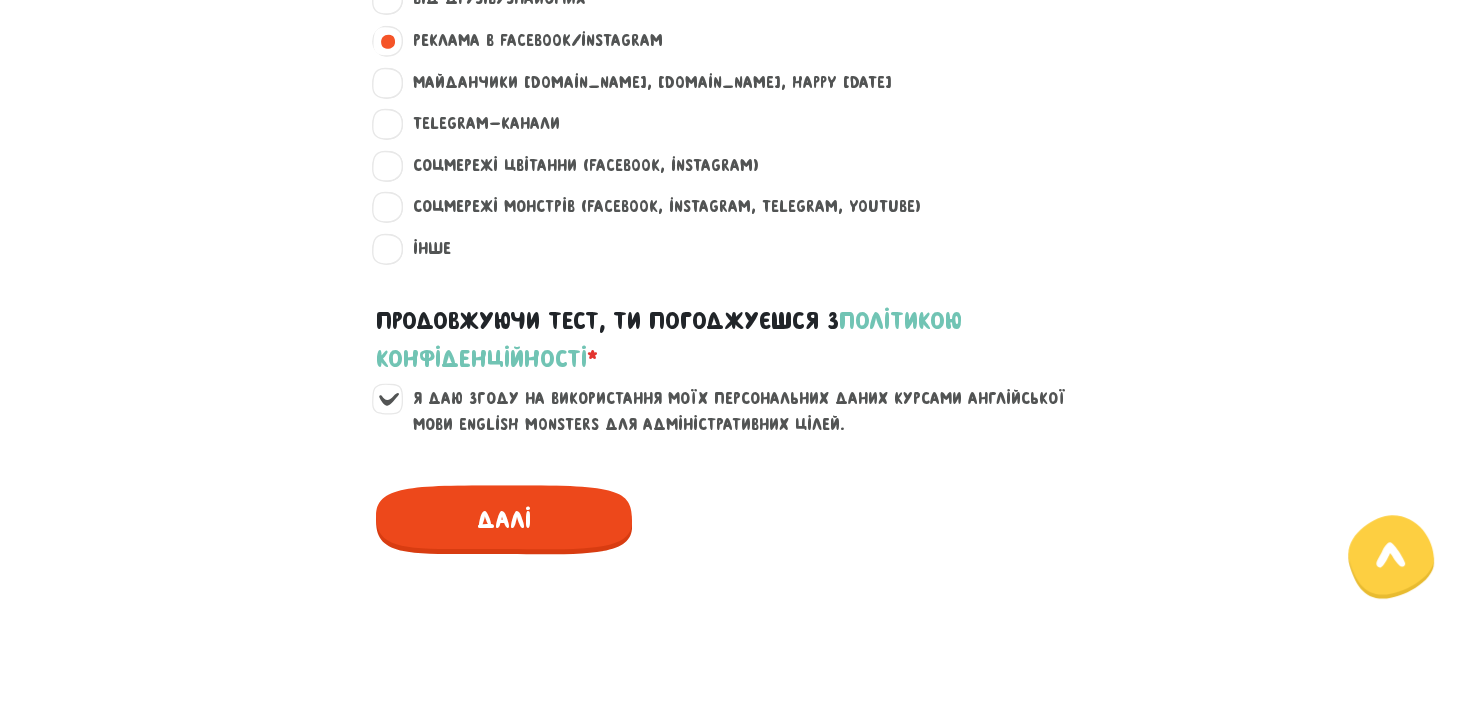 click on "Далі" at bounding box center [504, 519] 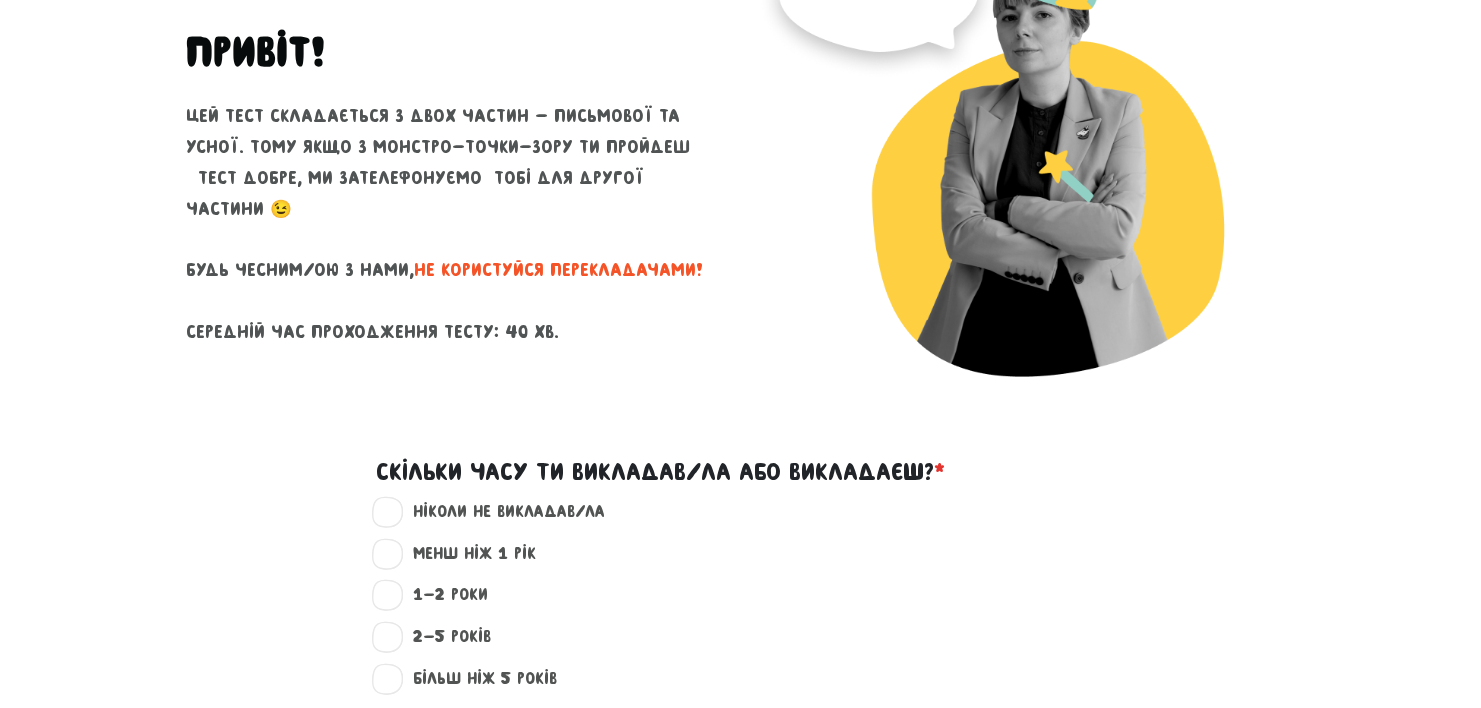 scroll, scrollTop: 400, scrollLeft: 0, axis: vertical 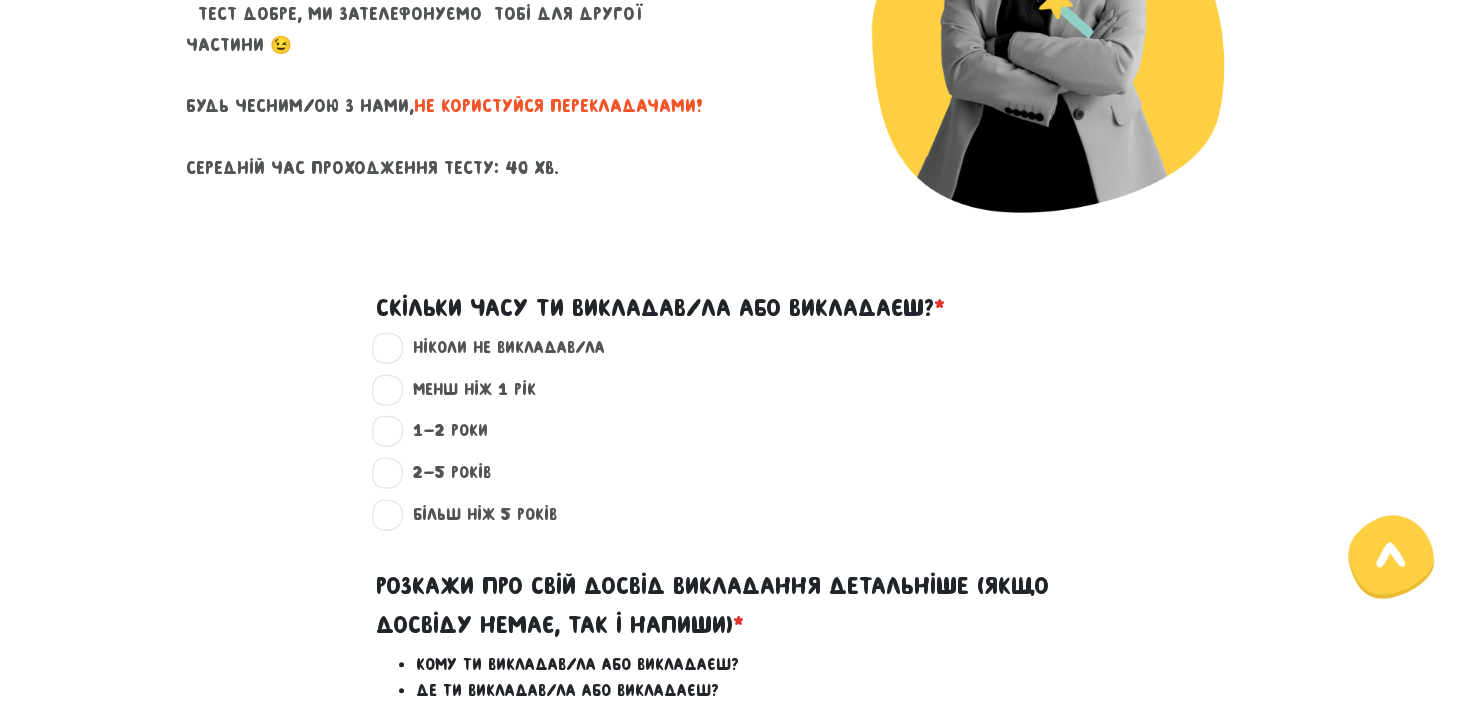 click on "2-5 років
?" at bounding box center [443, 473] 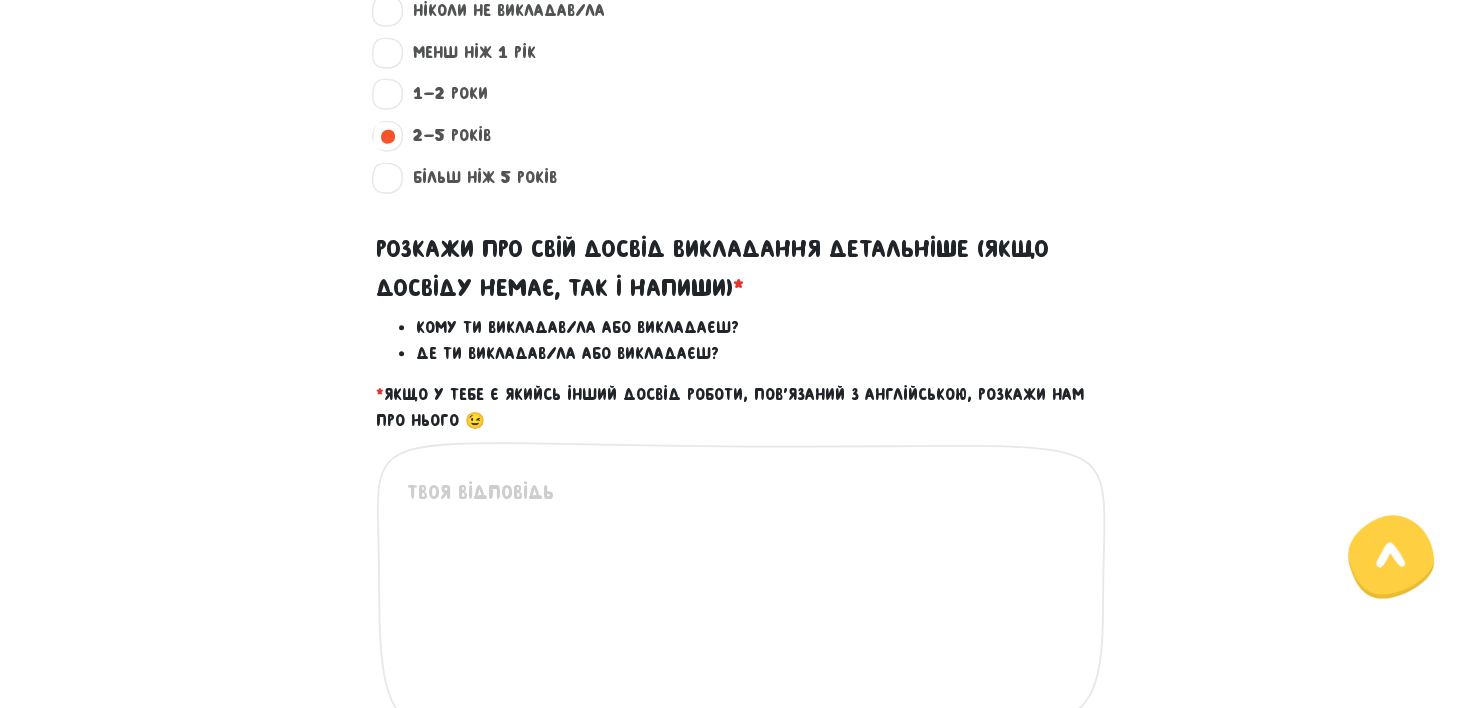 scroll, scrollTop: 800, scrollLeft: 0, axis: vertical 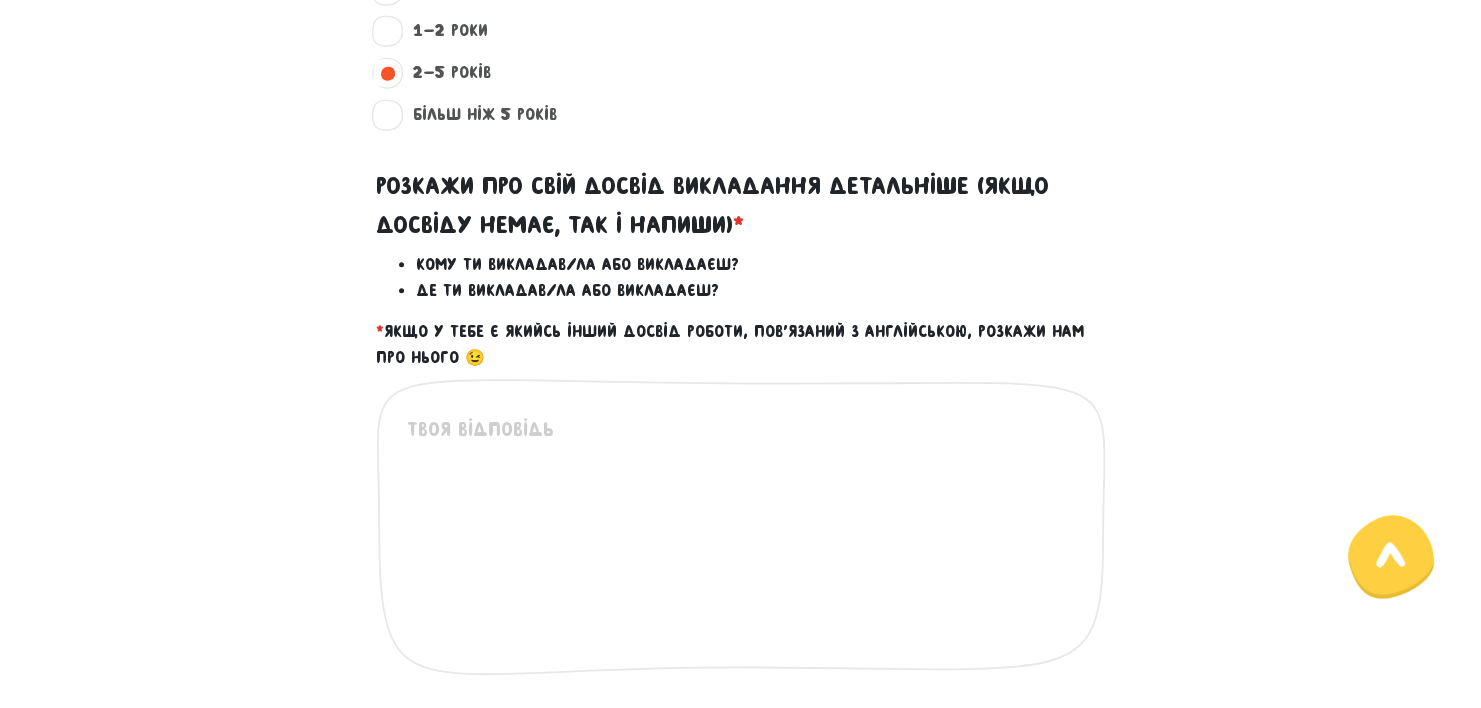 paste on "Моя історія як викладача почалася з високого балу на ЗНО з англійської. Для мене це завжди було принципово - мати глибоке розуміння мови, перш ніж навчати інших. Після цього я почав активно викладати і спробував себе у різних форматах. Працював в онлайн-школі, де навчився утримувати увагу та створювати динаміку через екран. Водночас займався з учнями індивідуально, що було чудовою практикою в розробці персональних планів для досягнення дуже конкретних цілей, чи то підготовка до співбесіди, чи просто бажання нарешті «розговоритися». Крім того, мене запрошували вести заняття для груп на Перших Київських Курсах, що навчило миттєво адаптуватися до нової аудиторії та її запитів.
Моя ключова перевага - це досвід використання англійської у реальному житті. Дворічне навчання в європейському університеті (Польща, Краків, AGH) дозволило мені інтегрувати мову в повсякденне мислення. Там англійська була частиною щоденного життя, а не просто предметом. А потім був цікавий досвід у логістиці, де я щодня спілкувався по ..." 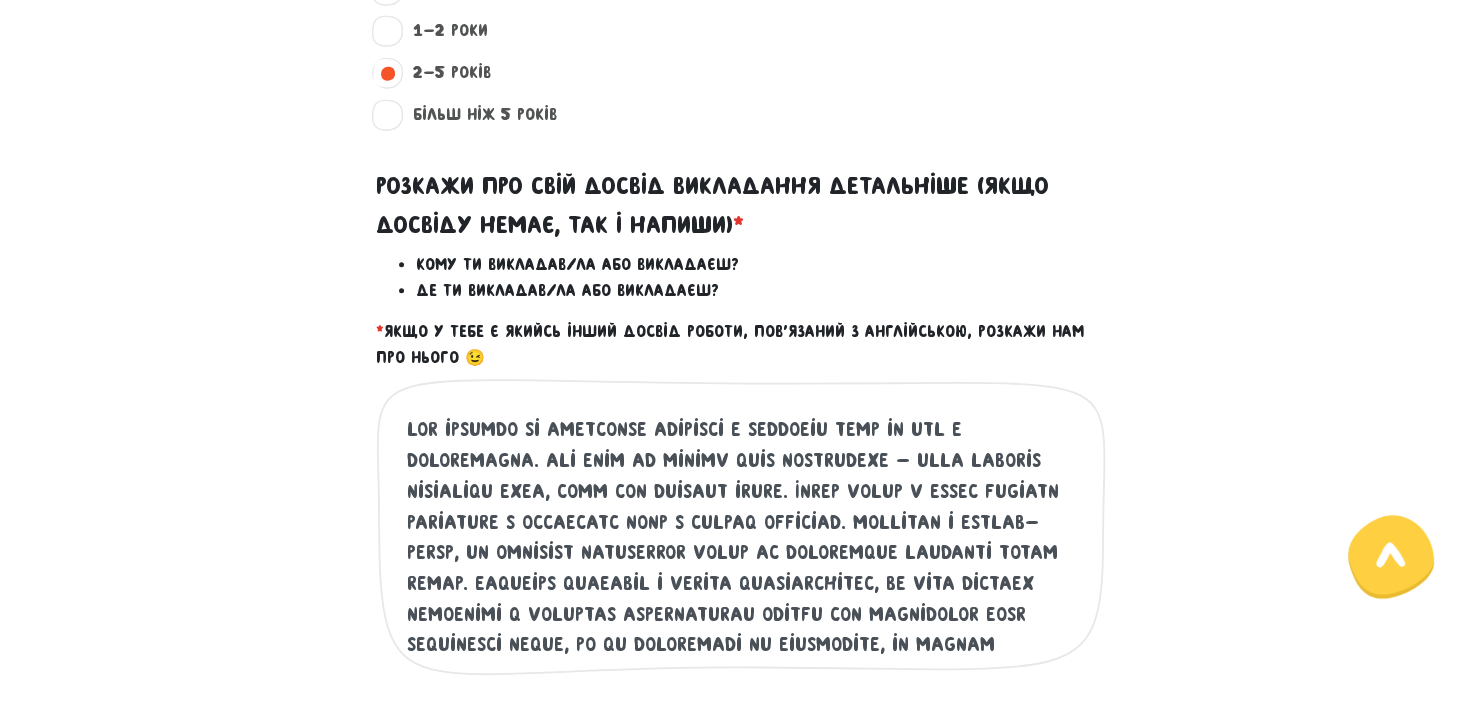 scroll, scrollTop: 579, scrollLeft: 0, axis: vertical 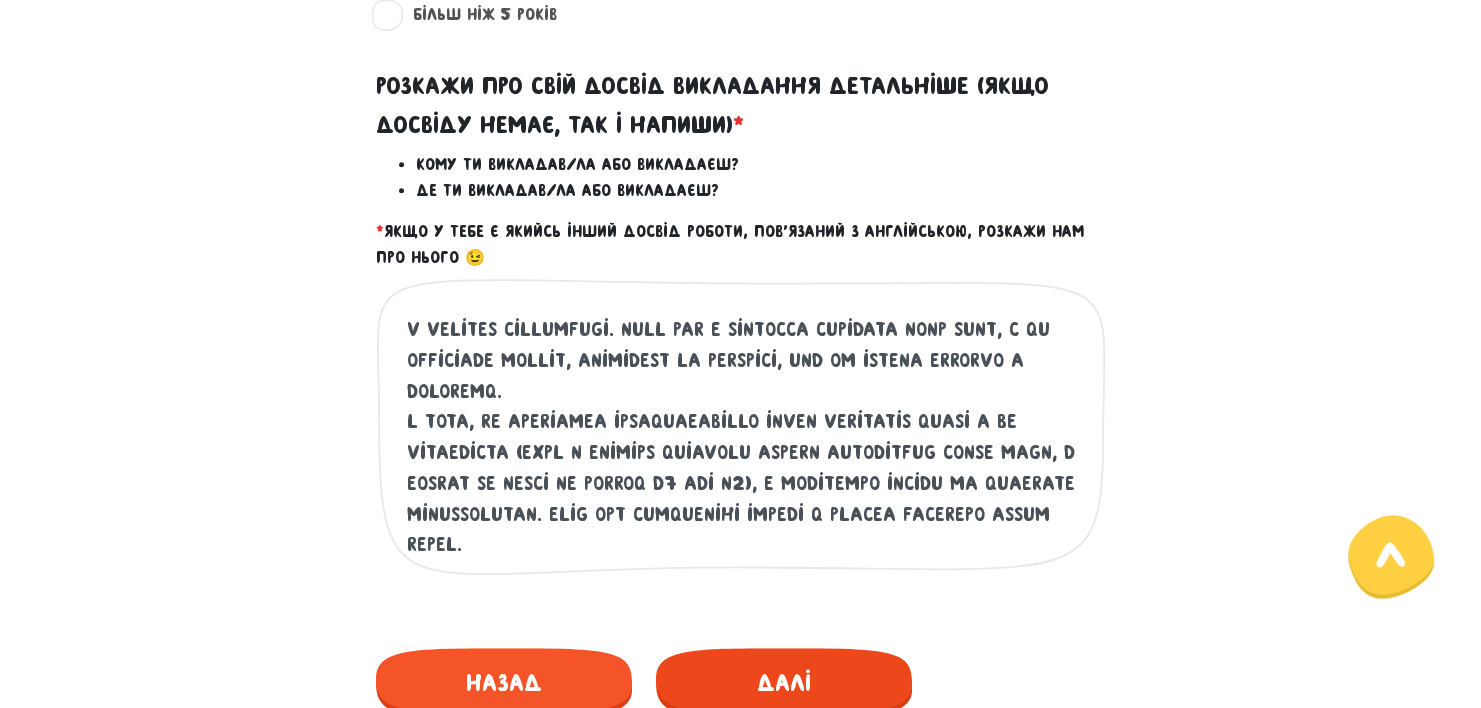 type on "Моя історія як викладача почалася з високого балу на ЗНО з англійської. Для мене це завжди було принципово - мати глибоке розуміння мови, перш ніж навчати інших. Після цього я почав активно викладати і спробував себе у різних форматах. Працював в онлайн-школі, де навчився утримувати увагу та створювати динаміку через екран. Водночас займався з учнями індивідуально, що було чудовою практикою в розробці персональних планів для досягнення дуже конкретних цілей, чи то підготовка до співбесіди, чи просто бажання нарешті «розговоритися». Крім того, мене запрошували вести заняття для груп на Перших Київських Курсах, що навчило миттєво адаптуватися до нової аудиторії та її запитів.
Моя ключова перевага - це досвід використання англійської у реальному житті. Дворічне навчання в європейському університеті (Польща, Краків, AGH) дозволило мені інтегрувати мову в повсякденне мислення. Там англійська була частиною щоденного життя, а не просто предметом. А потім був цікавий досвід у логістиці, де я щодня спілкувався по ..." 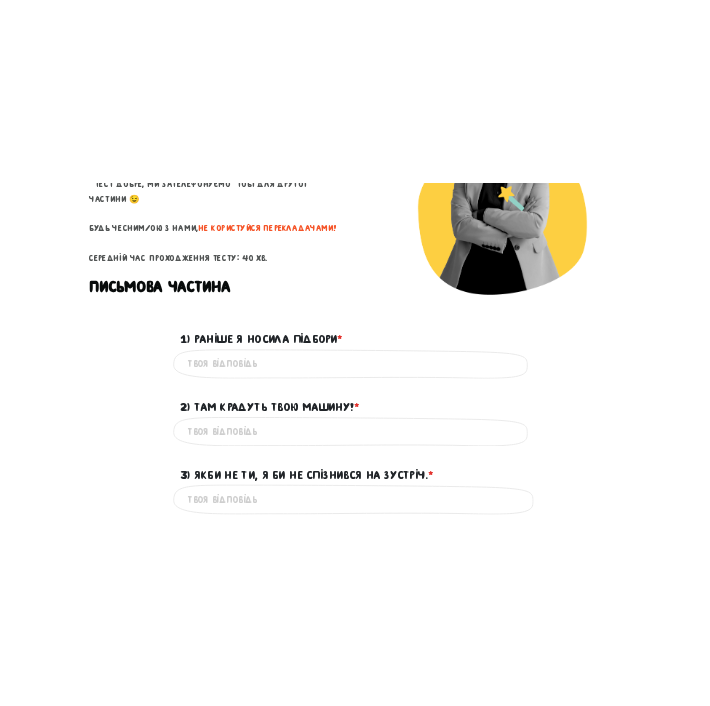 scroll, scrollTop: 372, scrollLeft: 0, axis: vertical 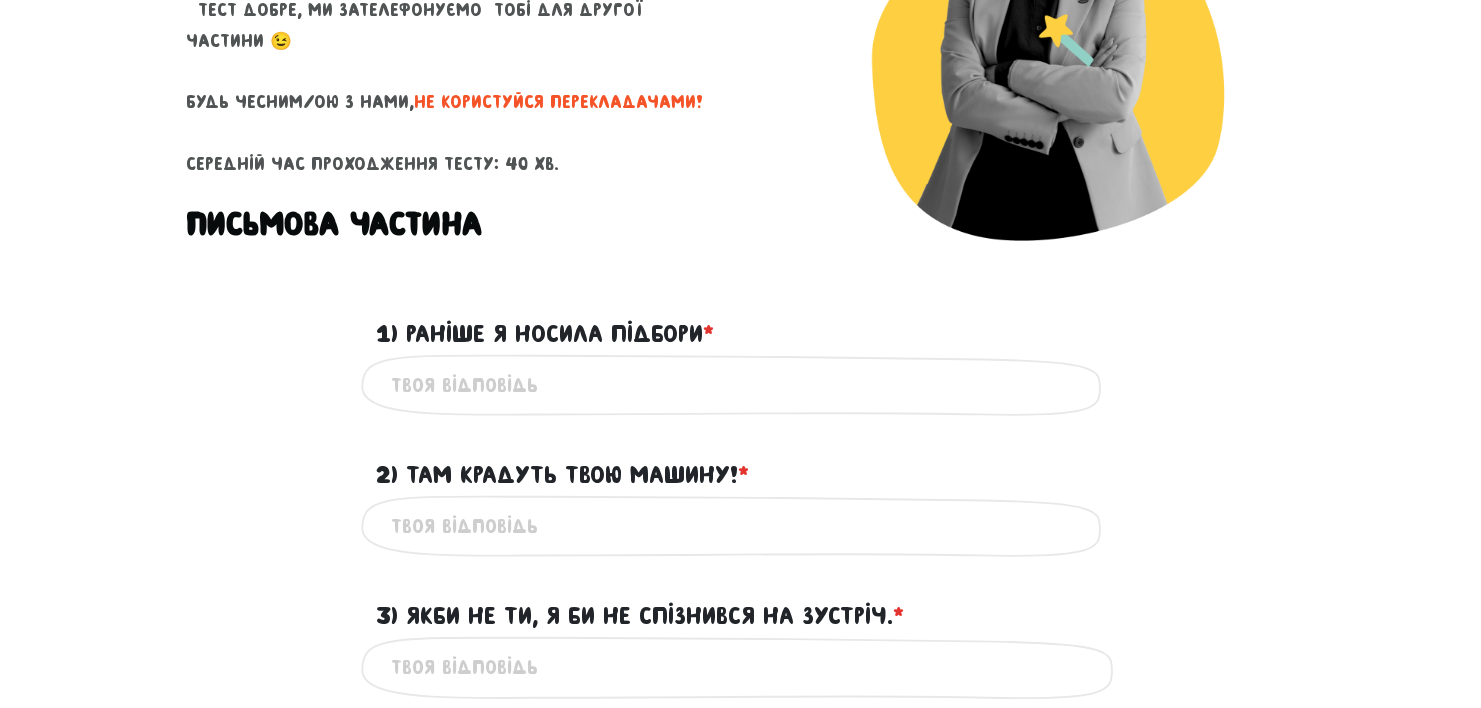 click on "1) Раніше я носила підбори *
?" at bounding box center [741, 385] 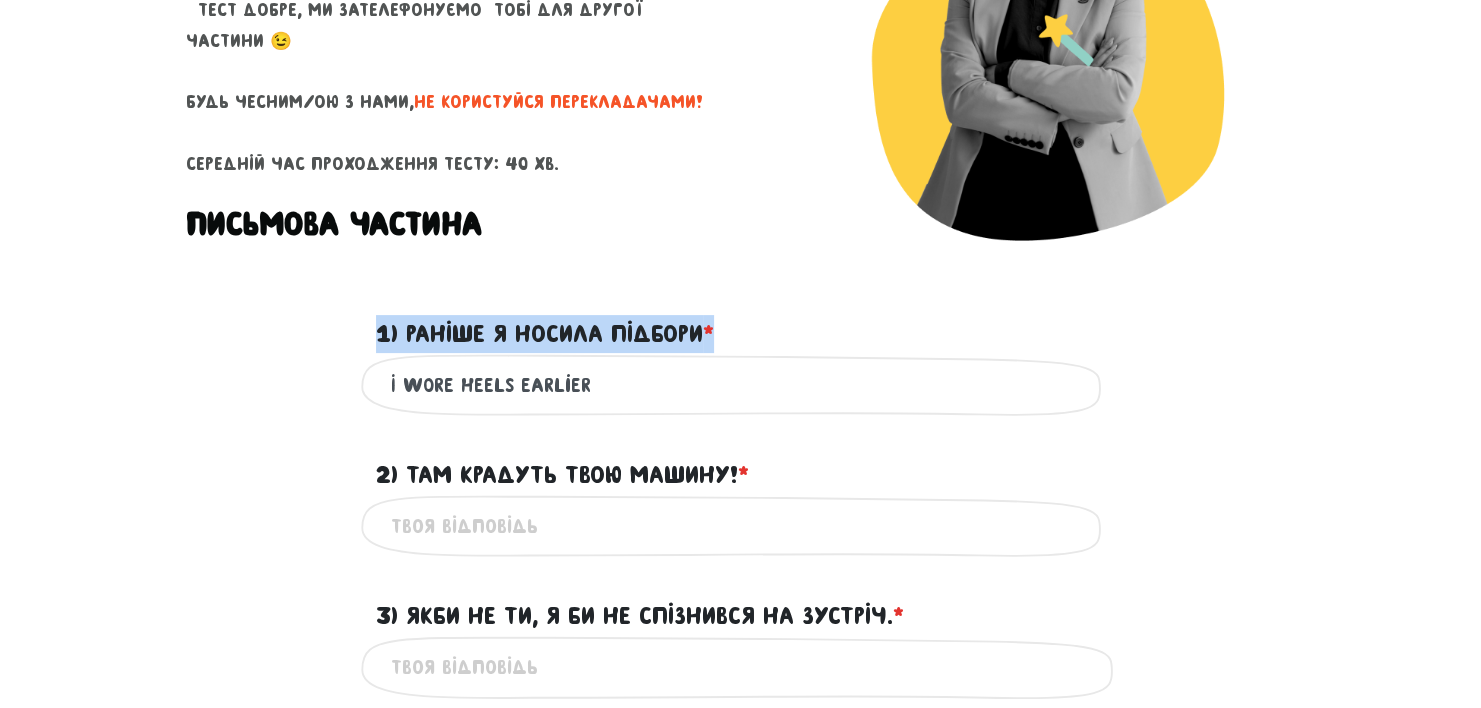 drag, startPoint x: 740, startPoint y: 322, endPoint x: 370, endPoint y: 323, distance: 370.00134 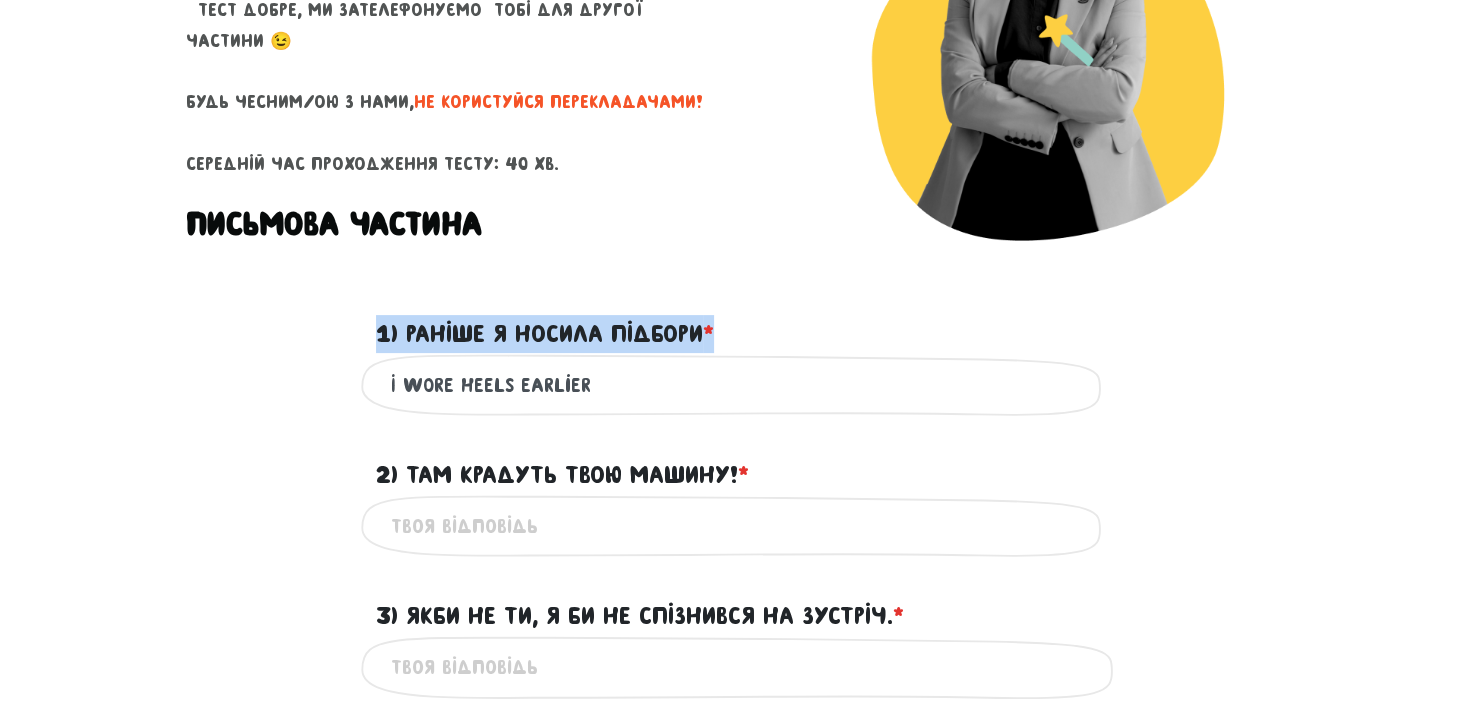 click on "1) Раніше я носила підбори *
?" at bounding box center [741, 322] 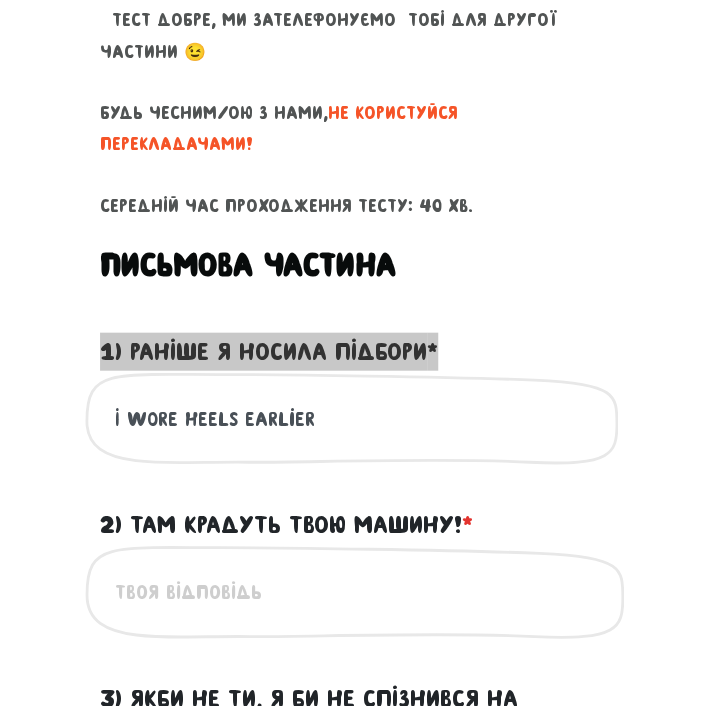 scroll, scrollTop: 872, scrollLeft: 0, axis: vertical 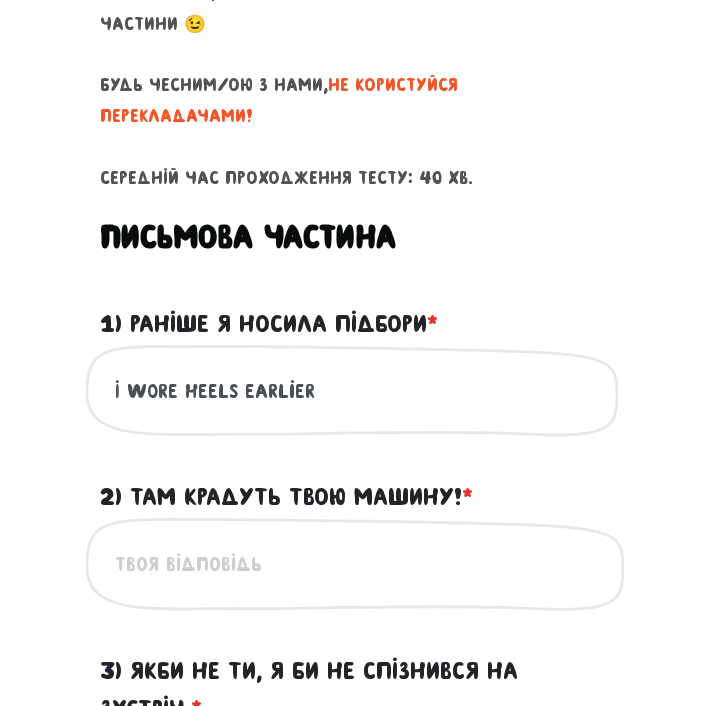 click on "I wore heels earlier" at bounding box center [355, 390] 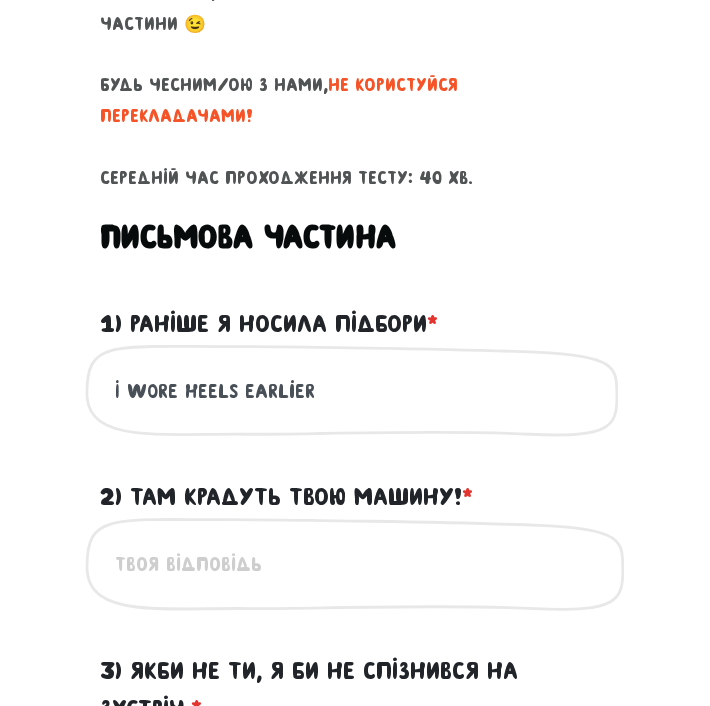 click on "I wore heels earlier" at bounding box center [355, 390] 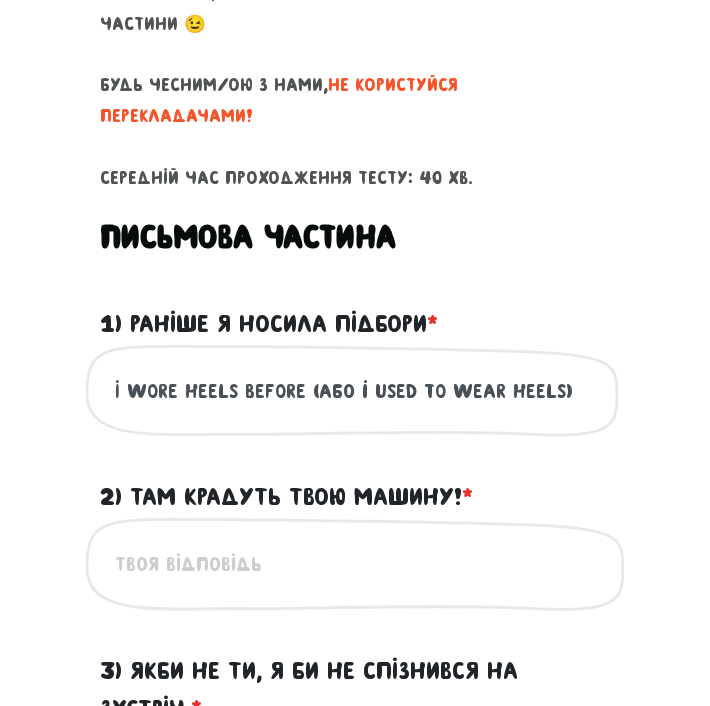 type on "I wore heels before (або i used to wear heels)" 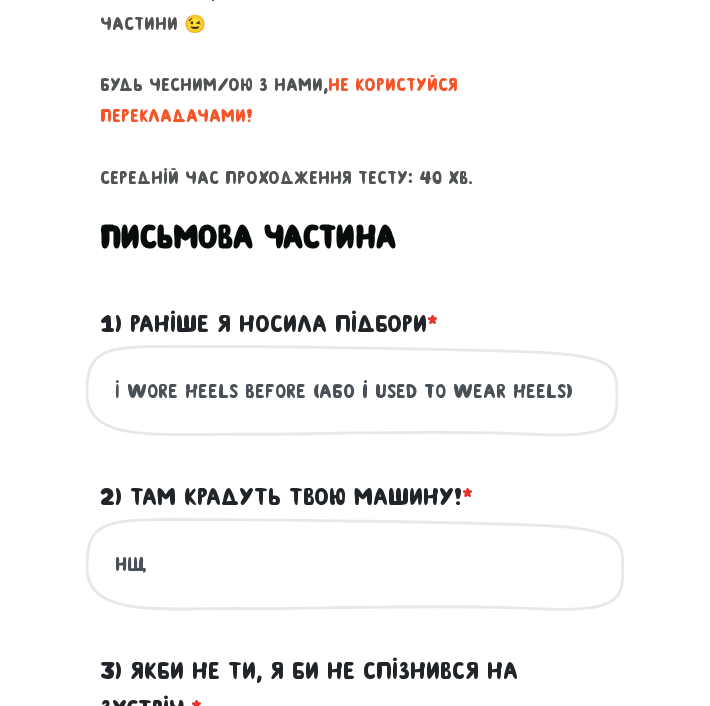 type on "Н" 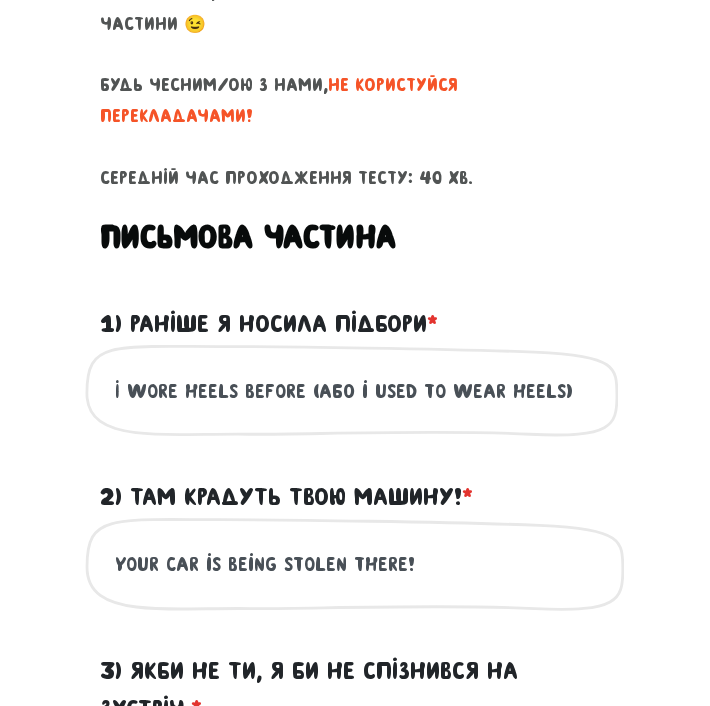 type on "your car is being stolen there!" 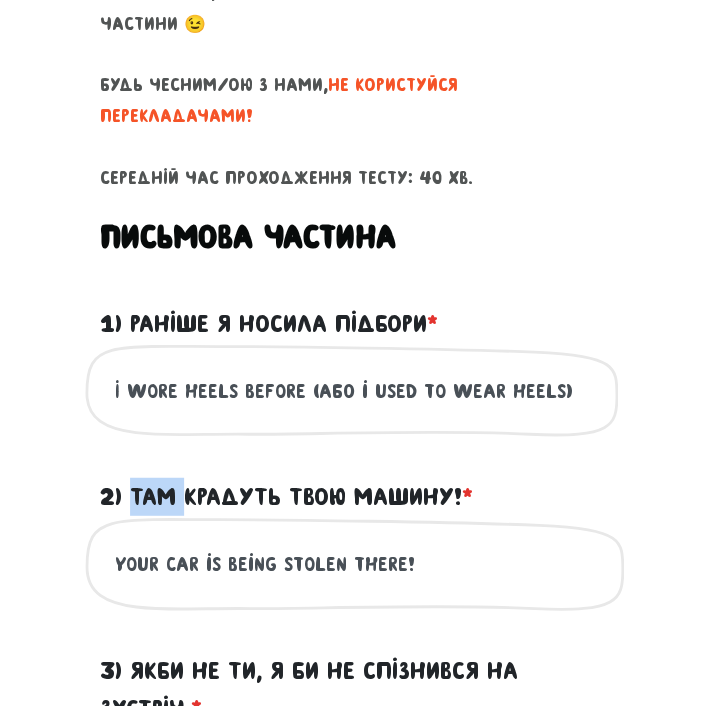 drag, startPoint x: 135, startPoint y: 462, endPoint x: 227, endPoint y: 461, distance: 92.00543 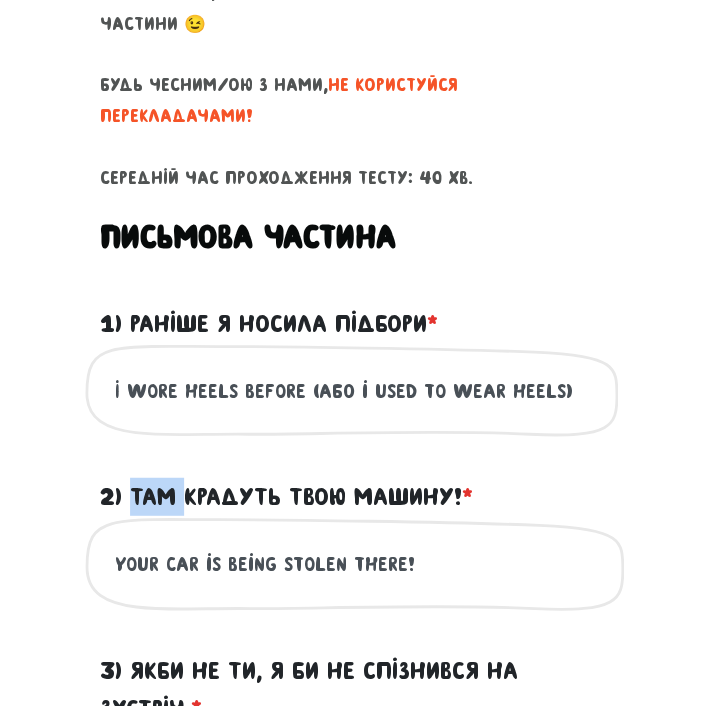 click on "2) Там крадуть твою машину! *
?" at bounding box center [286, 496] 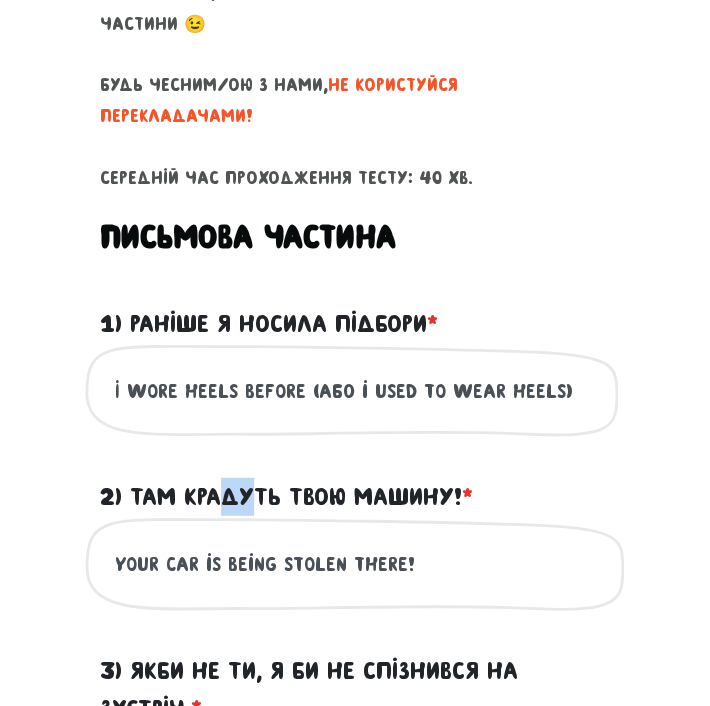 drag, startPoint x: 227, startPoint y: 461, endPoint x: 250, endPoint y: 459, distance: 23.086792 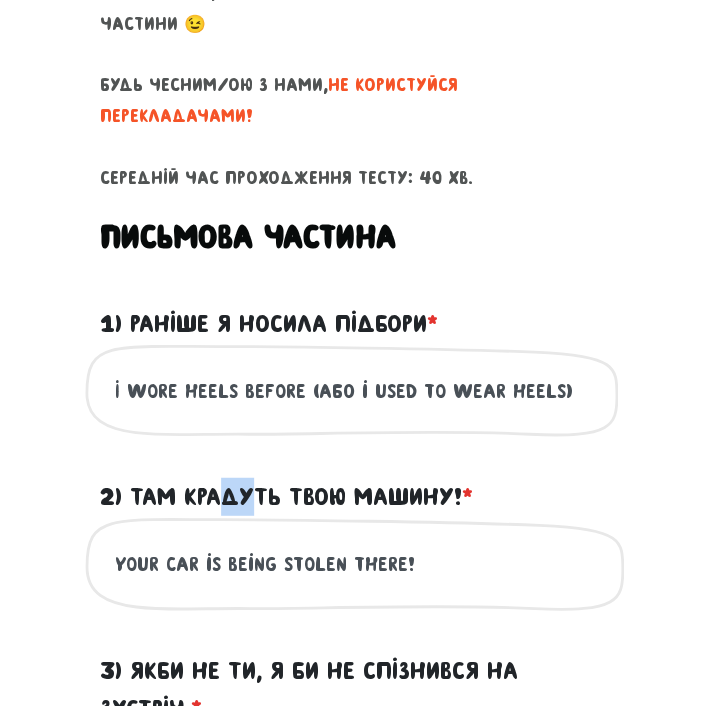 click on "2) Там крадуть твою машину! *
?" at bounding box center [286, 496] 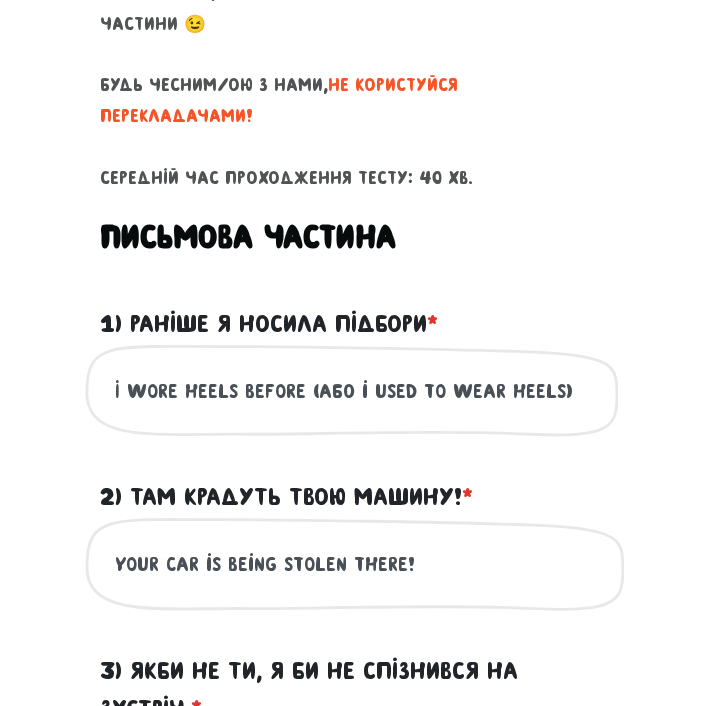 click on "2) Там крадуть твою машину! *
?" at bounding box center [286, 496] 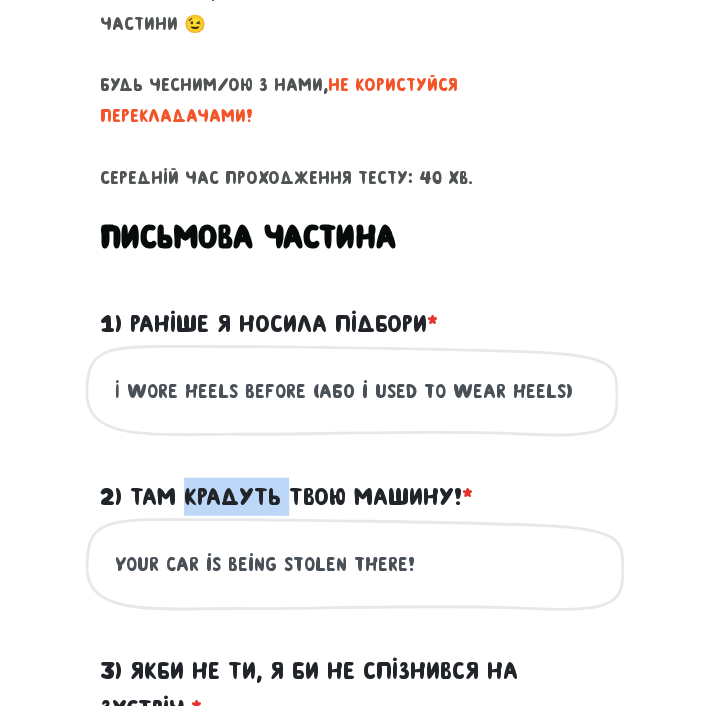 click on "2) Там крадуть твою машину! *
?" at bounding box center (286, 496) 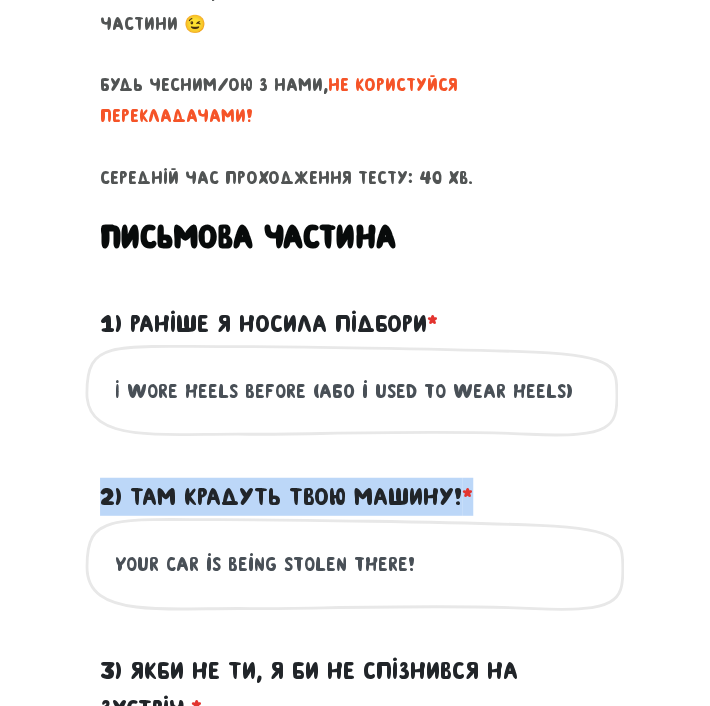 click on "2) Там крадуть твою машину! *
?" at bounding box center [286, 496] 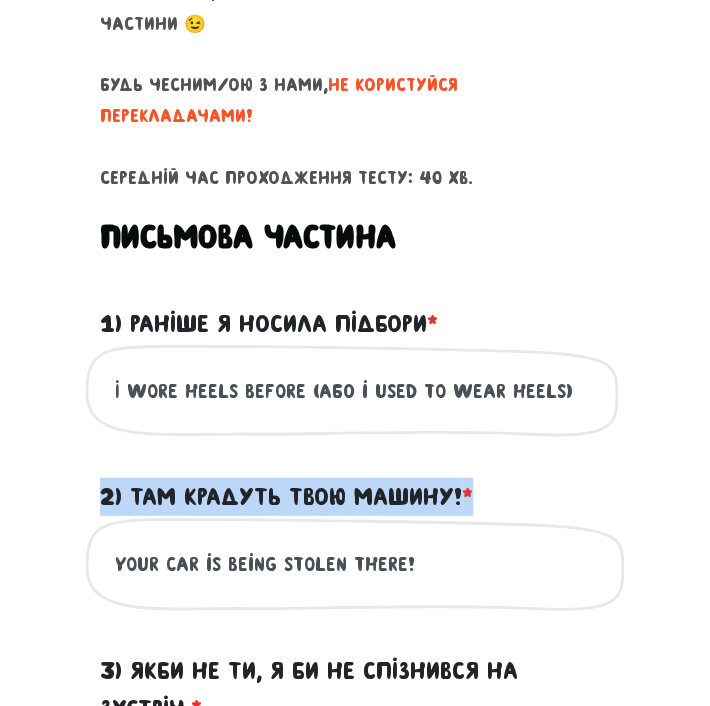 copy on "2) Там крадуть твою машину! *
?" 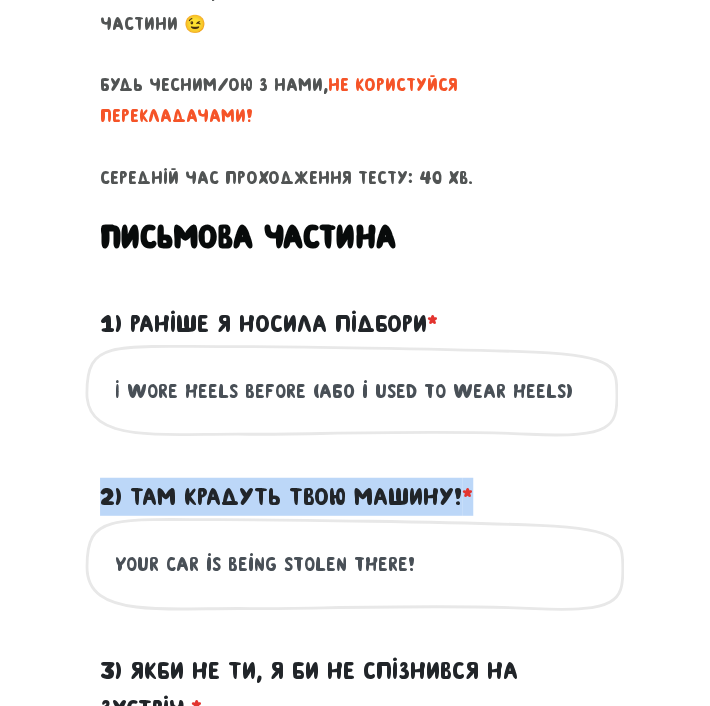 click on "2) Там крадуть твою машину! *
?" at bounding box center (286, 496) 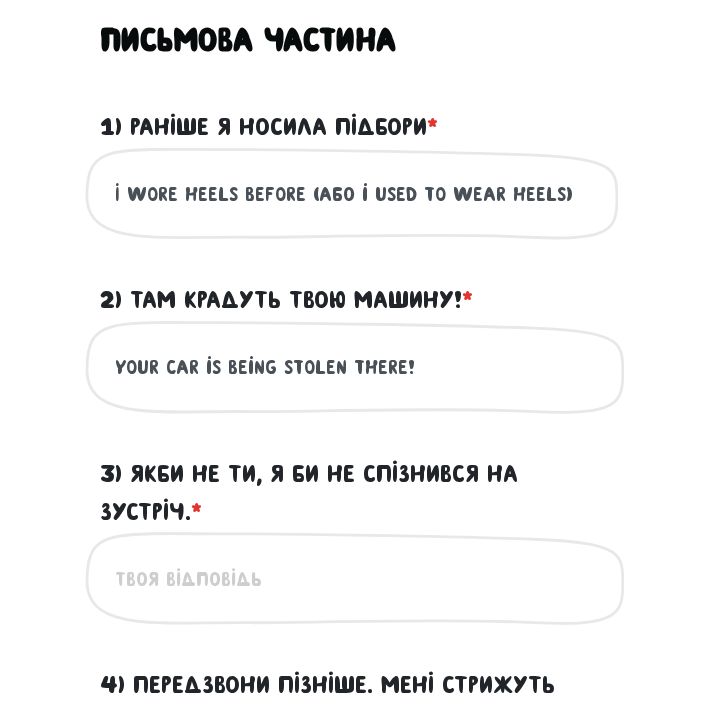 scroll, scrollTop: 1072, scrollLeft: 0, axis: vertical 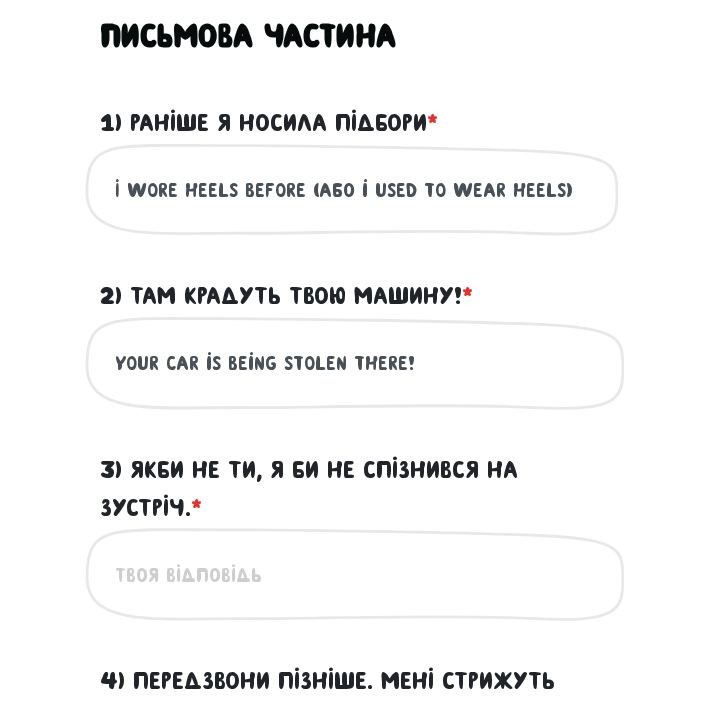 click on "3) Якби не ти, я би не спізнився на зустріч. *
?" at bounding box center [355, 574] 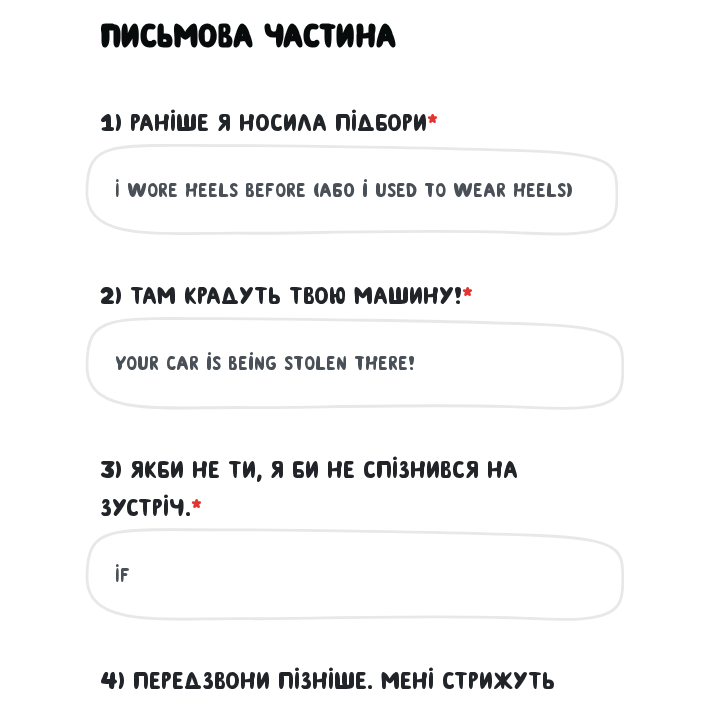 type on "If" 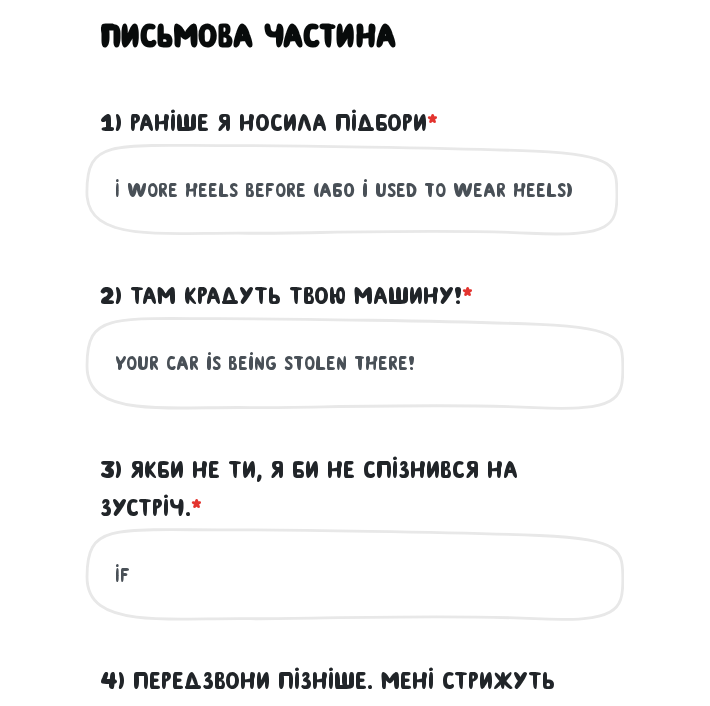 click on "2) Там крадуть твою машину! *
?" at bounding box center (286, 296) 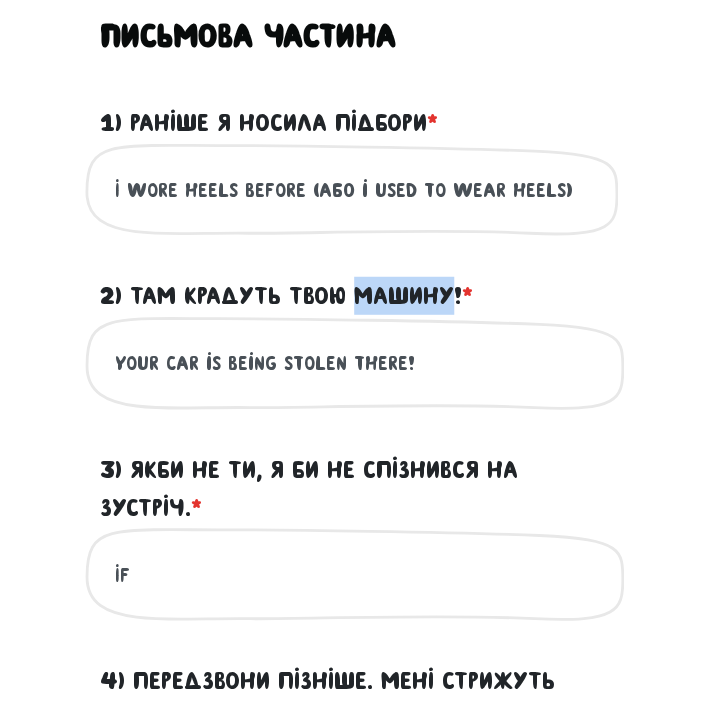 click on "2) Там крадуть твою машину! *
?" at bounding box center [286, 296] 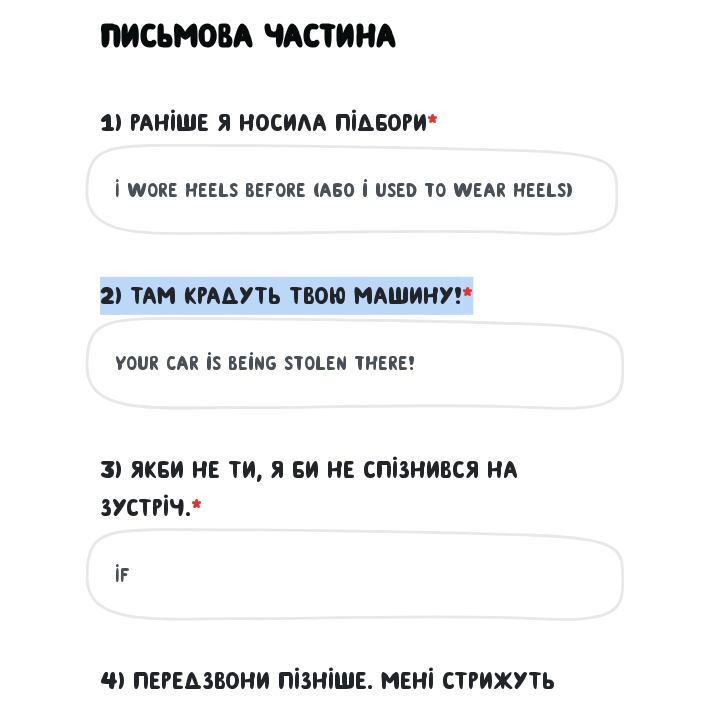click on "2) Там крадуть твою машину! *
?" at bounding box center (286, 296) 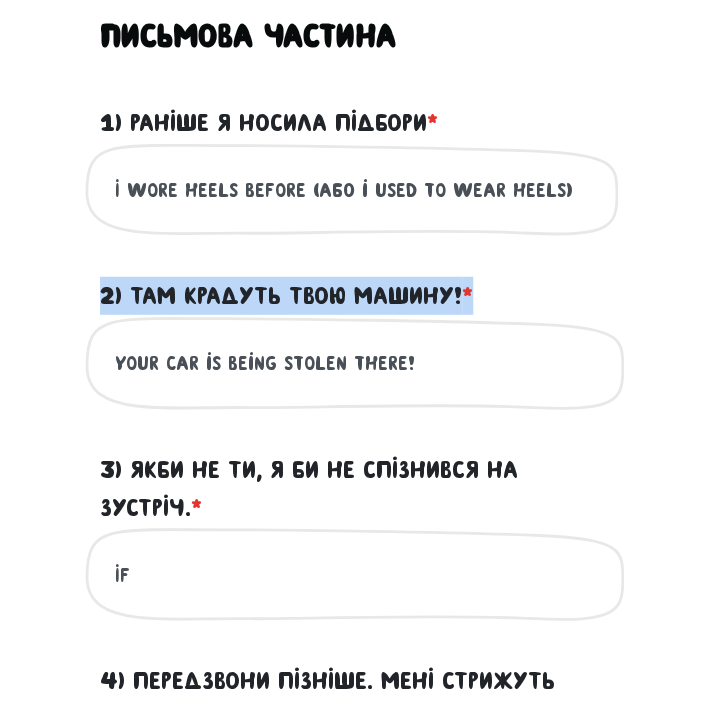 copy on "2) Там крадуть твою машину! *
?" 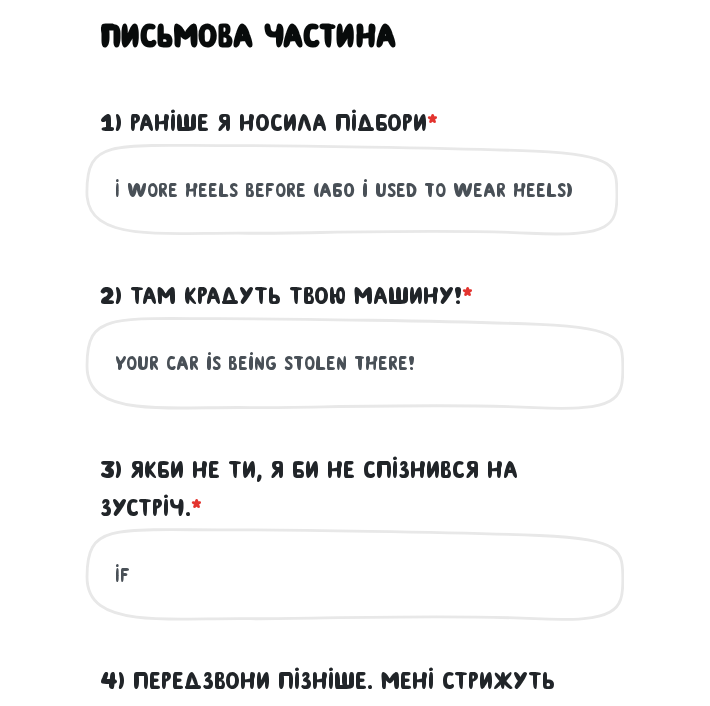 click on "If" at bounding box center [355, 574] 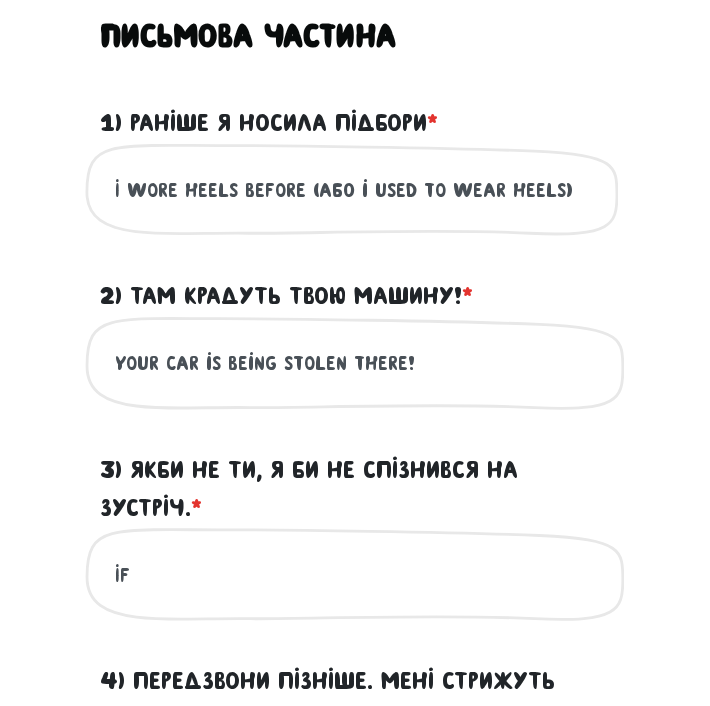 click on "your car is being stolen there!" at bounding box center [355, 363] 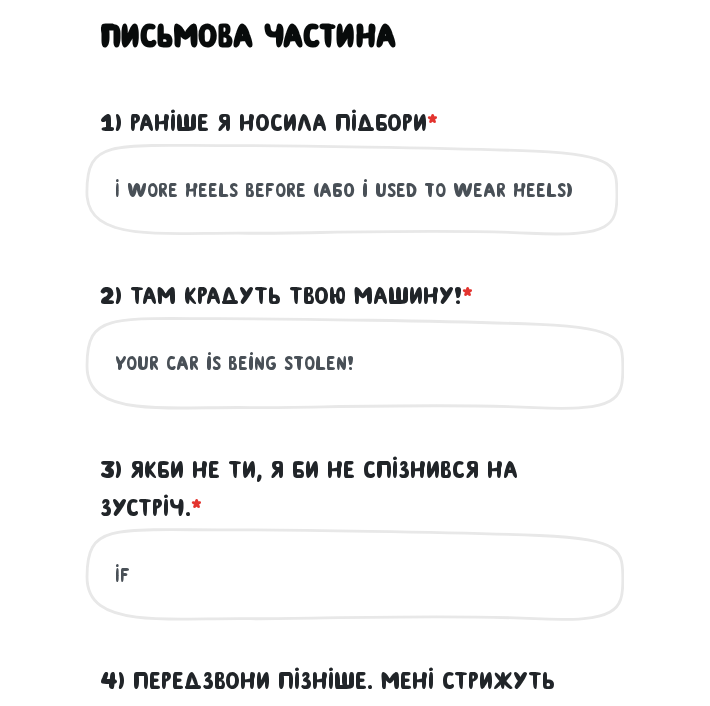 type on "your car is being stolen!" 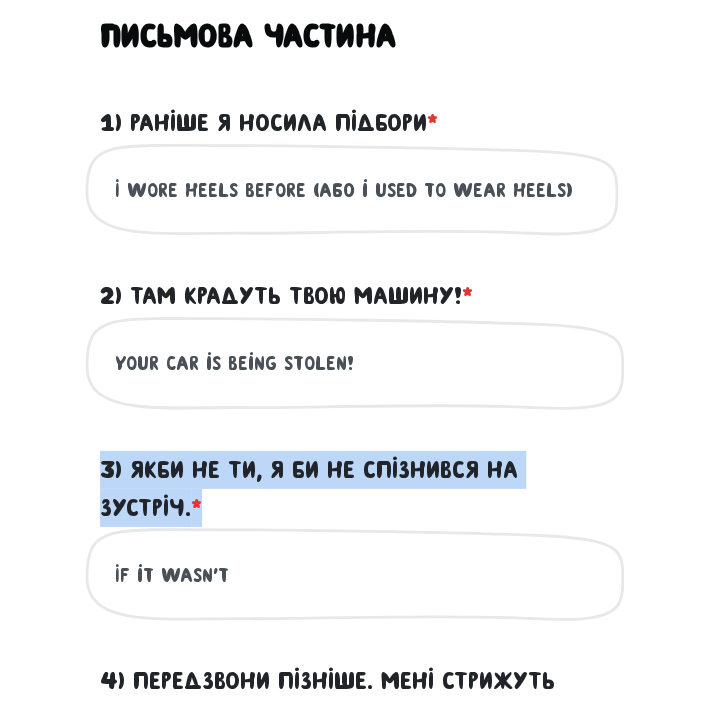 drag, startPoint x: 251, startPoint y: 471, endPoint x: 105, endPoint y: 423, distance: 153.68799 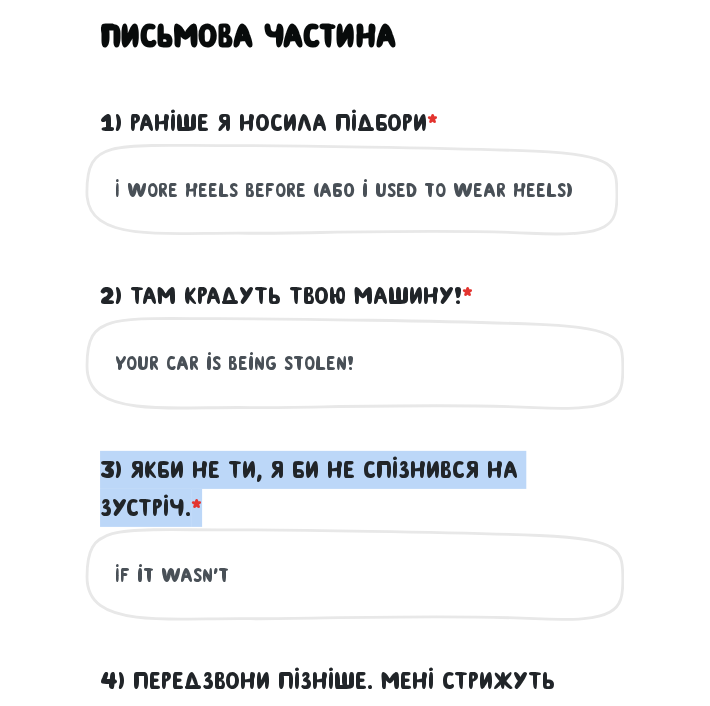 click on "3) Якби не ти, я би не спізнився на зустріч. *
?" at bounding box center (355, 489) 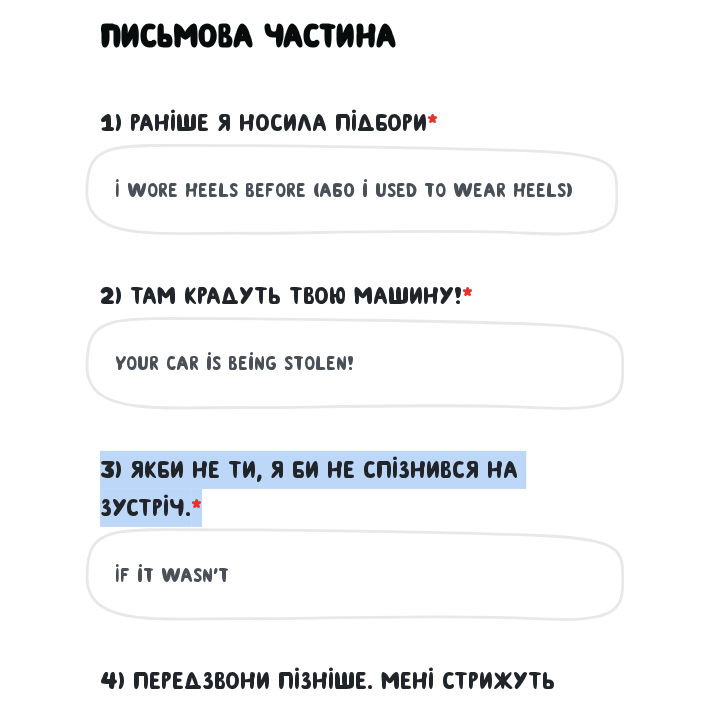 copy on "3) Якби не ти, я би не спізнився на зустріч. *" 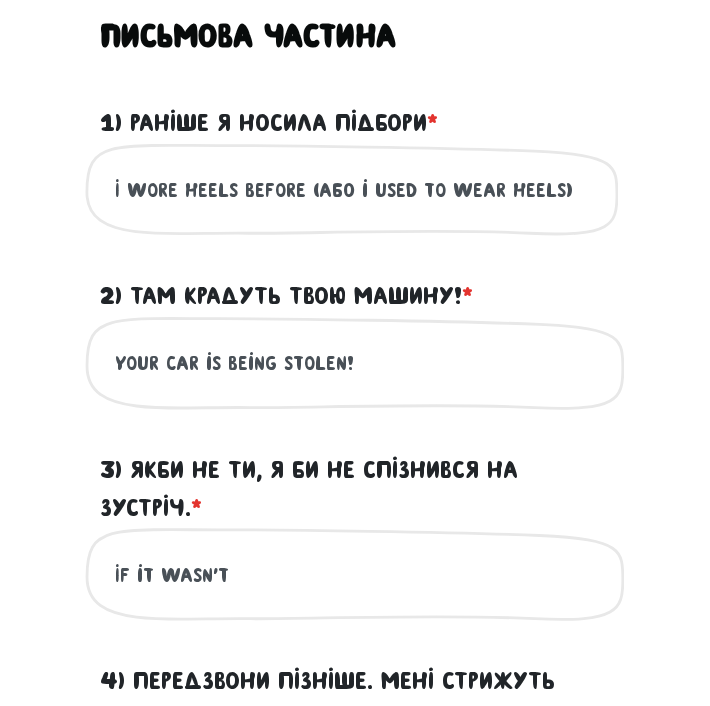 click on "If it wasn't" at bounding box center (355, 574) 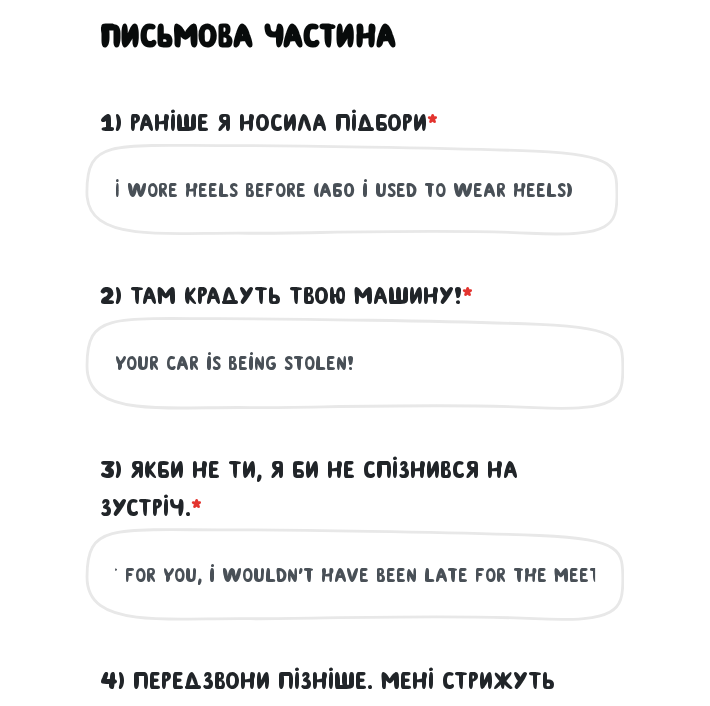 scroll, scrollTop: 0, scrollLeft: 132, axis: horizontal 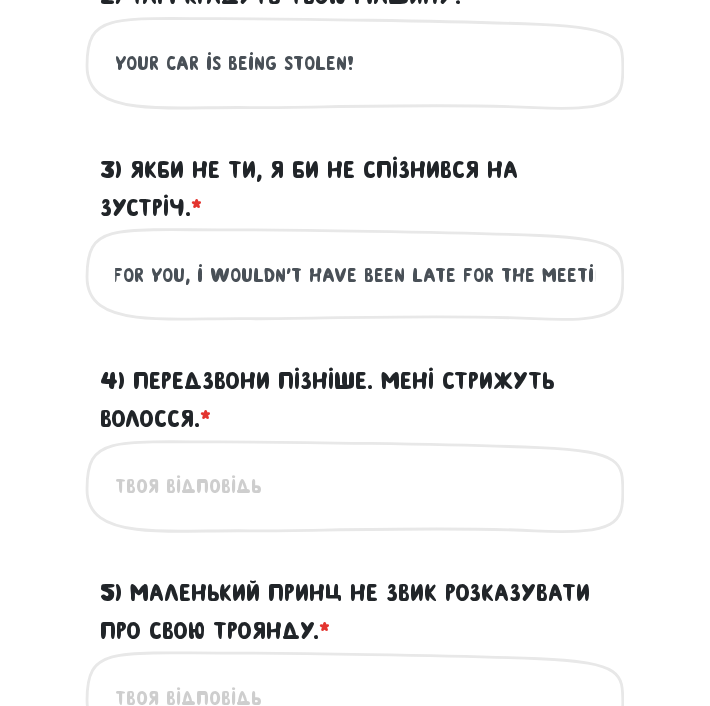 type on "If it weren't for you, i wouldn't have been late for the meeting" 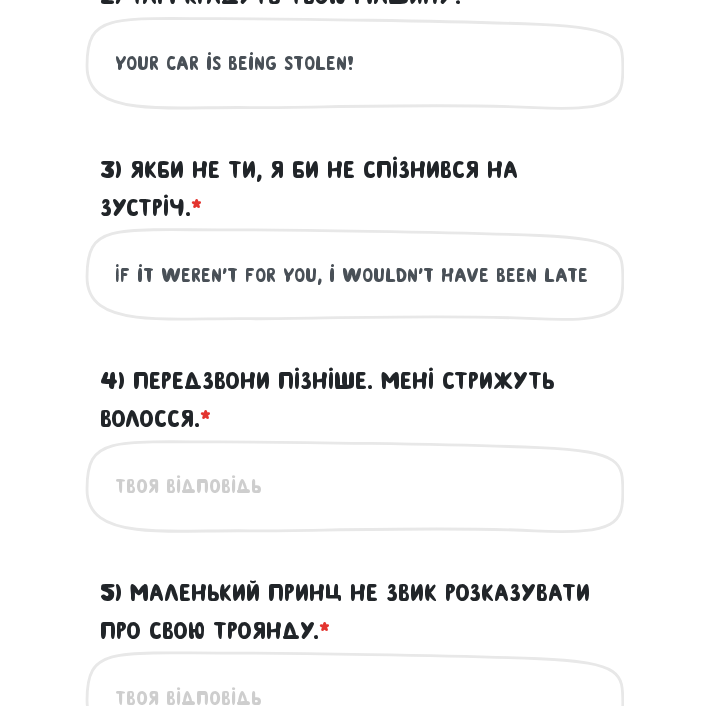 click on "4) Передзвони пізніше. Мені стрижуть волосся. *
?" at bounding box center (355, 486) 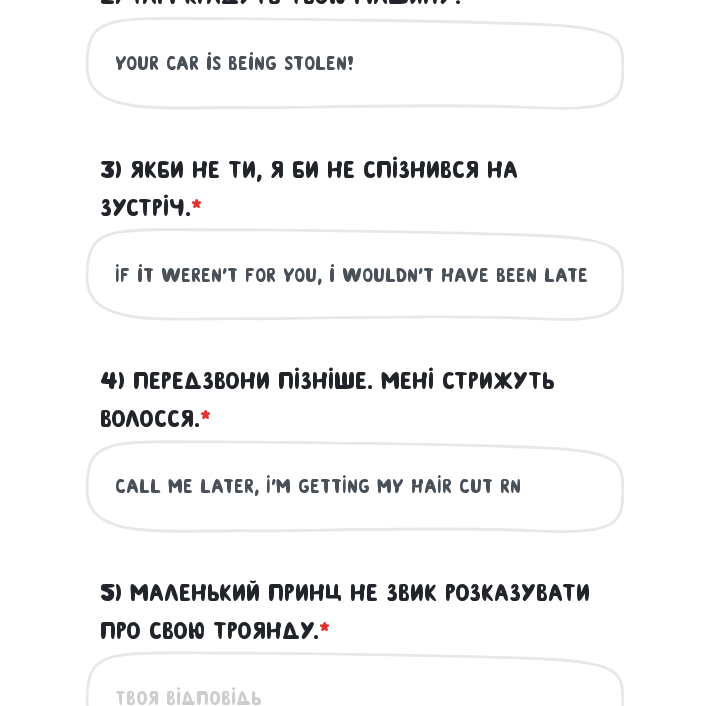 drag, startPoint x: 525, startPoint y: 446, endPoint x: 199, endPoint y: 417, distance: 327.28732 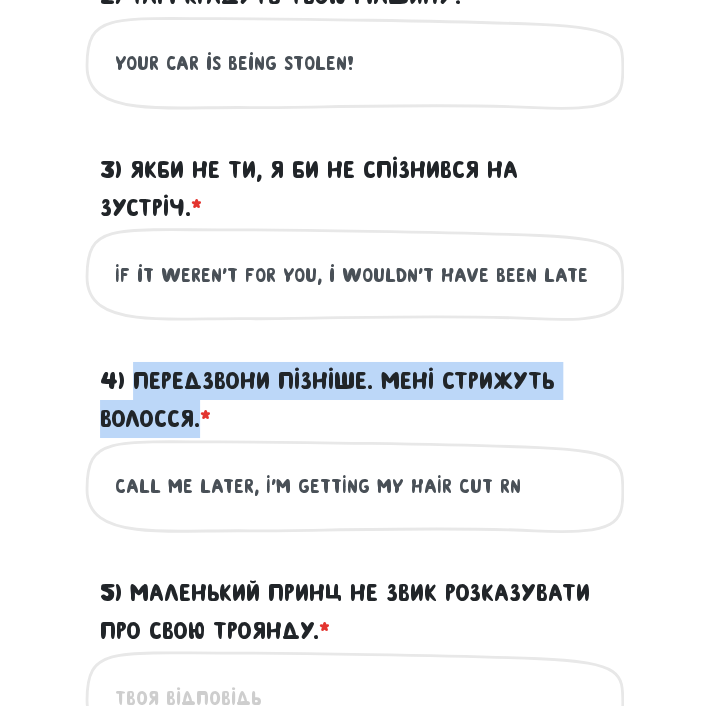 drag, startPoint x: 139, startPoint y: 334, endPoint x: 205, endPoint y: 395, distance: 89.87213 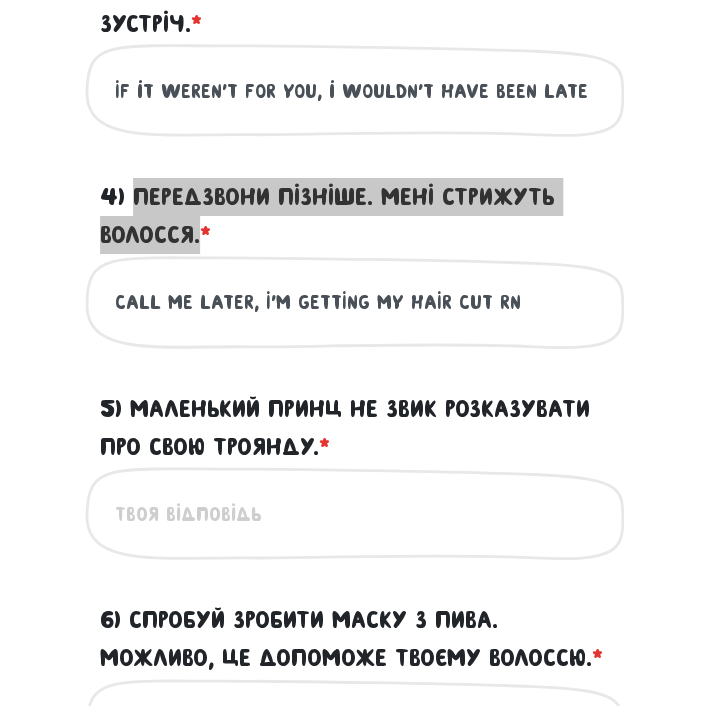 scroll, scrollTop: 1572, scrollLeft: 0, axis: vertical 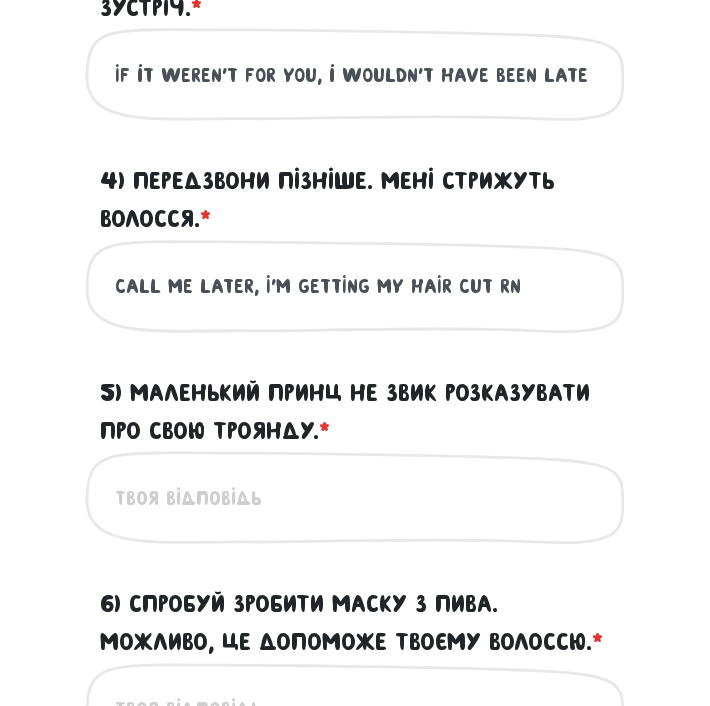 click on "5) Маленький Принц не звик розказувати про свою Троянду. *
?" at bounding box center [355, 497] 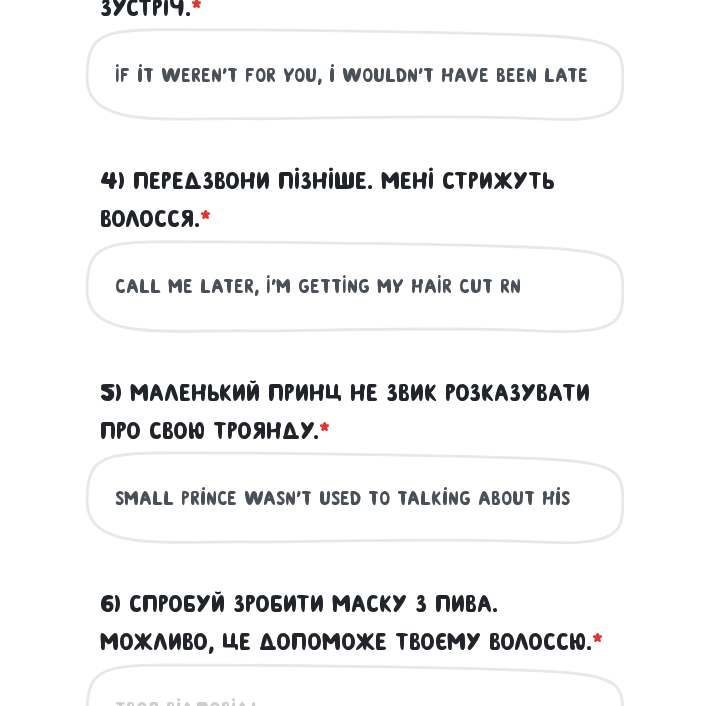 click on "5) Маленький Принц не звик розказувати про свою Троянду. *
?" at bounding box center (355, 412) 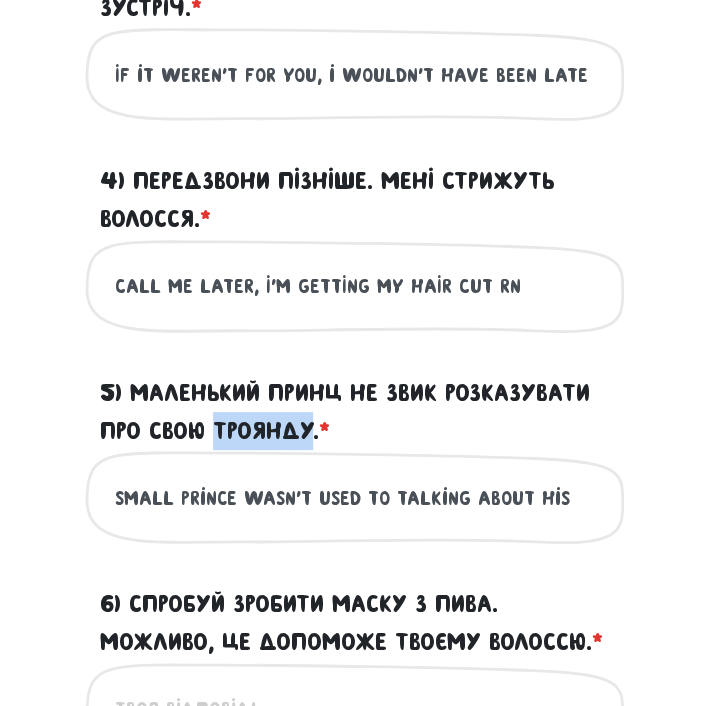 drag, startPoint x: 220, startPoint y: 401, endPoint x: 311, endPoint y: 397, distance: 91.08787 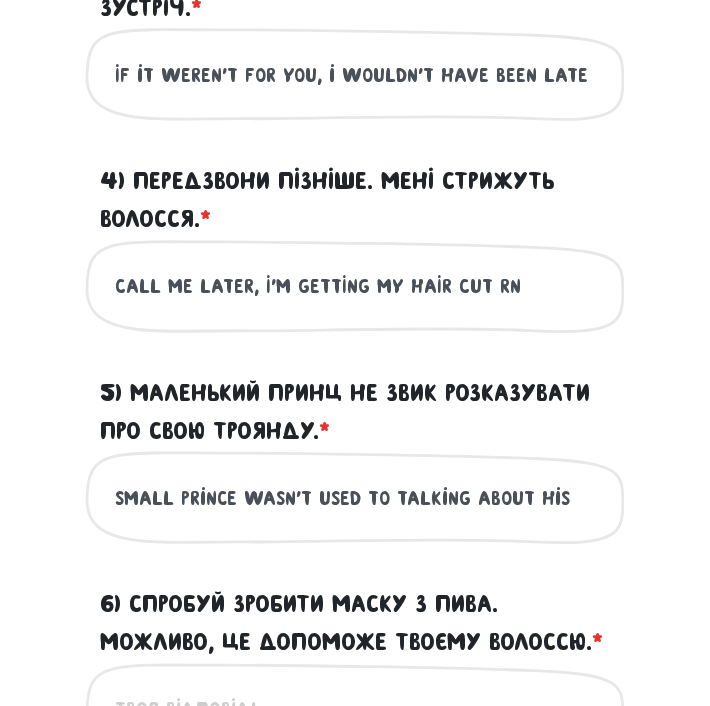 click on "small prince wasn't used to talking about his" at bounding box center [355, 497] 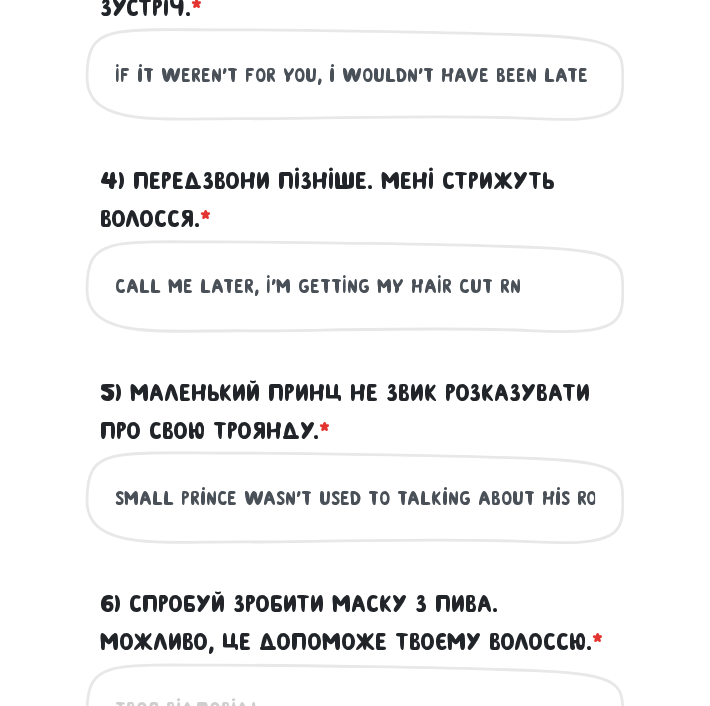 scroll, scrollTop: 0, scrollLeft: 7, axis: horizontal 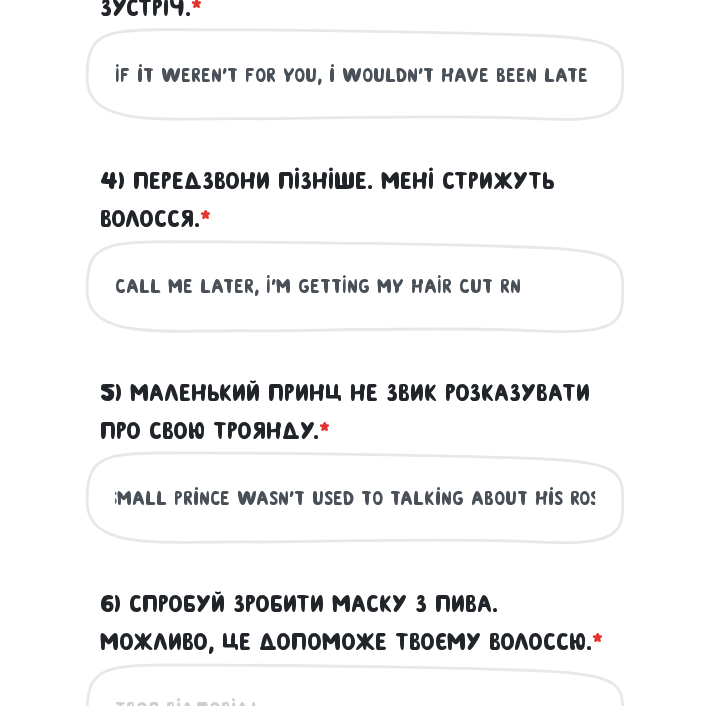 type on "small prince wasn't used to talking about his rose" 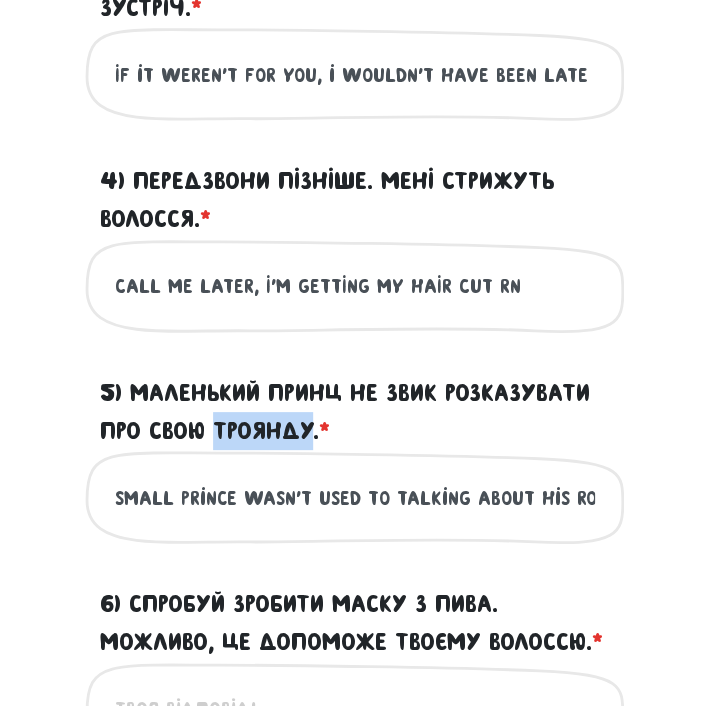 click on "5) Маленький Принц не звик розказувати про свою Троянду. *
?" at bounding box center (355, 412) 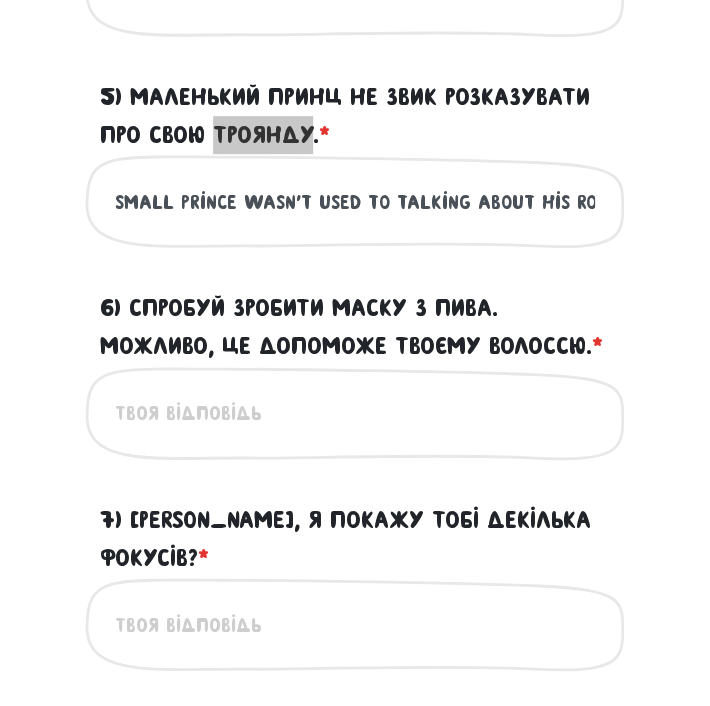 scroll, scrollTop: 1872, scrollLeft: 0, axis: vertical 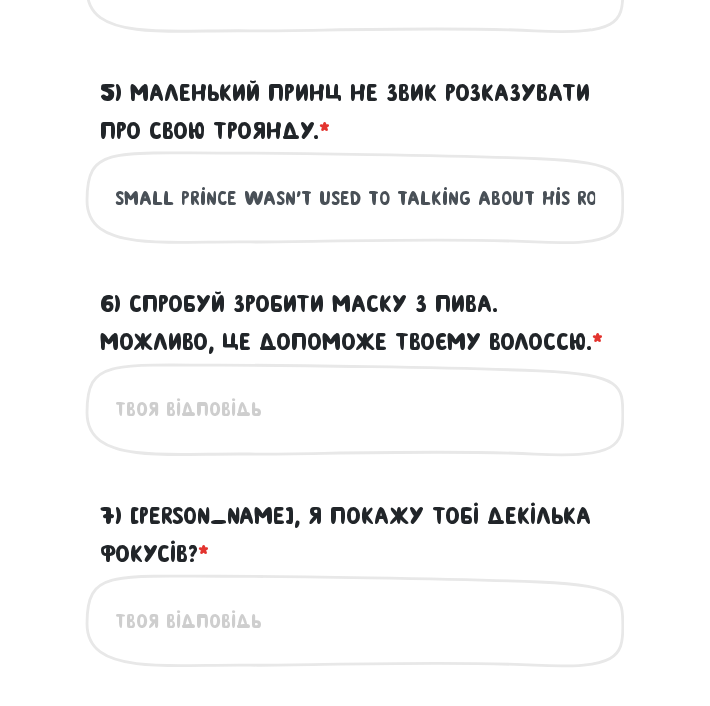 click on "5) Маленький Принц не звик розказувати про свою Троянду. *
?" at bounding box center (355, 112) 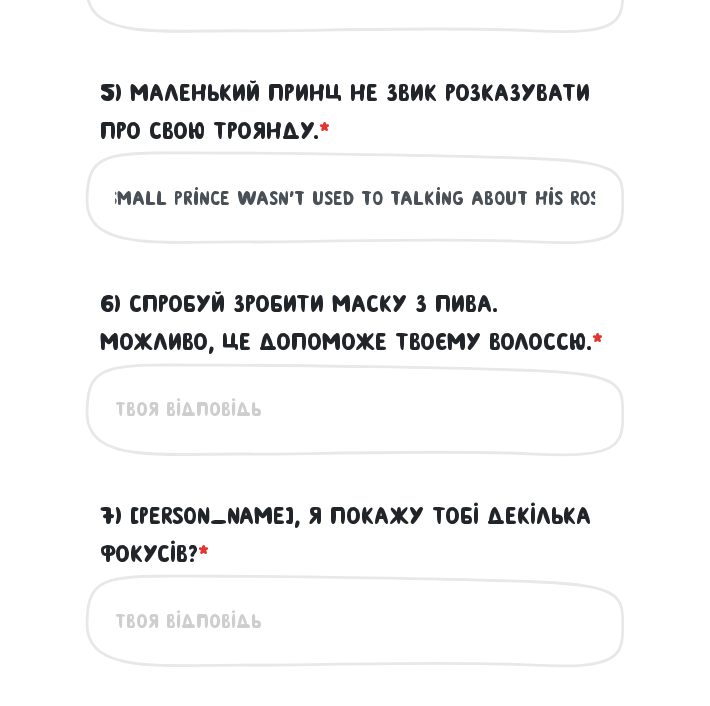 scroll, scrollTop: 0, scrollLeft: 0, axis: both 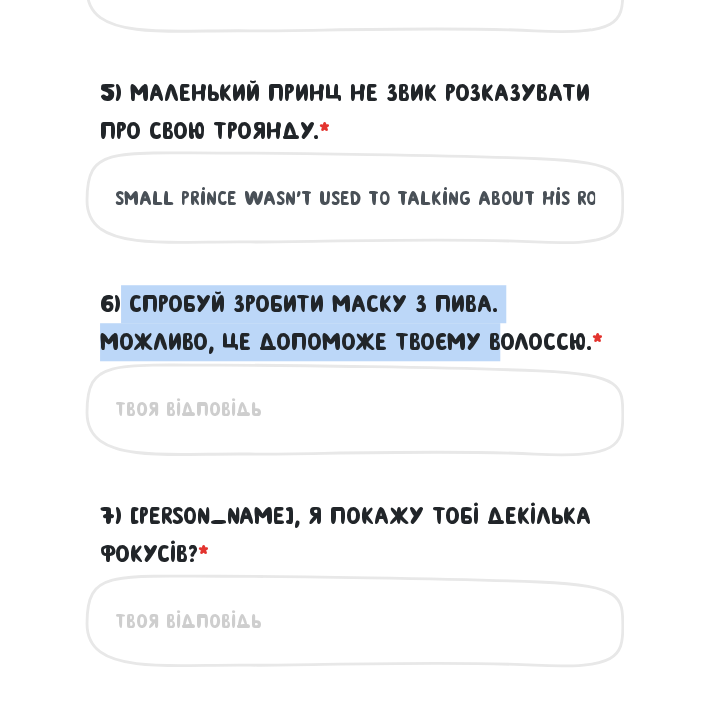 drag, startPoint x: 123, startPoint y: 268, endPoint x: 505, endPoint y: 298, distance: 383.1762 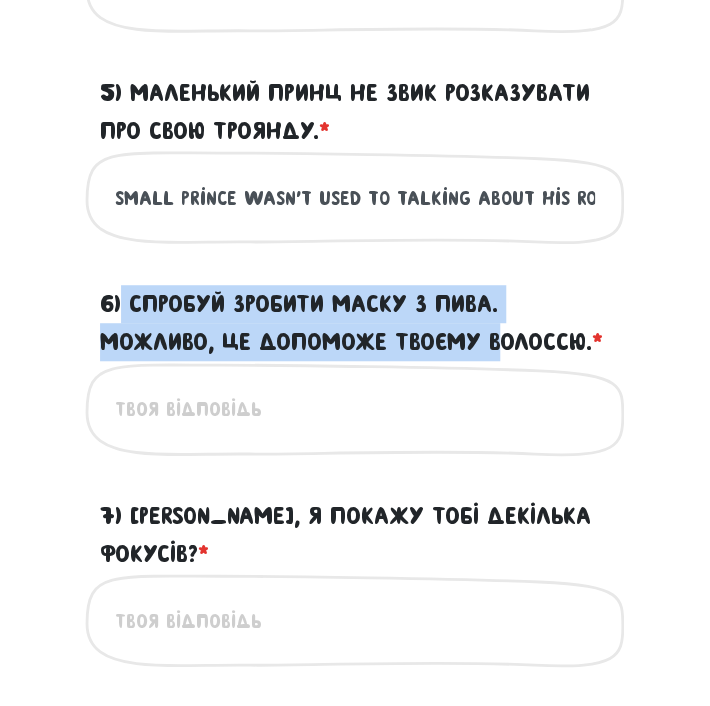 click on "6) Спробуй зробити маску з пива. Можливо, це допоможе твоєму волоссю. *
?" at bounding box center [355, 323] 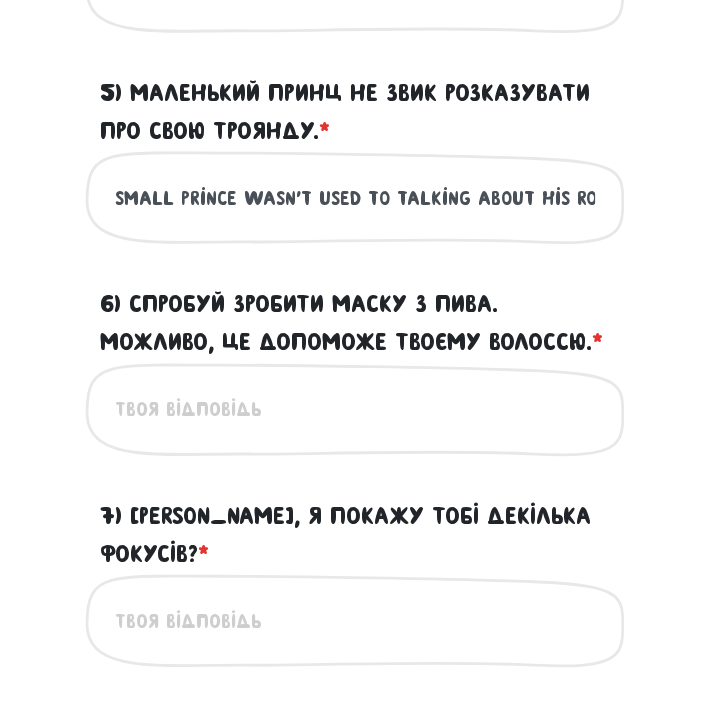 click on "Це обов'язкове поле" at bounding box center [355, 409] 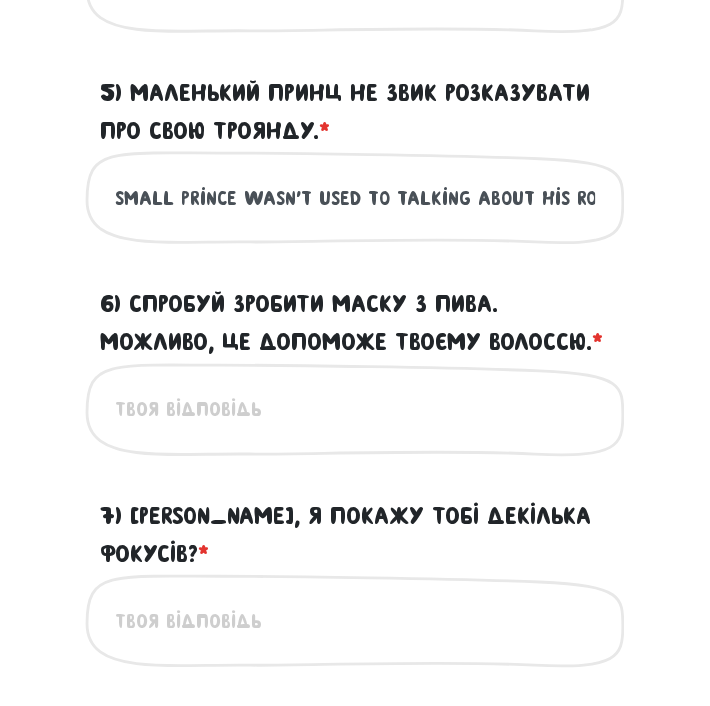 click on "6) Спробуй зробити маску з пива. Можливо, це допоможе твоєму волоссю. *
?" at bounding box center [355, 409] 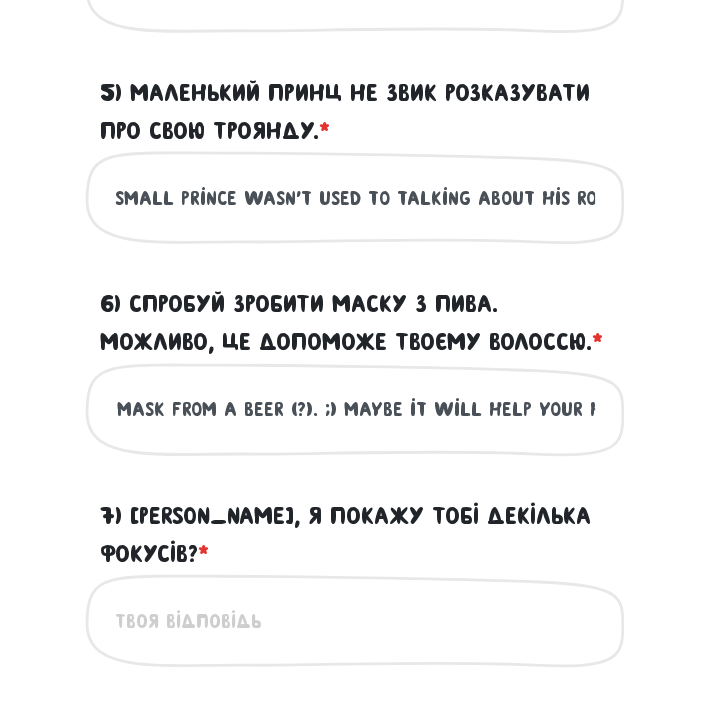 scroll, scrollTop: 0, scrollLeft: 143, axis: horizontal 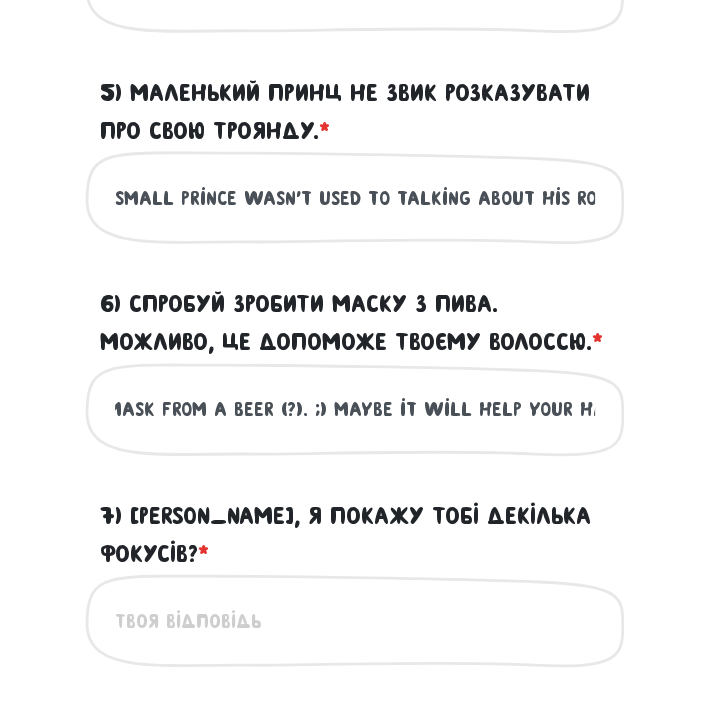 type on "try making a mask from a beer (?). ;) maybe it will help your hair" 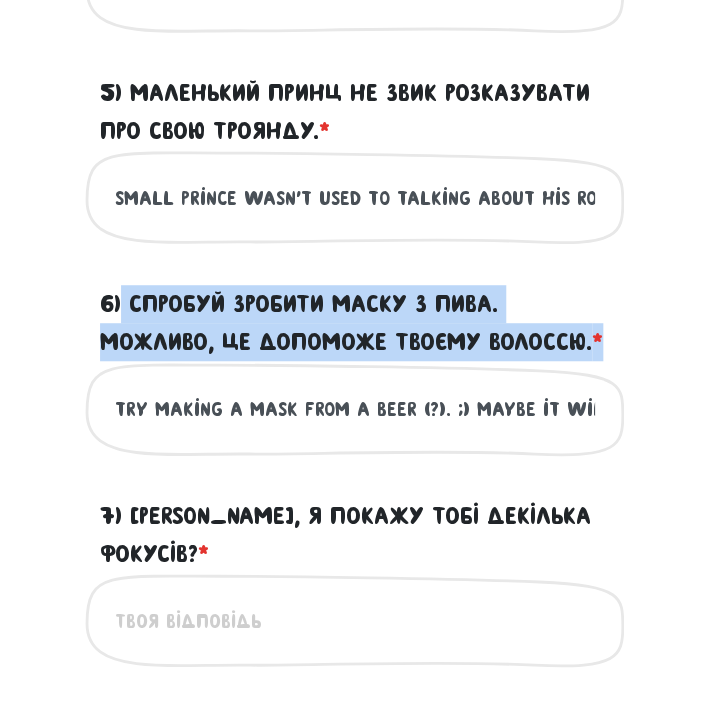 drag, startPoint x: 121, startPoint y: 267, endPoint x: 686, endPoint y: 307, distance: 566.4142 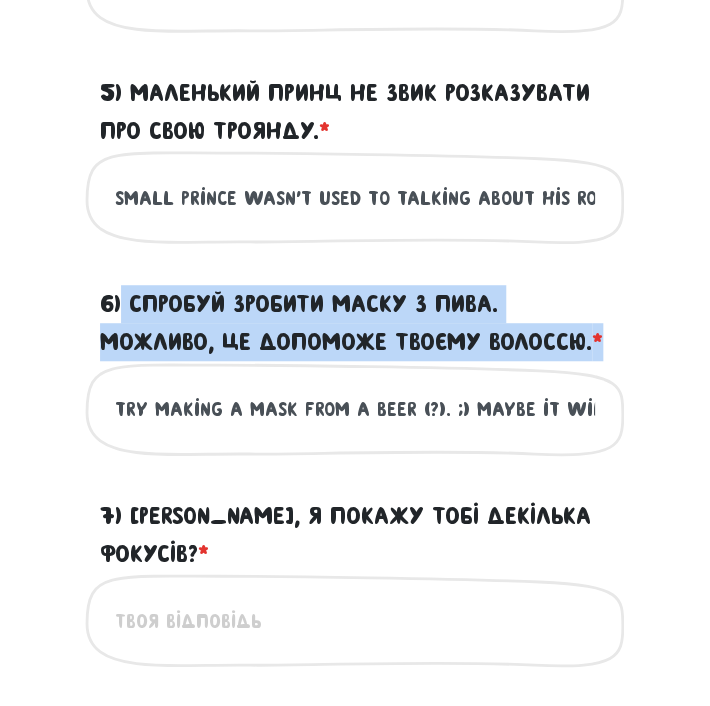 click on "Увага!
При перезавантаженні цієї сторінки ваші відповіді зберігаються на деякий час, але при подальшій роботі з браузером можуть втратитись. Будь ласка, постарайтеся пройти тест за один раз ☺️
Домовились
Тест для тічерів
Привіт!
?" at bounding box center (355, 804) 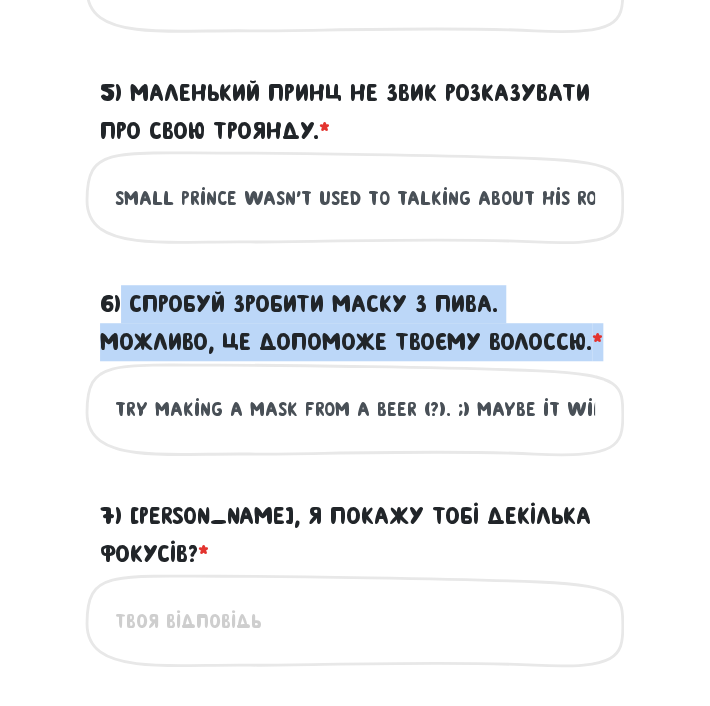 copy on "Спробуй зробити маску з пива. Можливо, це допоможе твоєму волоссю. *" 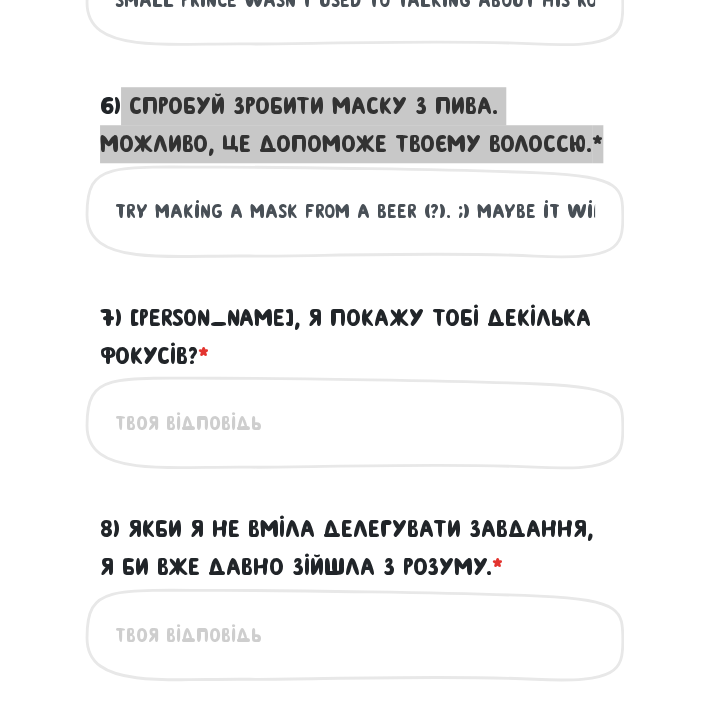 scroll, scrollTop: 2072, scrollLeft: 0, axis: vertical 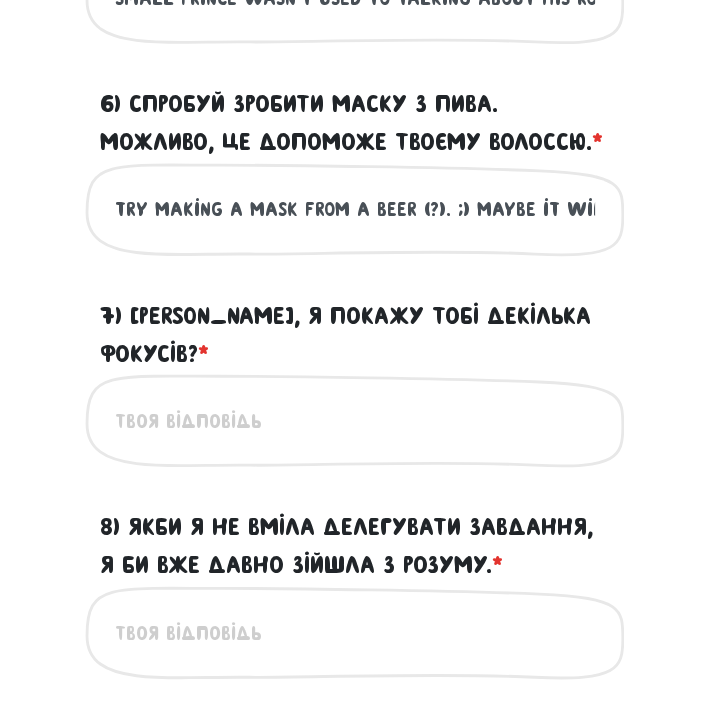 click on "7) Хочеш, я покажу тобі декілька фокусів? *
?" at bounding box center (355, 420) 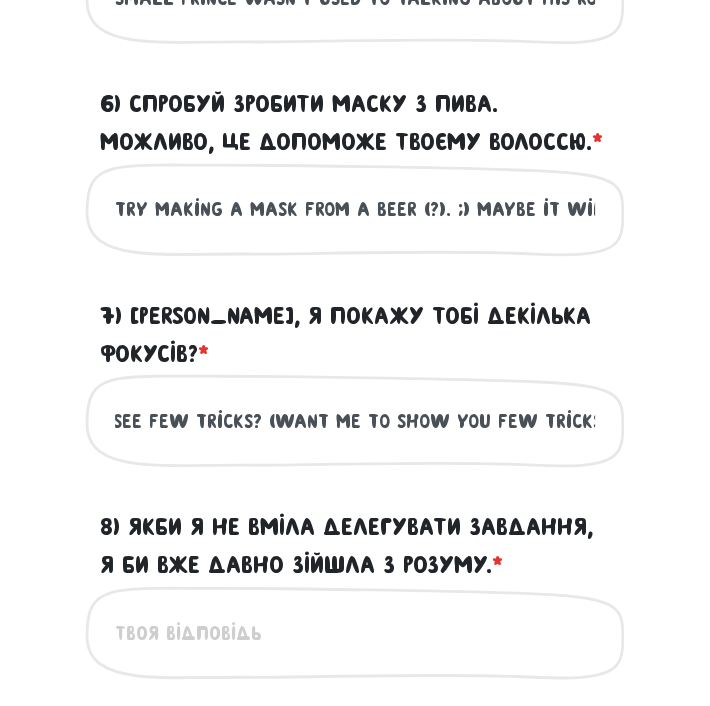 scroll, scrollTop: 0, scrollLeft: 82, axis: horizontal 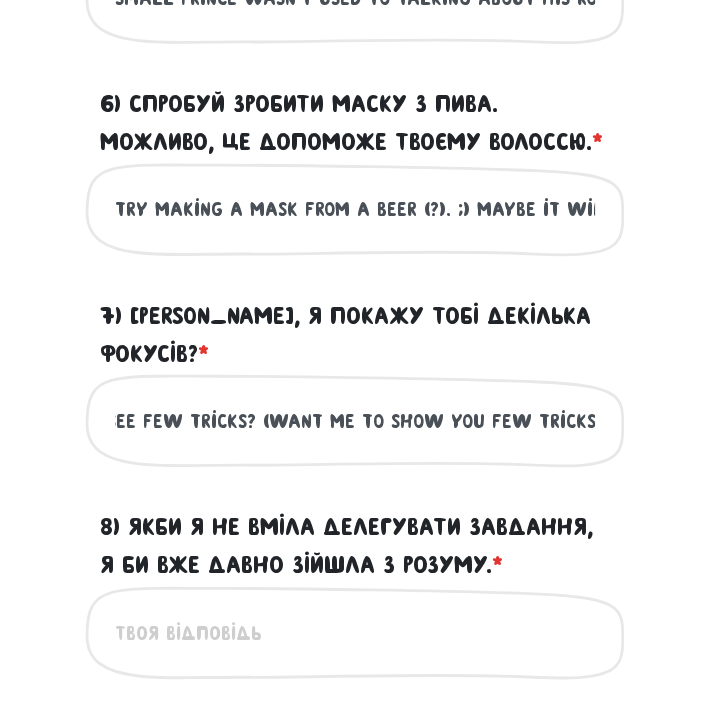 type on "wanna see few tricks? (want me to show you few tricks?)" 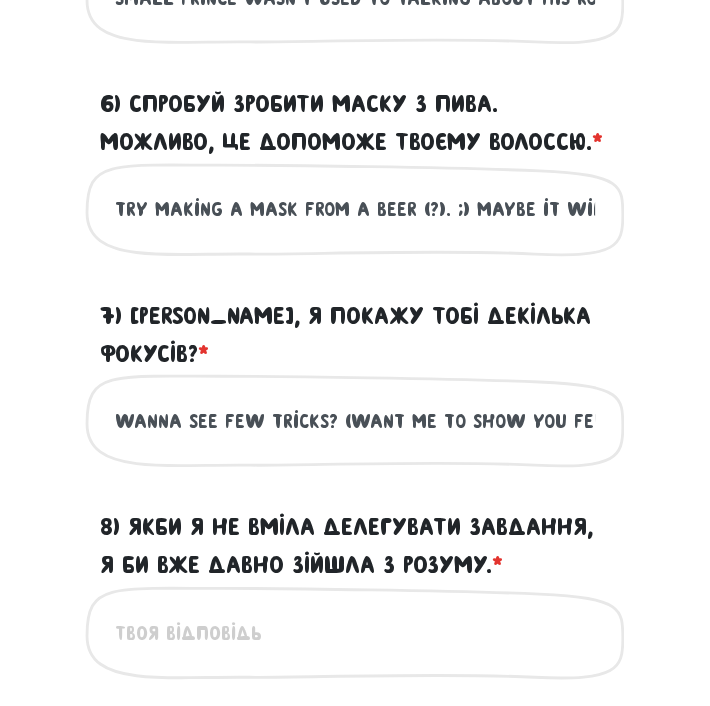 click on "try making a mask from a beer (?). ;) maybe it will help your hair" at bounding box center (355, 209) 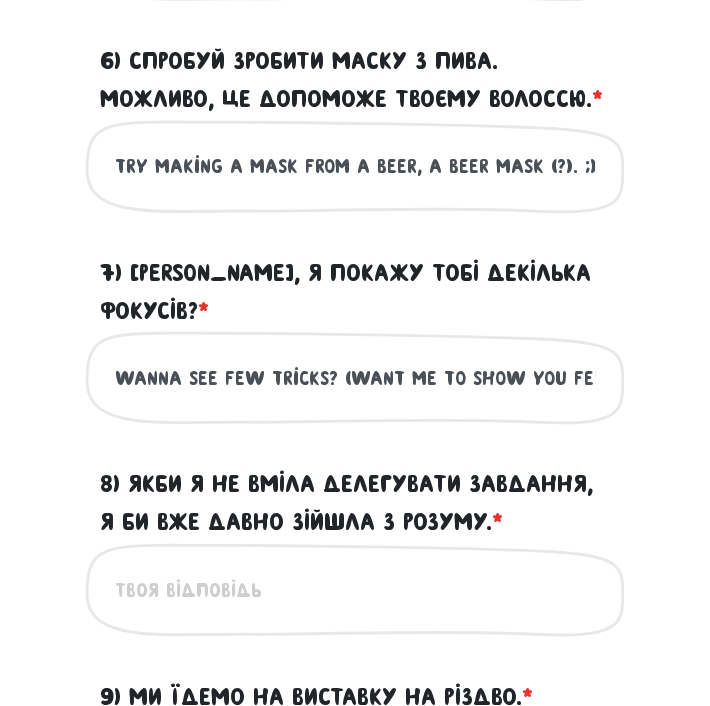 scroll, scrollTop: 2172, scrollLeft: 0, axis: vertical 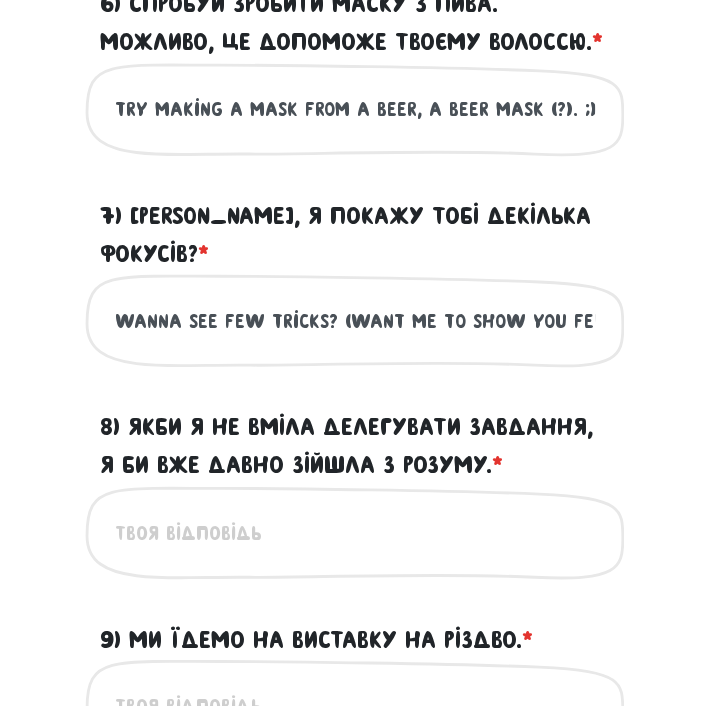 type on "try making a mask from a beer, a beer mask (?). ;) maybe it will help your hair" 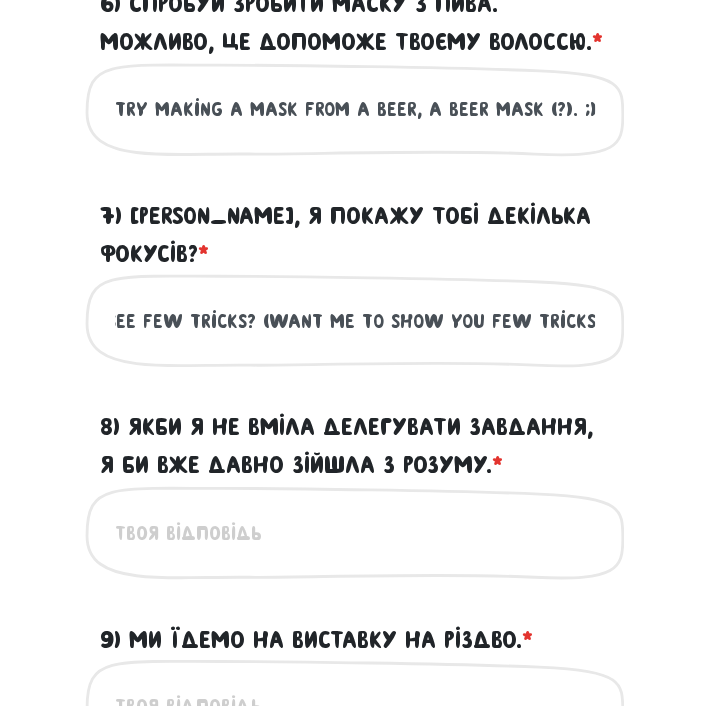 scroll, scrollTop: 0, scrollLeft: 0, axis: both 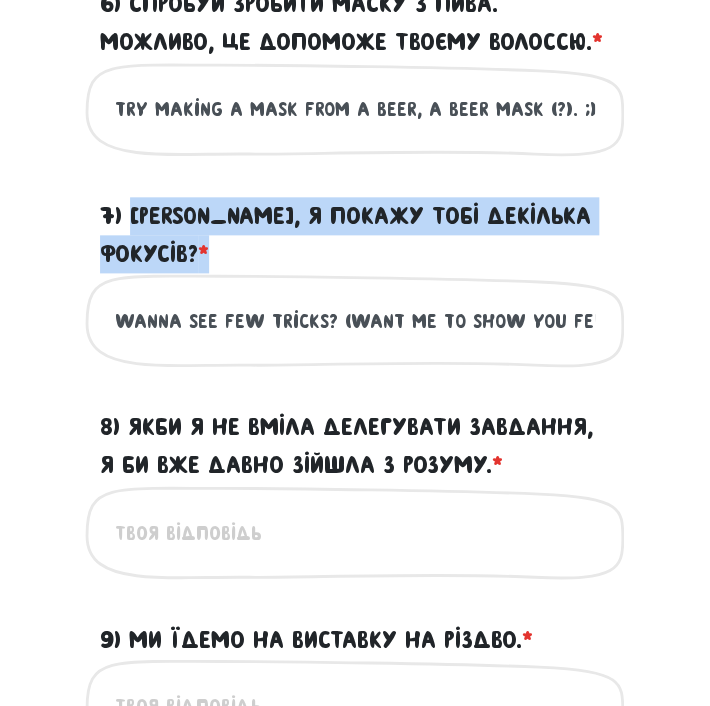 drag, startPoint x: 208, startPoint y: 226, endPoint x: 130, endPoint y: 186, distance: 87.658424 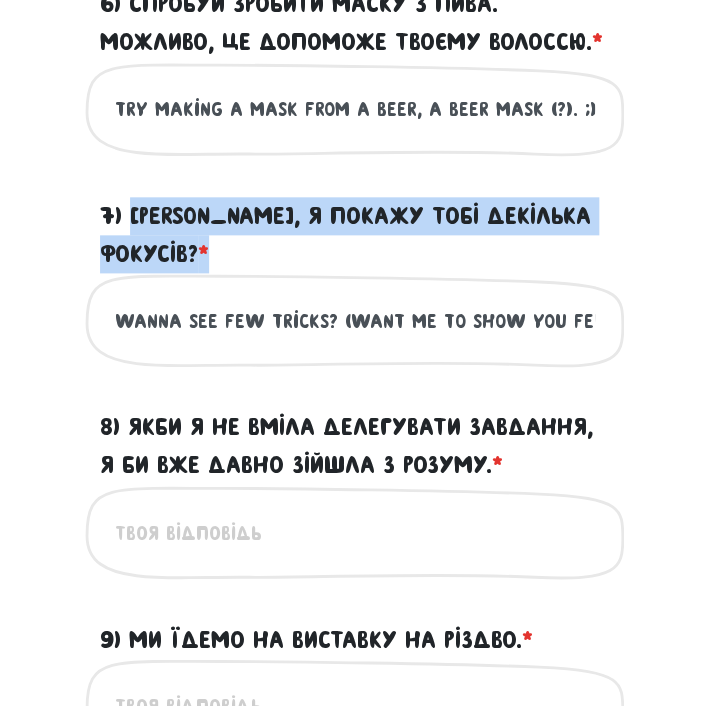 click on "7) Хочеш, я покажу тобі декілька фокусів? *
?" at bounding box center (355, 235) 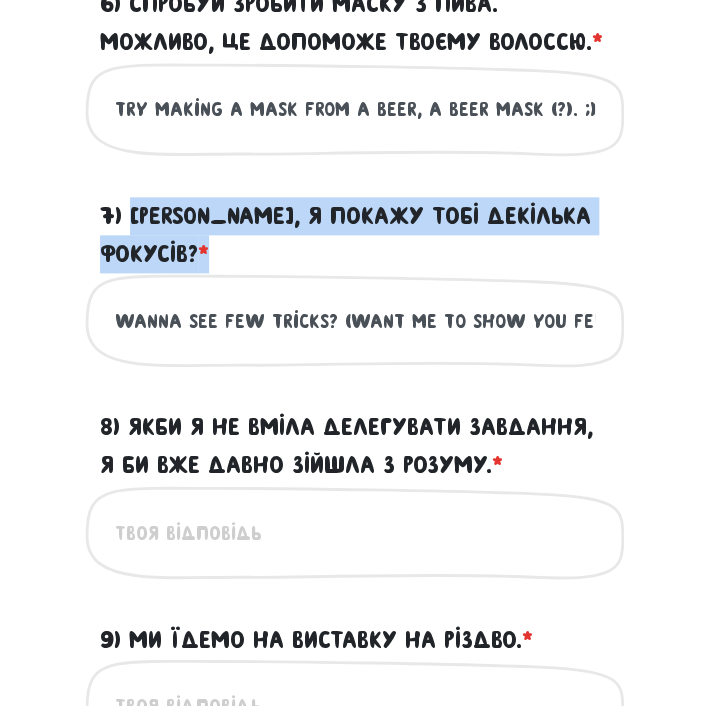 copy on "Хочеш, я покажу тобі декілька фокусів? *" 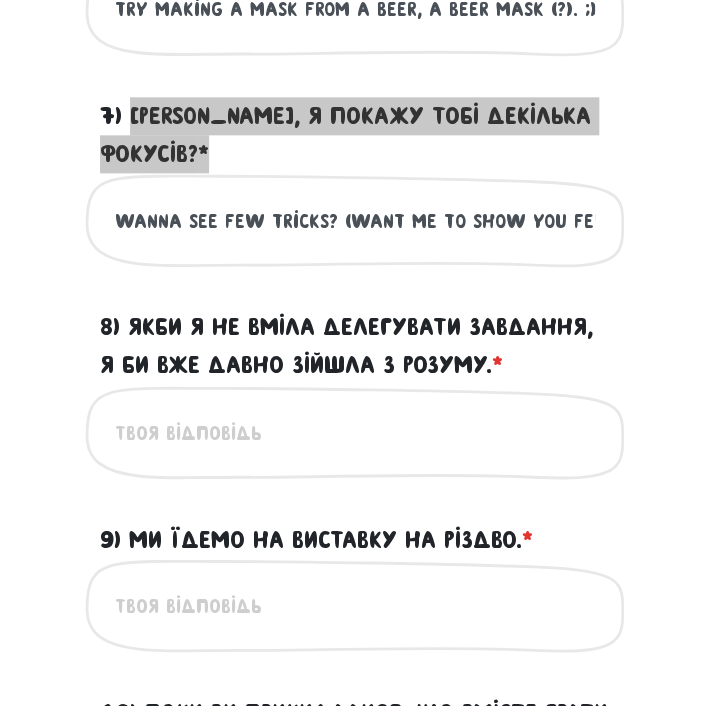 scroll, scrollTop: 2272, scrollLeft: 0, axis: vertical 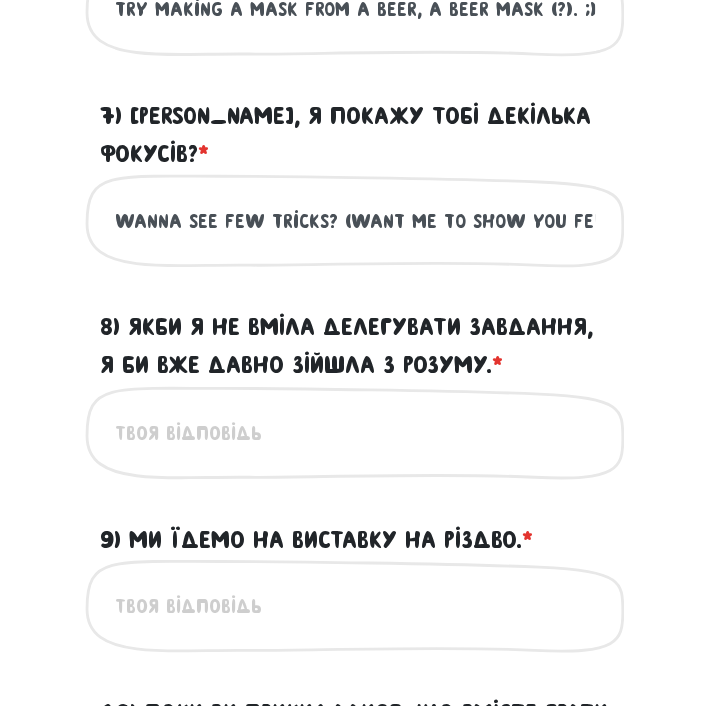 click on "8) Якби я не вміла делегувати завдання, я би вже давно зійшла з розуму. *
?" at bounding box center (355, 432) 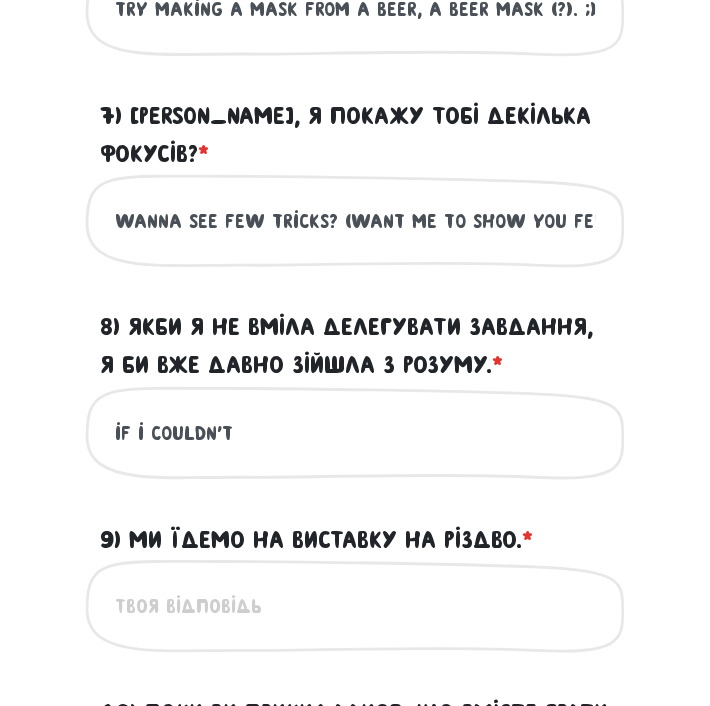 type on "if i couldn't" 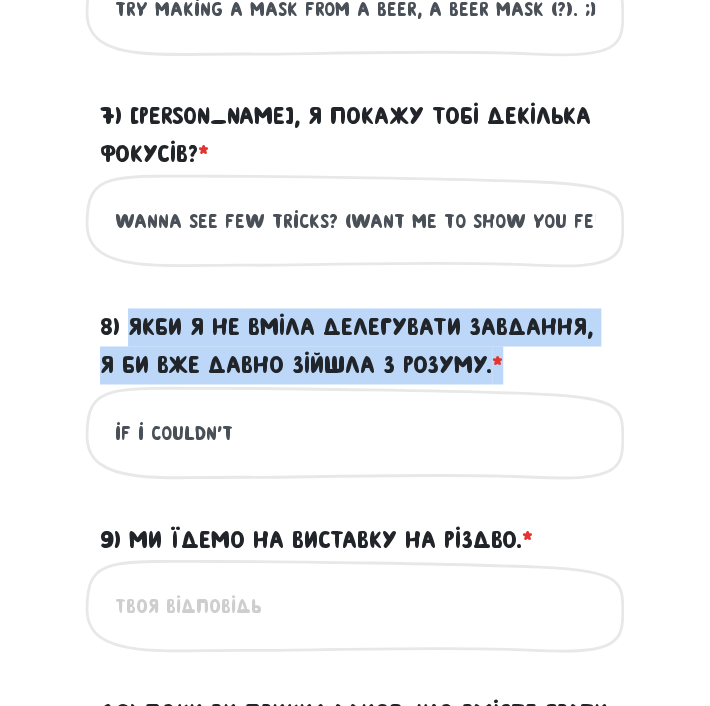 drag, startPoint x: 127, startPoint y: 292, endPoint x: 509, endPoint y: 328, distance: 383.6926 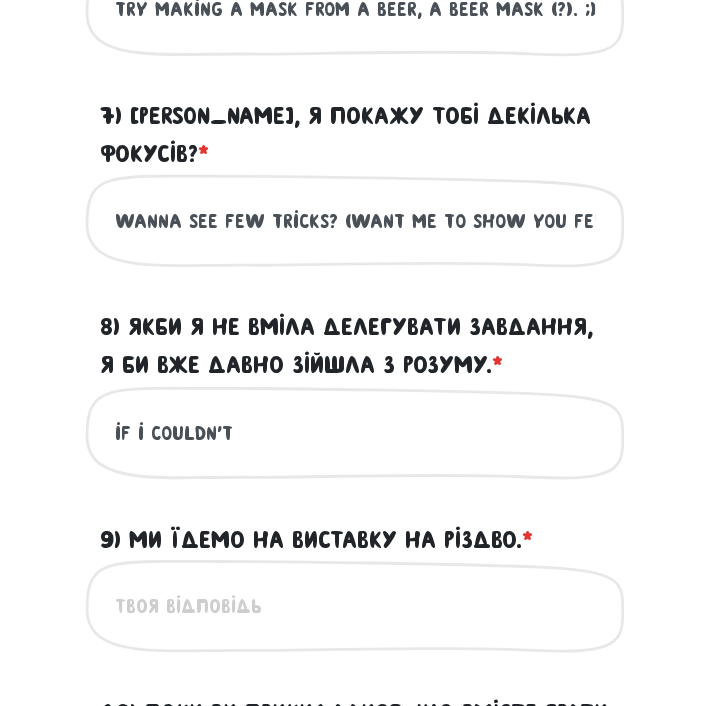 click on "wanna see few tricks? (want me to show you few tricks?)" at bounding box center (355, 220) 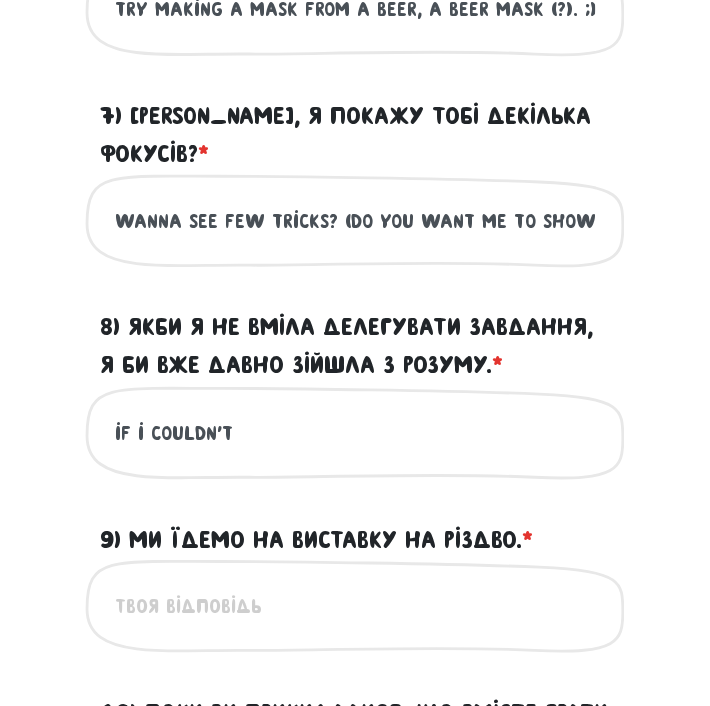 scroll, scrollTop: 0, scrollLeft: 152, axis: horizontal 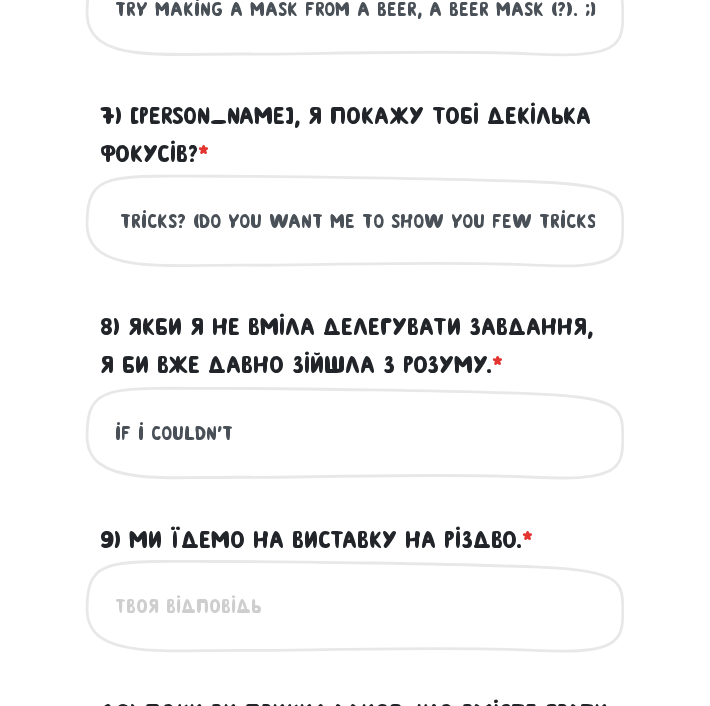 drag, startPoint x: 427, startPoint y: 173, endPoint x: 660, endPoint y: 168, distance: 233.05363 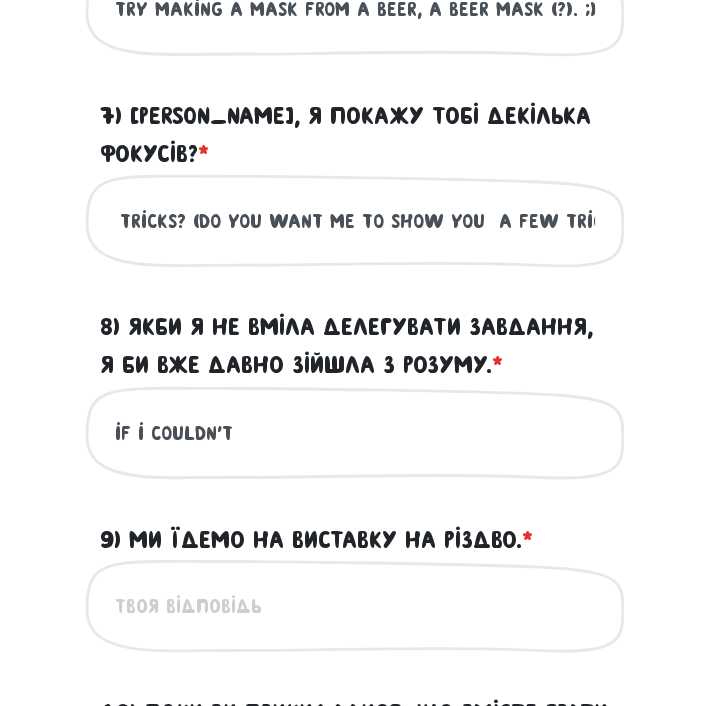 type on "wanna see few tricks? (do you want me to show you  a few tricks?)" 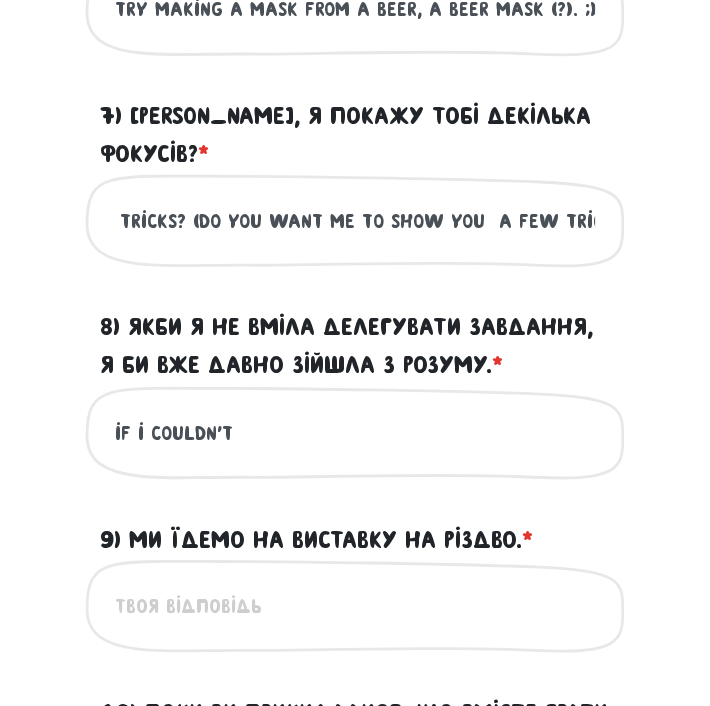 scroll, scrollTop: 0, scrollLeft: 0, axis: both 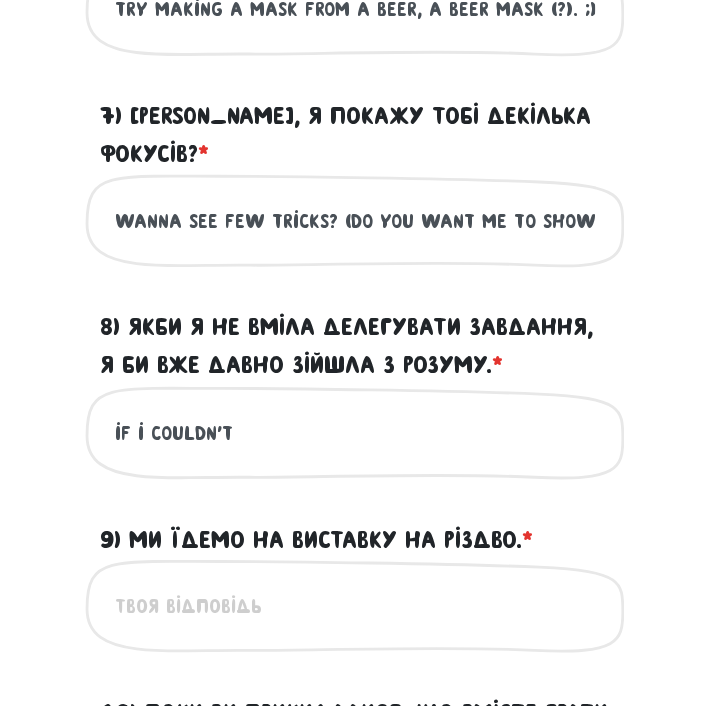 click on "if i couldn't" at bounding box center [355, 432] 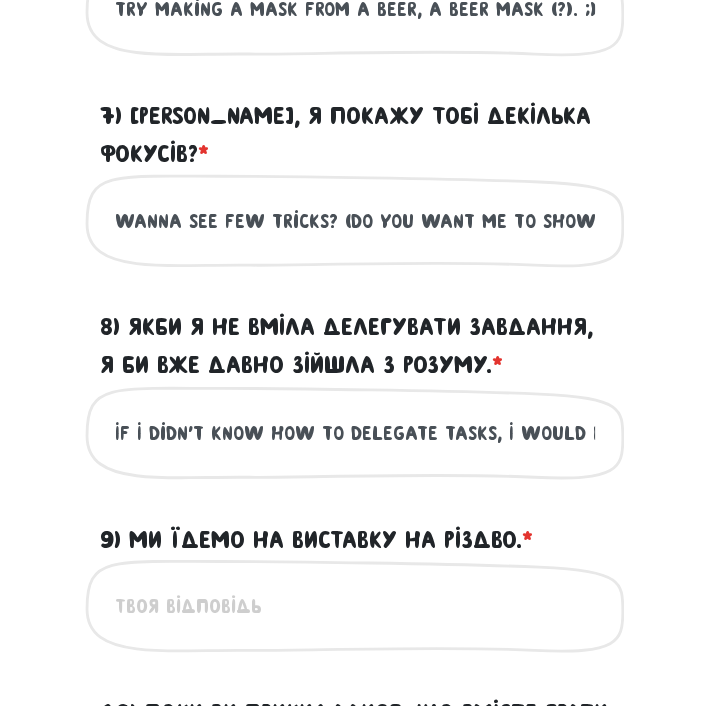 scroll, scrollTop: 0, scrollLeft: 299, axis: horizontal 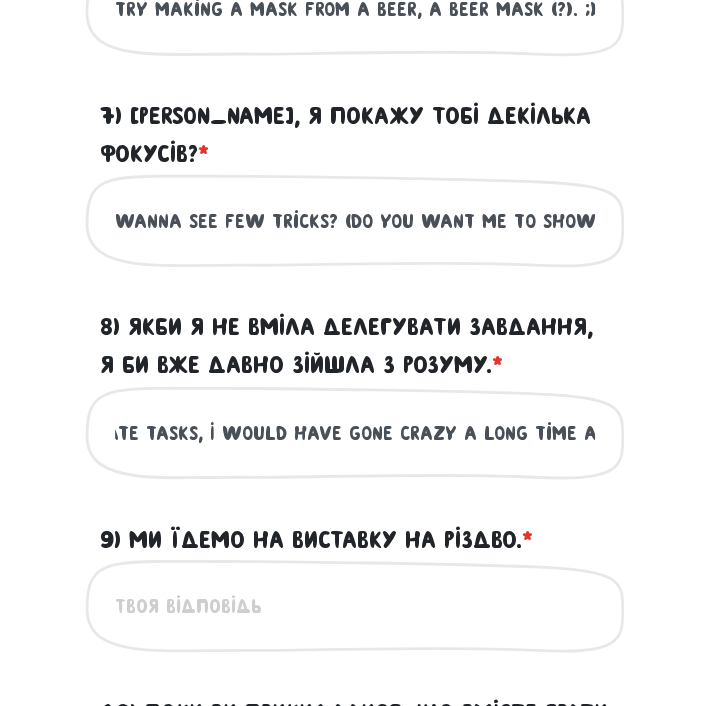 drag, startPoint x: 287, startPoint y: 406, endPoint x: 625, endPoint y: 402, distance: 338.02368 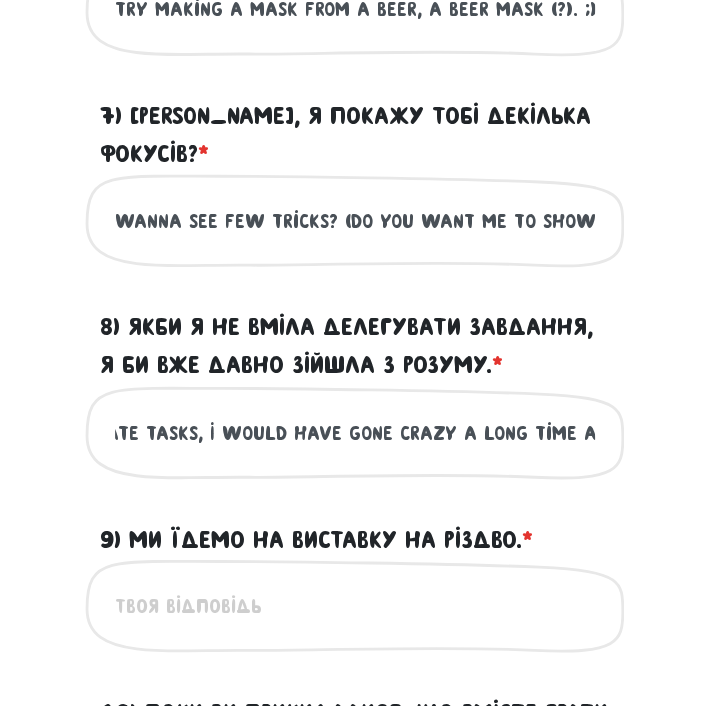 click on "Увага!
При перезавантаженні цієї сторінки ваші відповіді зберігаються на деякий час, але при подальшій роботі з браузером можуть втратитись. Будь ласка, постарайтеся пройти тест за один раз ☺️
Домовились
Тест для тічерів
Привіт!
?" at bounding box center (355, 404) 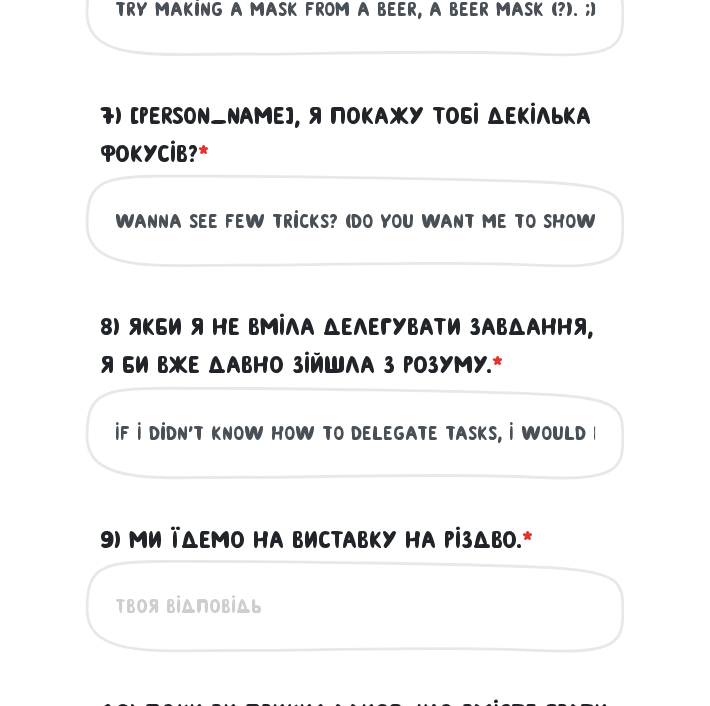 drag, startPoint x: 230, startPoint y: 390, endPoint x: -93, endPoint y: 389, distance: 323.00156 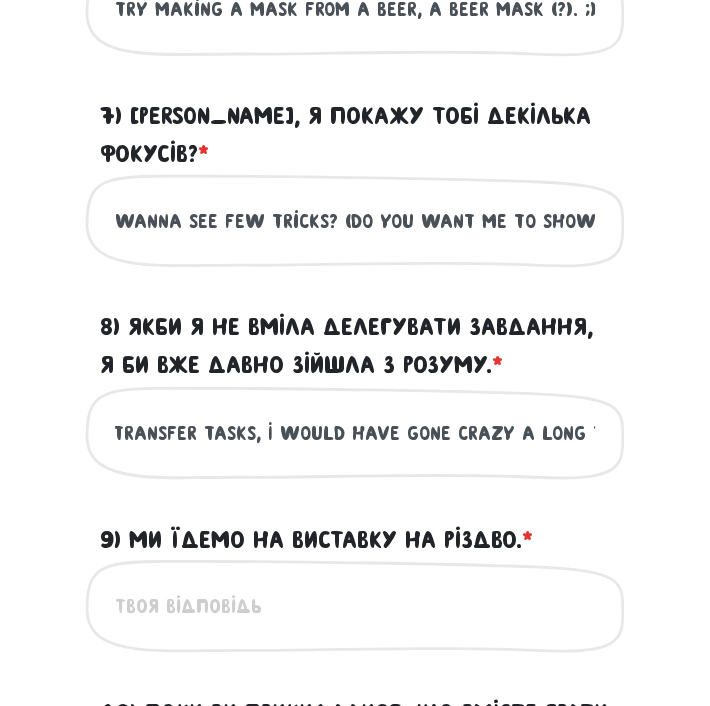 scroll, scrollTop: 0, scrollLeft: 300, axis: horizontal 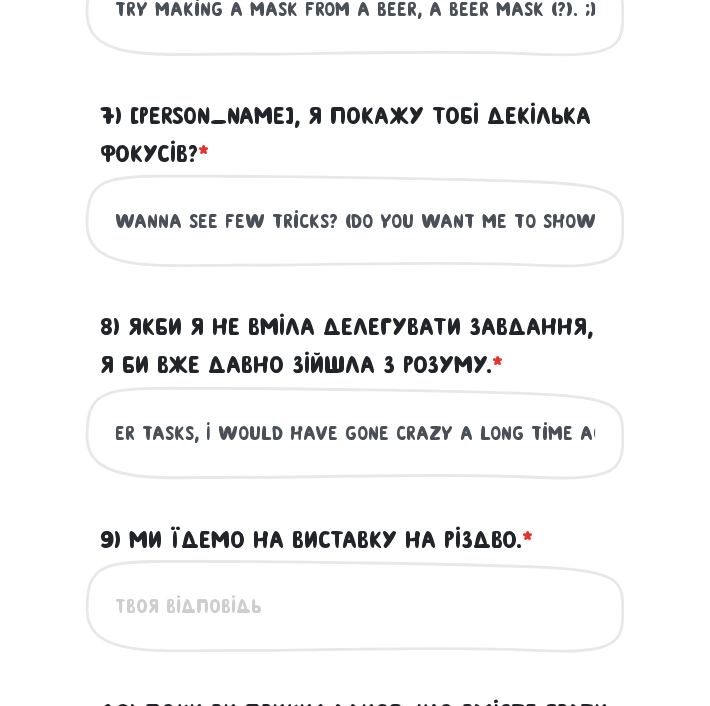 drag, startPoint x: 448, startPoint y: 399, endPoint x: 638, endPoint y: 392, distance: 190.1289 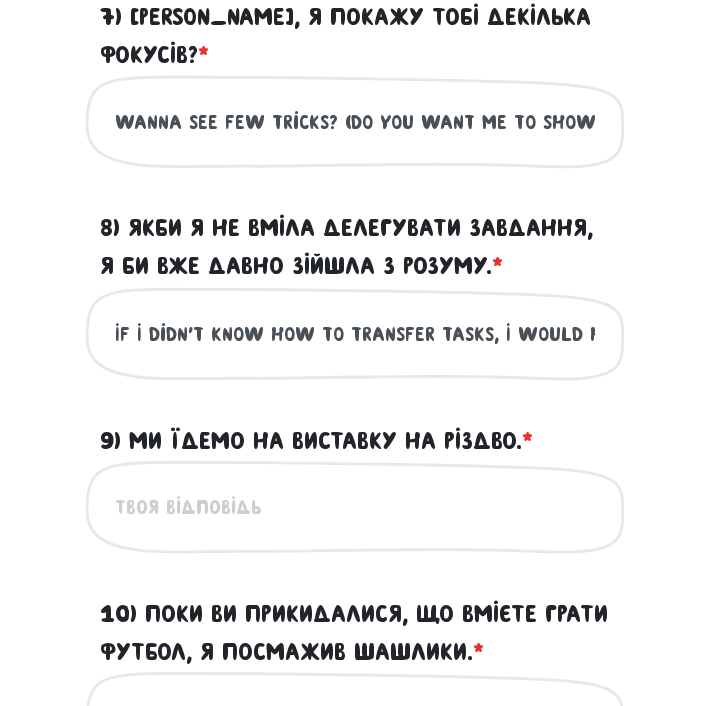 scroll, scrollTop: 2372, scrollLeft: 0, axis: vertical 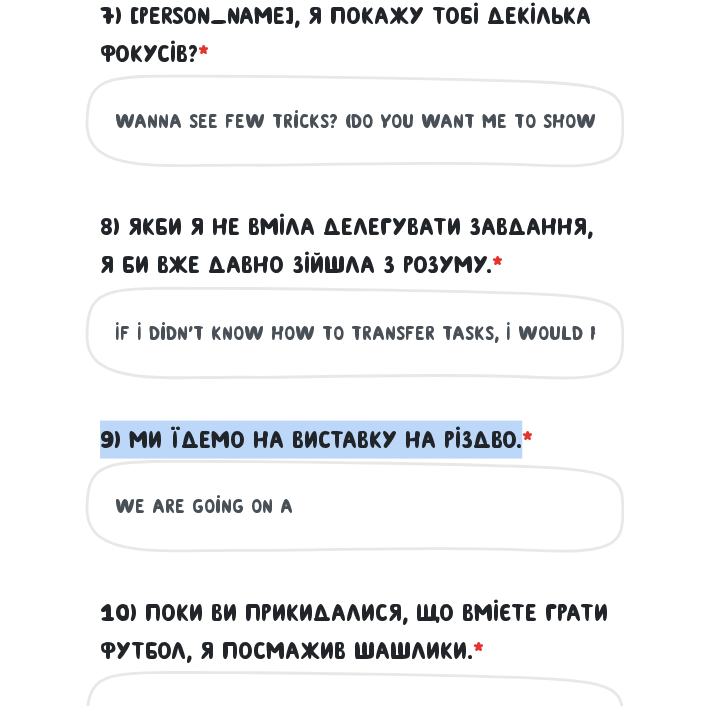 drag, startPoint x: 522, startPoint y: 401, endPoint x: 49, endPoint y: 403, distance: 473.00424 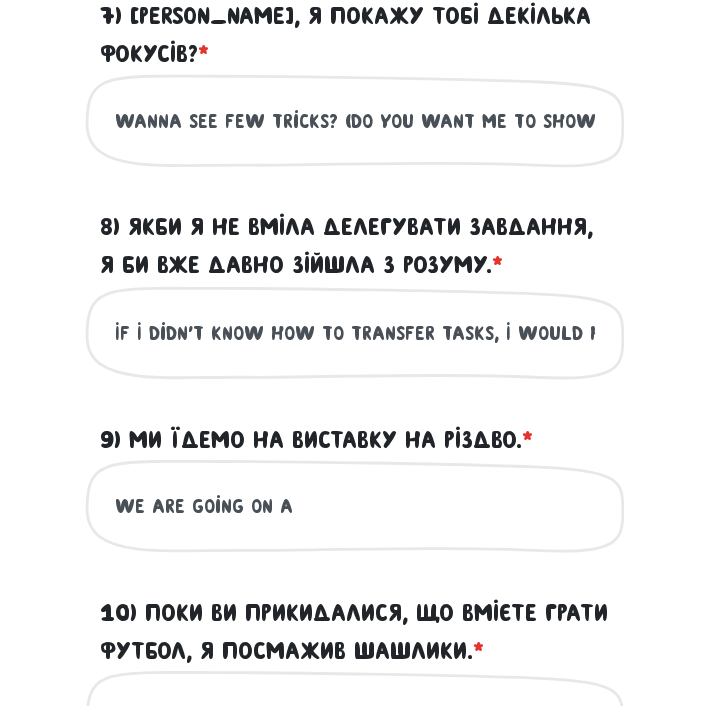 click on "we are going on a" at bounding box center [355, 505] 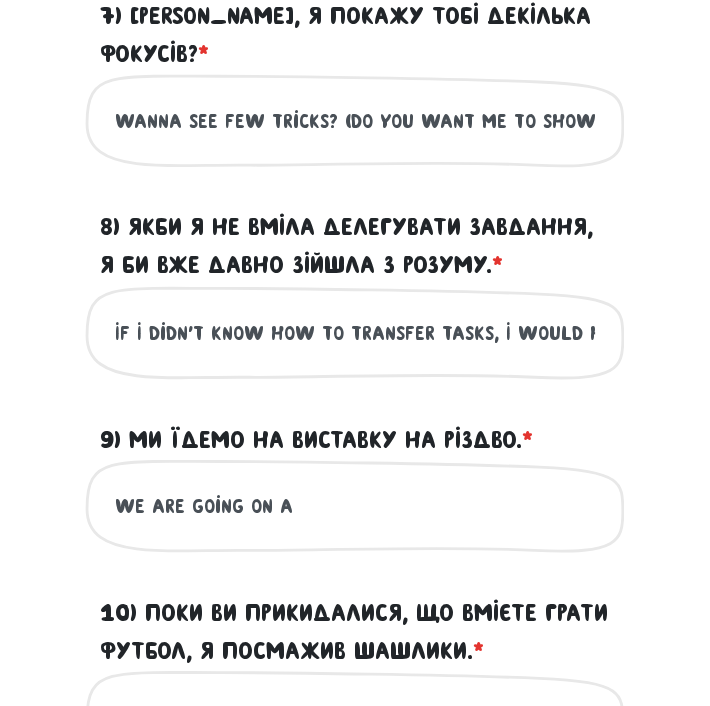 drag, startPoint x: 331, startPoint y: 480, endPoint x: 247, endPoint y: 478, distance: 84.0238 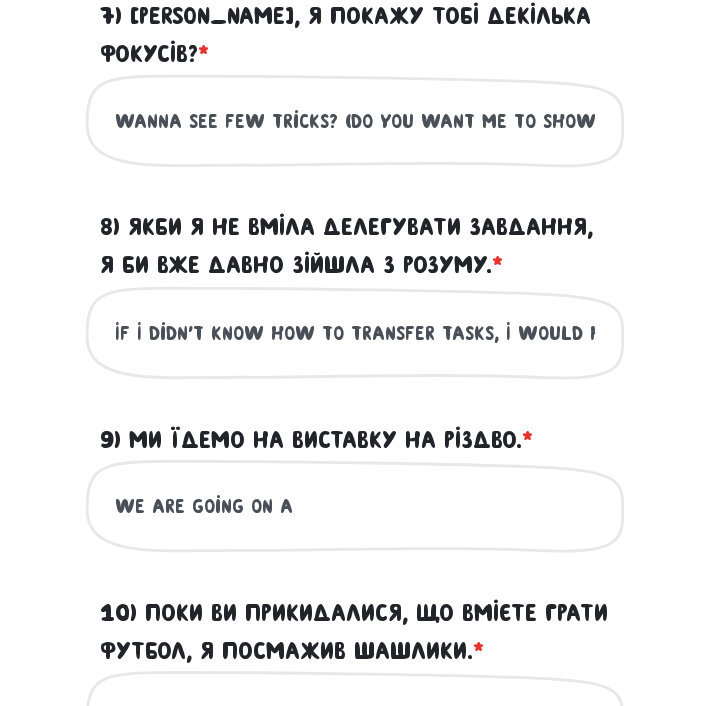 click on "we are going on a" at bounding box center (355, 505) 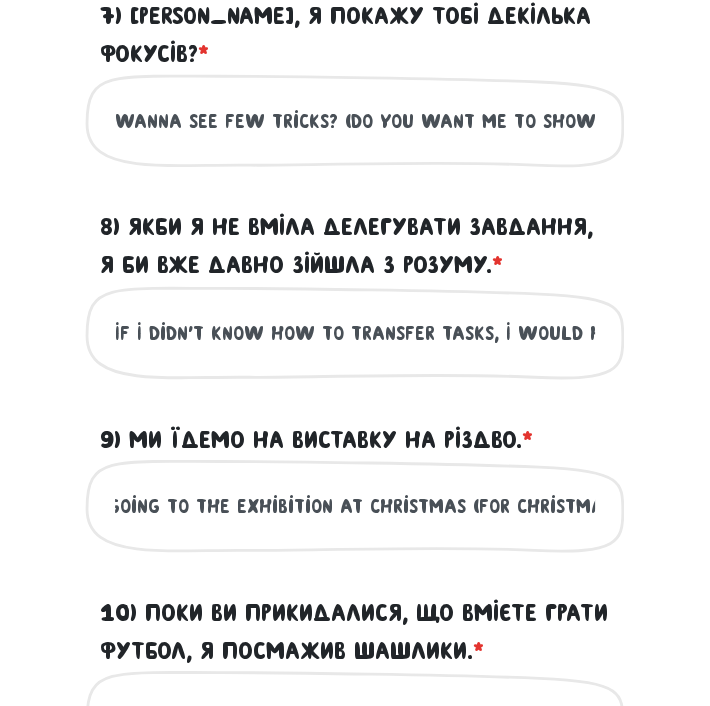 scroll, scrollTop: 0, scrollLeft: 90, axis: horizontal 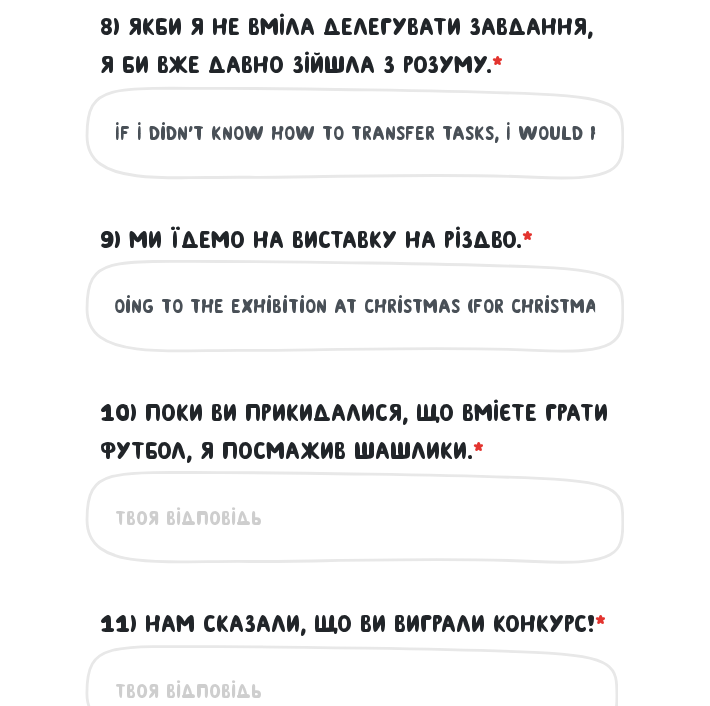 type on "we are going to the exhibition at christmas (for christmas)" 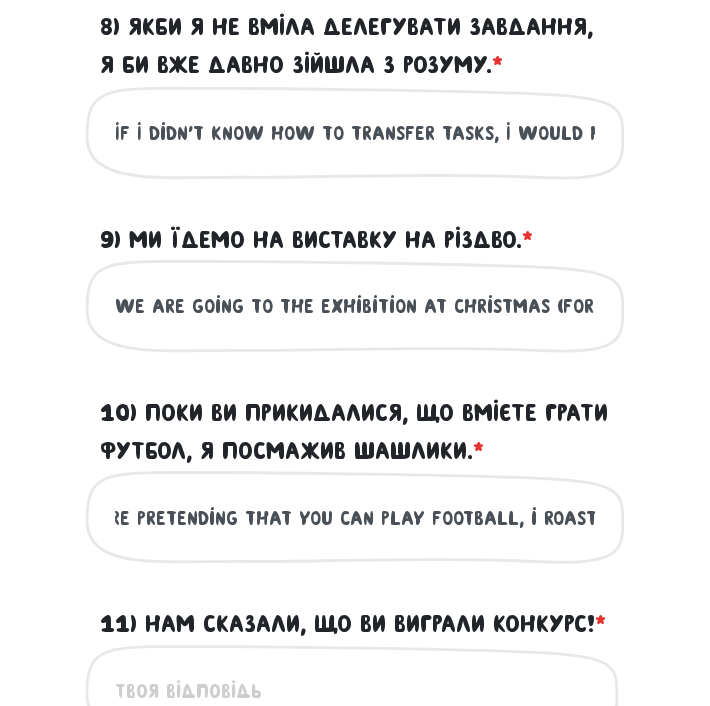 scroll, scrollTop: 0, scrollLeft: 150, axis: horizontal 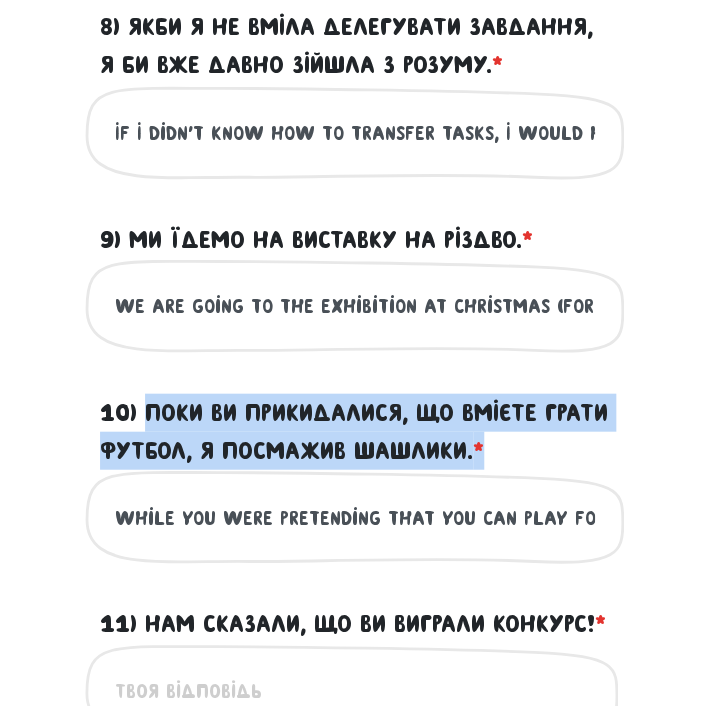 drag, startPoint x: 142, startPoint y: 378, endPoint x: 555, endPoint y: 408, distance: 414.08817 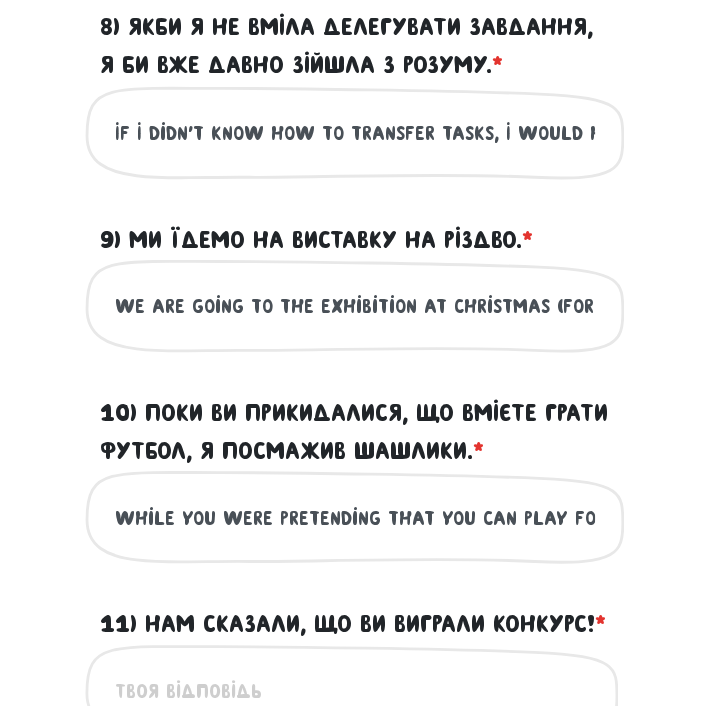 click on "while you were pretending that you can play football, i roasted" at bounding box center (355, 516) 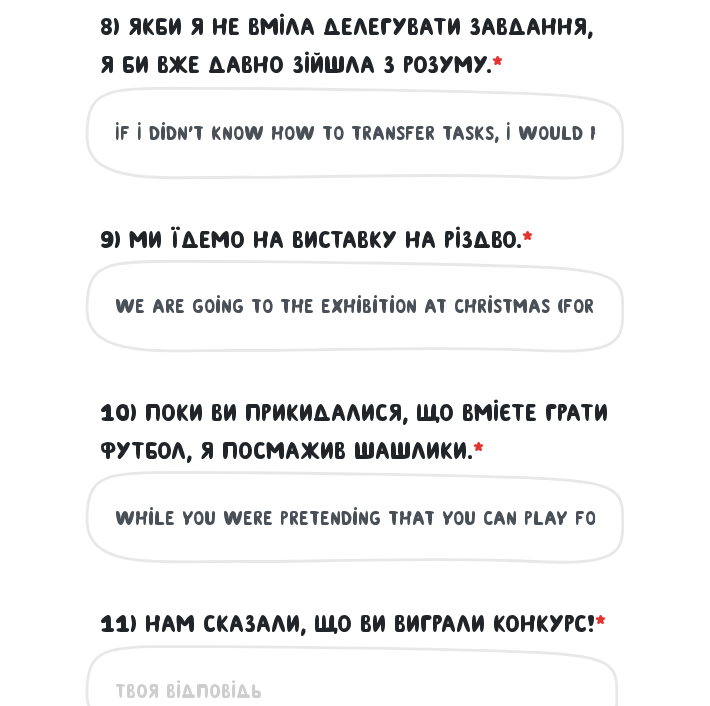 scroll, scrollTop: 0, scrollLeft: 150, axis: horizontal 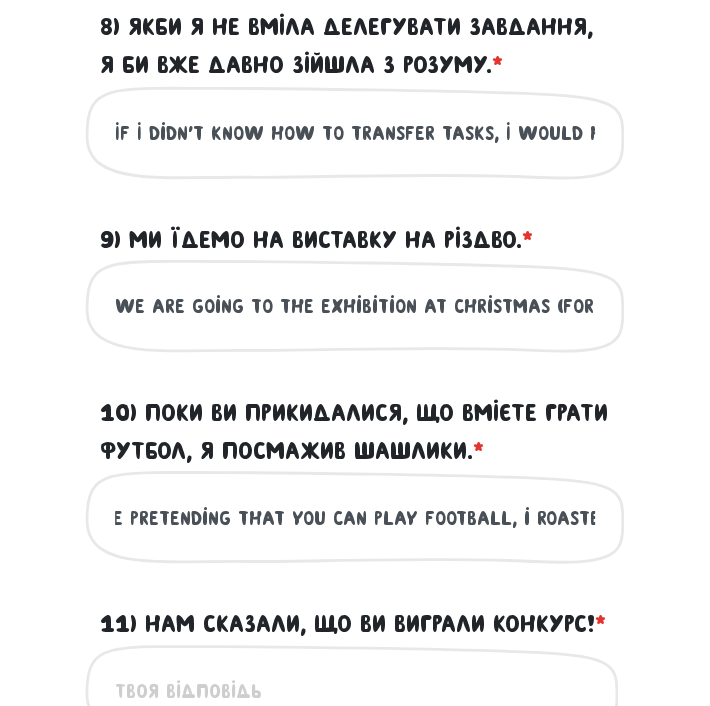 drag, startPoint x: 570, startPoint y: 480, endPoint x: 726, endPoint y: 465, distance: 156.7195 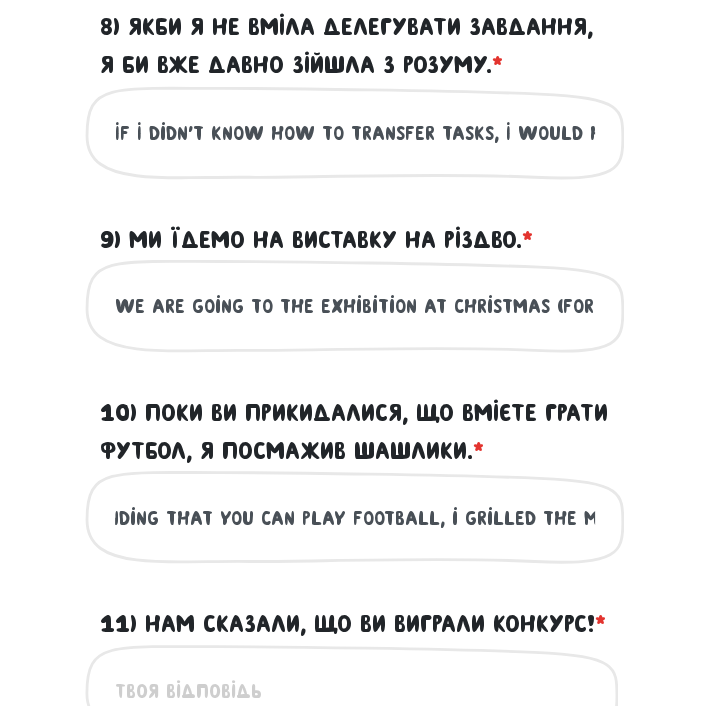 scroll, scrollTop: 0, scrollLeft: 232, axis: horizontal 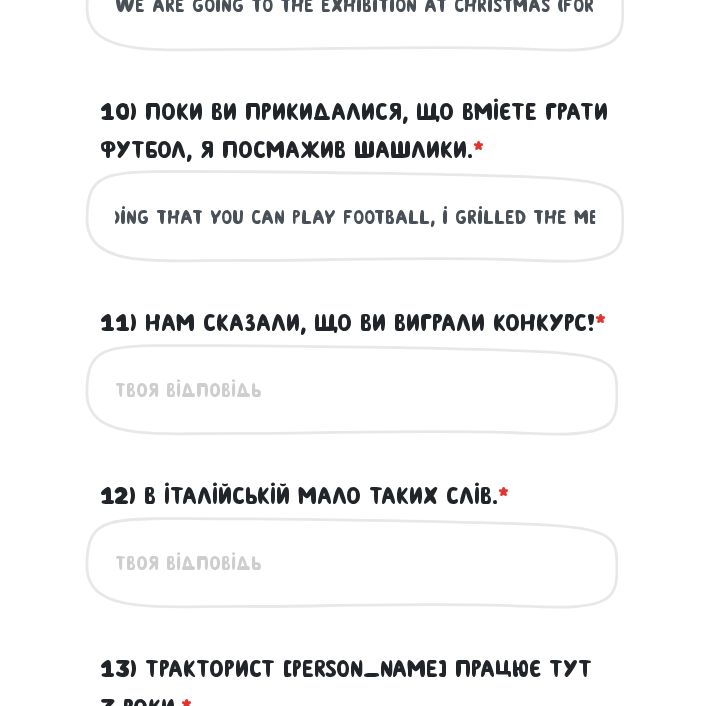 type on "while you were pretending that you can play football, i grilled the meat" 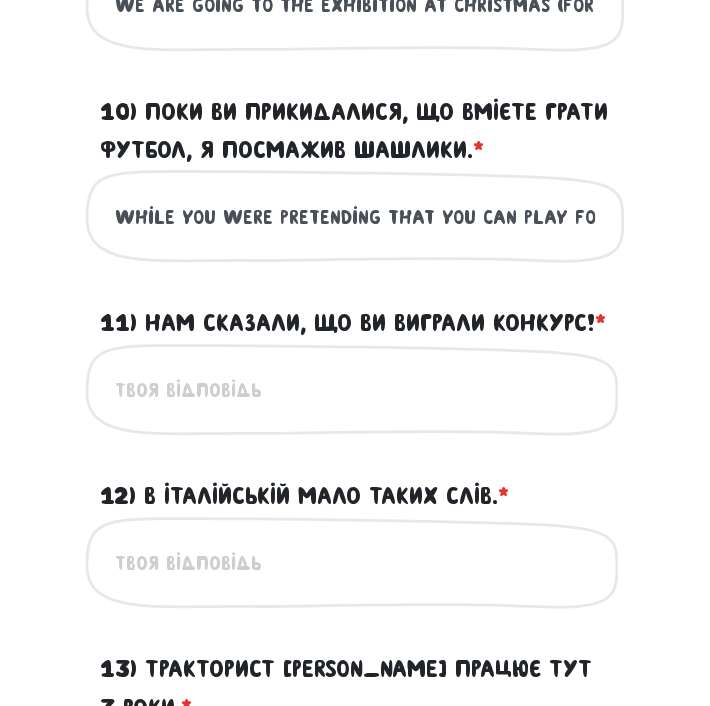 click on "11) Нам сказали, що ви виграли конкурс! *
?" at bounding box center [355, 390] 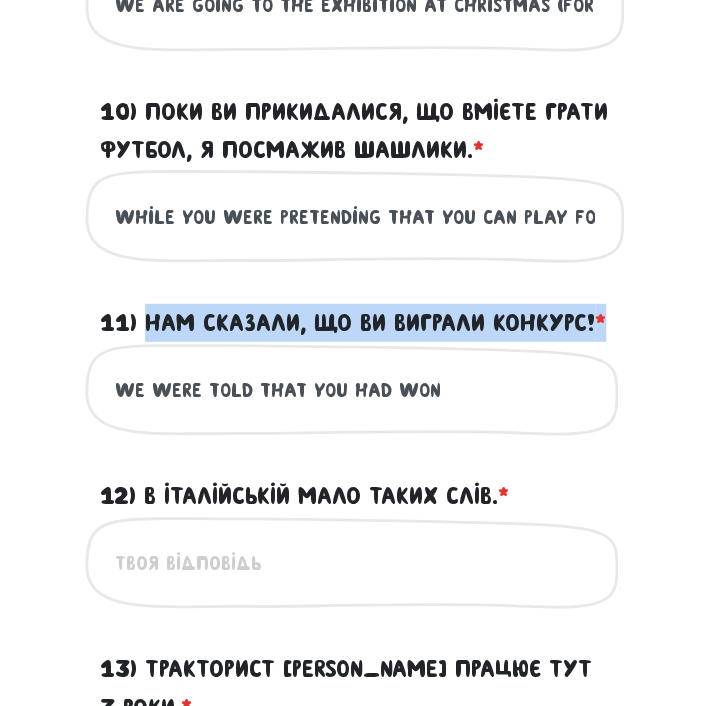 drag, startPoint x: 215, startPoint y: 332, endPoint x: 147, endPoint y: 289, distance: 80.454956 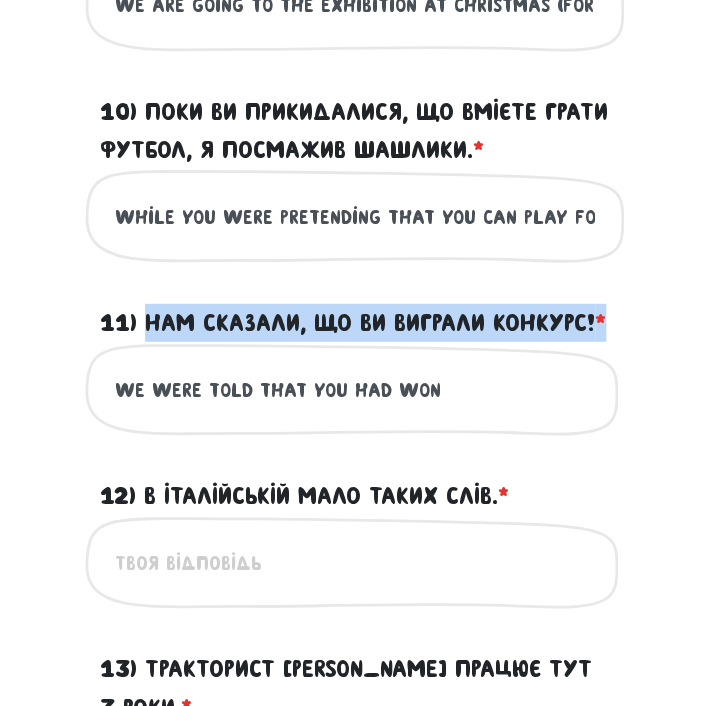 click on "11) Нам сказали, що ви виграли конкурс! *
?" at bounding box center (353, 323) 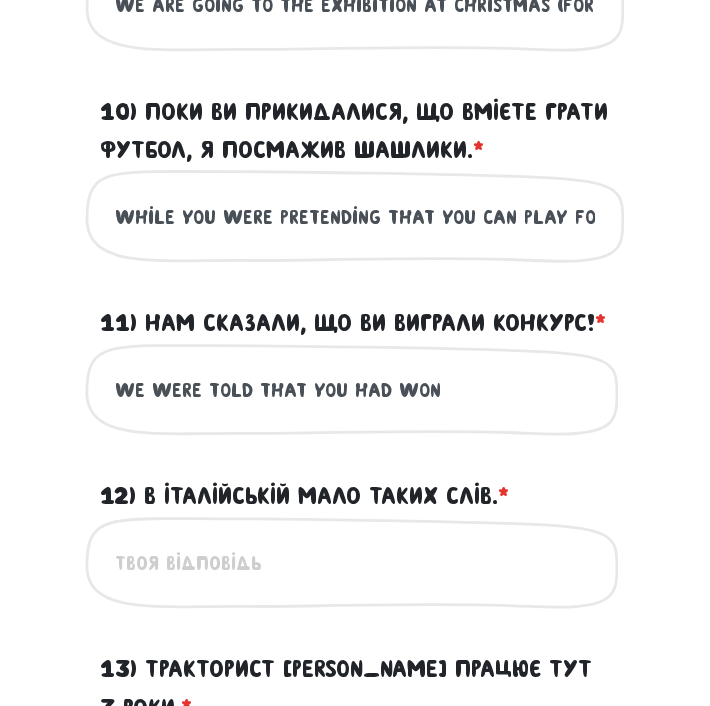 click on "we were told that you had won" at bounding box center (355, 390) 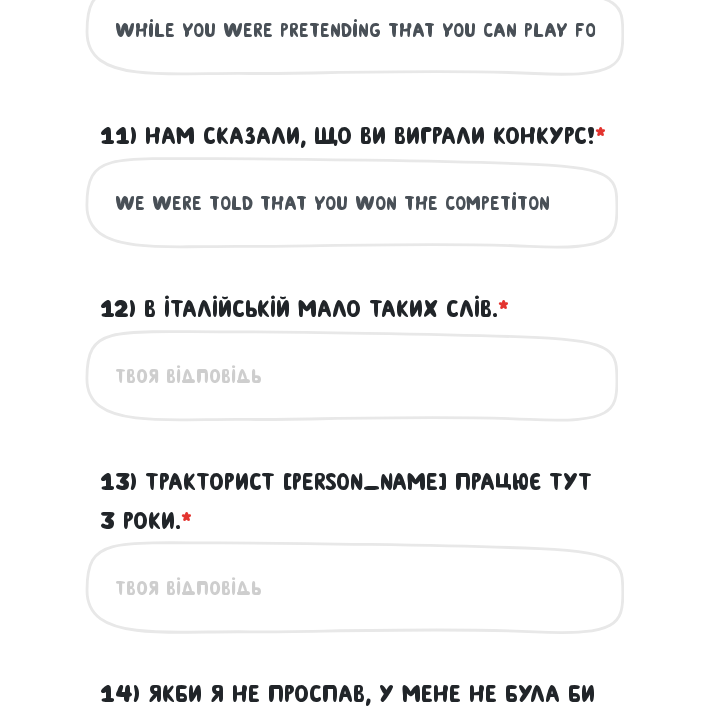 scroll, scrollTop: 3072, scrollLeft: 0, axis: vertical 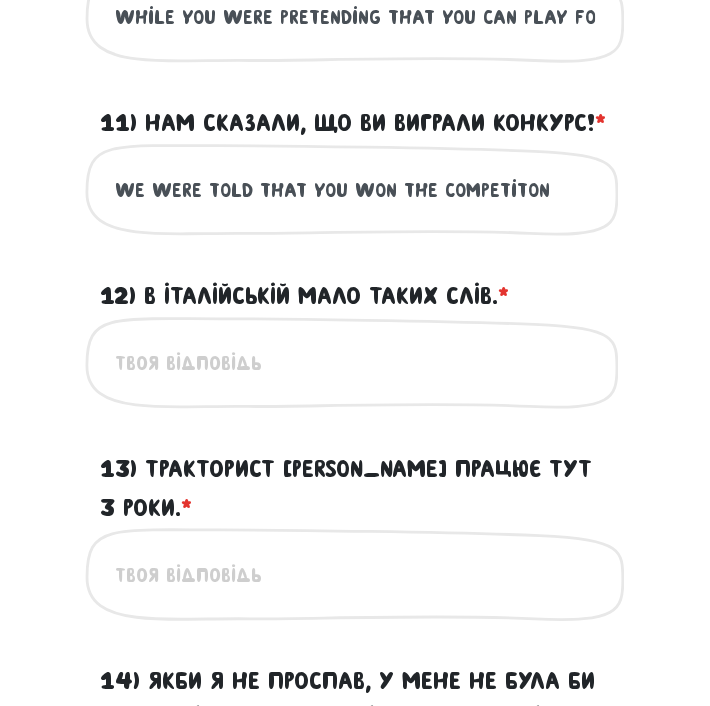 type on "we were told that you won the competiton" 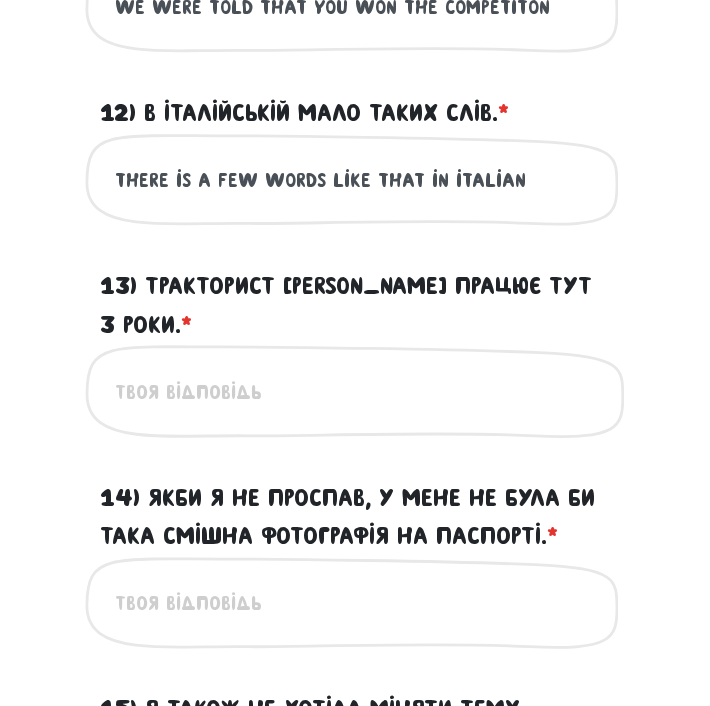 scroll, scrollTop: 3272, scrollLeft: 0, axis: vertical 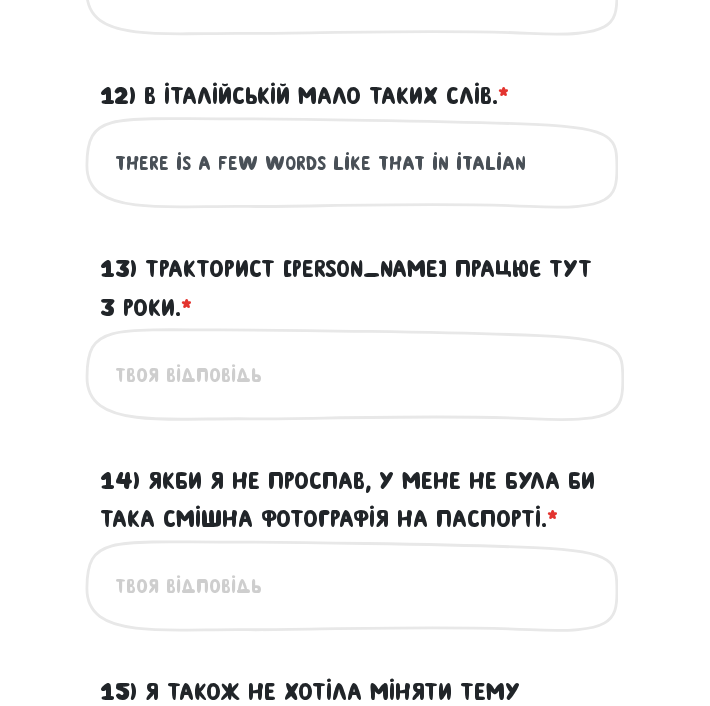type on "there is a few words like that in italian" 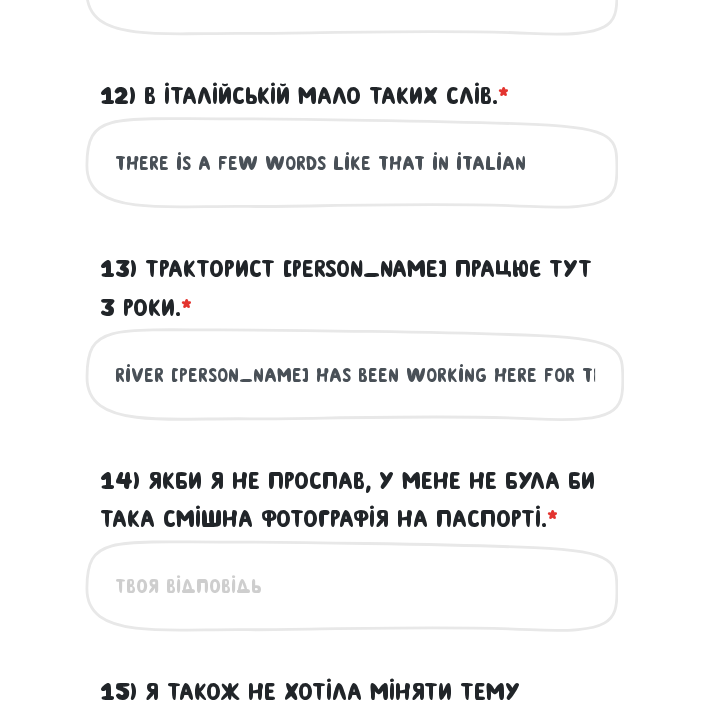 scroll, scrollTop: 0, scrollLeft: 144, axis: horizontal 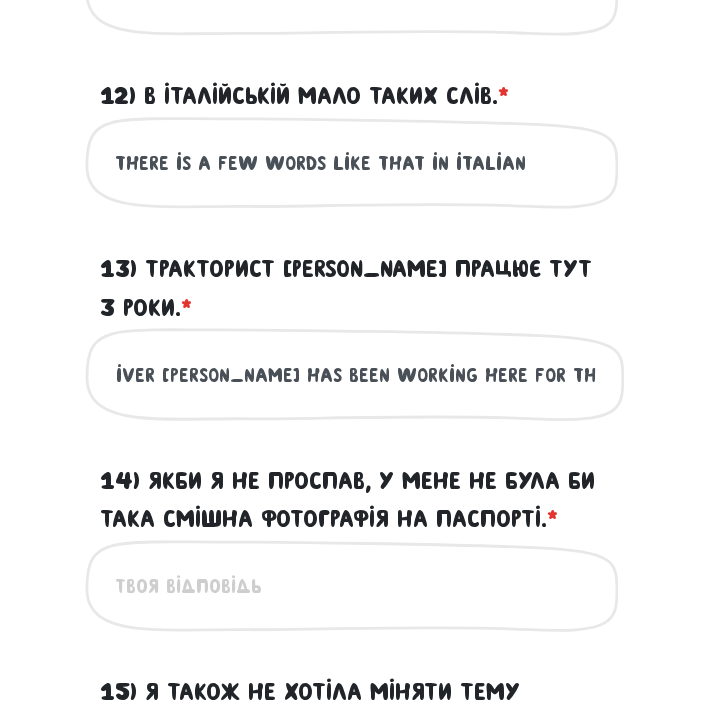 type on "the tractor driver eduard has been working here for three years" 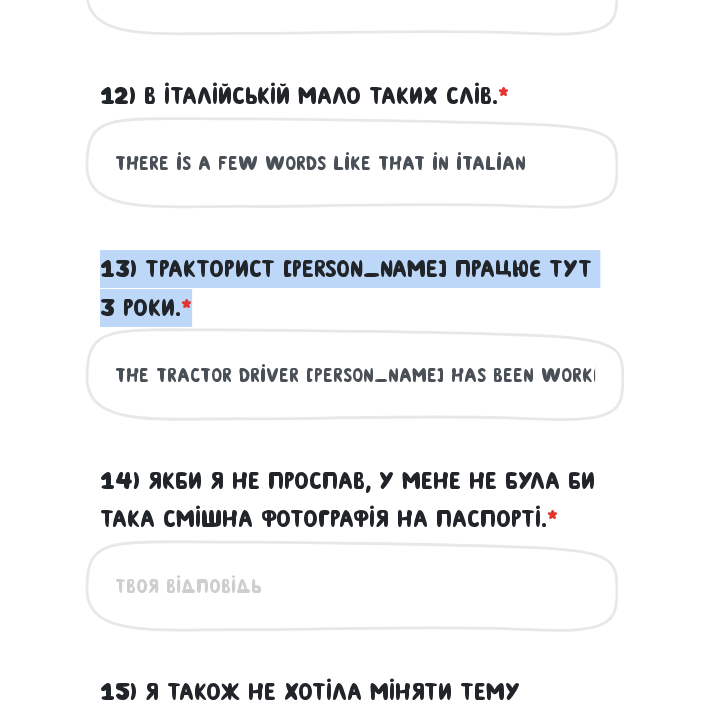 drag, startPoint x: 260, startPoint y: 331, endPoint x: 104, endPoint y: 272, distance: 166.78429 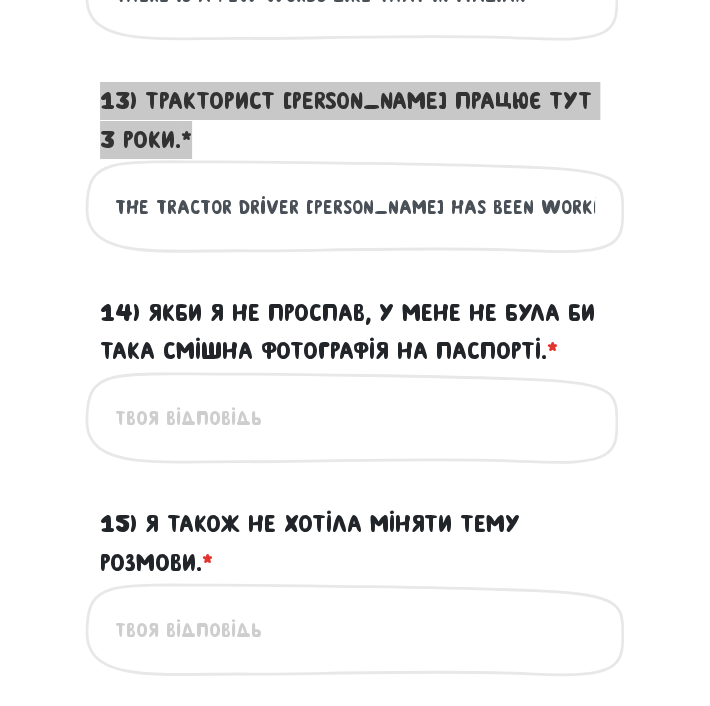 scroll, scrollTop: 3472, scrollLeft: 0, axis: vertical 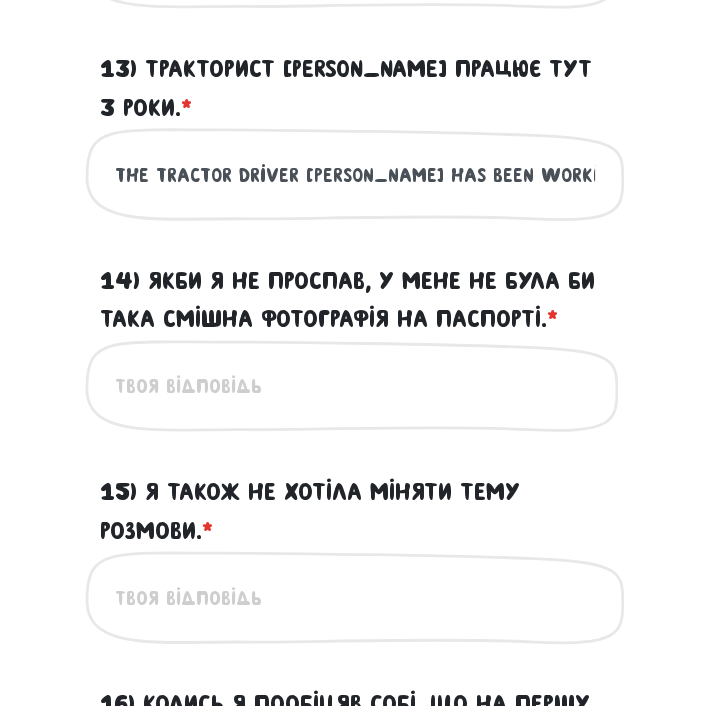 click on "14) Якби я не проспав, у мене не була би така смішна фотографія на паспорті. *
?" at bounding box center [355, 386] 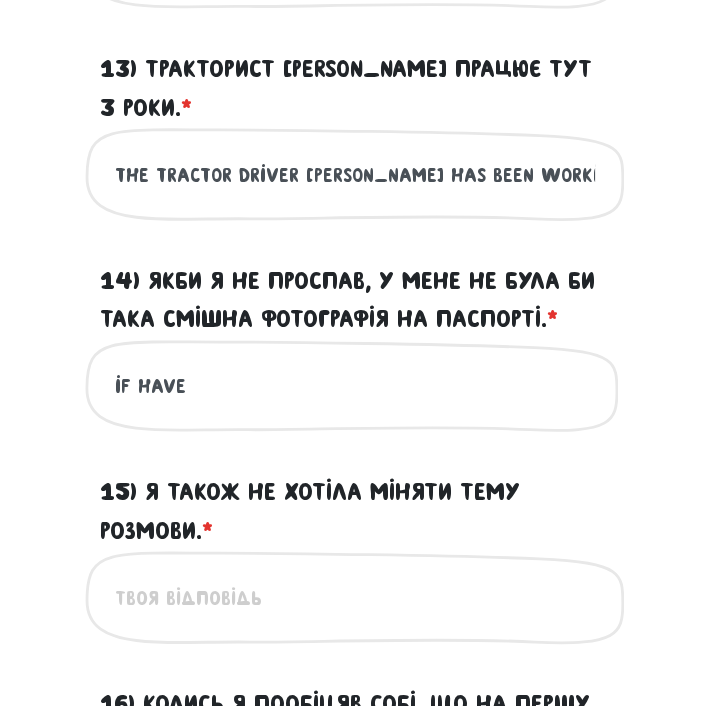 type on "if have" 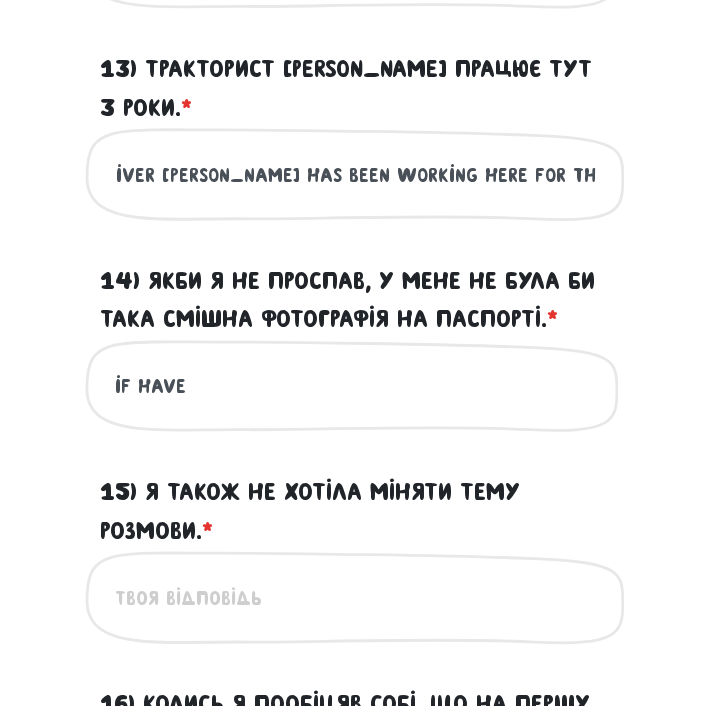 drag, startPoint x: 535, startPoint y: 186, endPoint x: 634, endPoint y: 184, distance: 99.0202 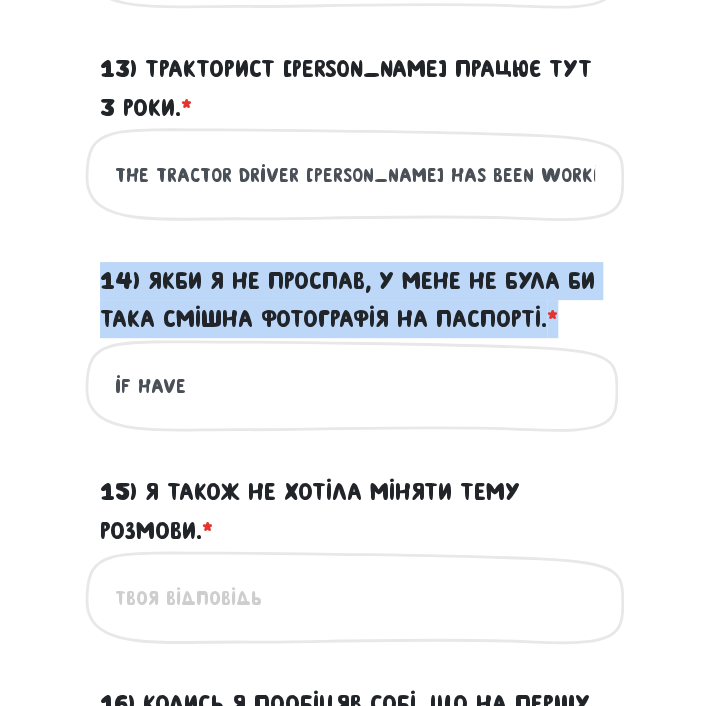 drag, startPoint x: 581, startPoint y: 332, endPoint x: 32, endPoint y: 249, distance: 555.2387 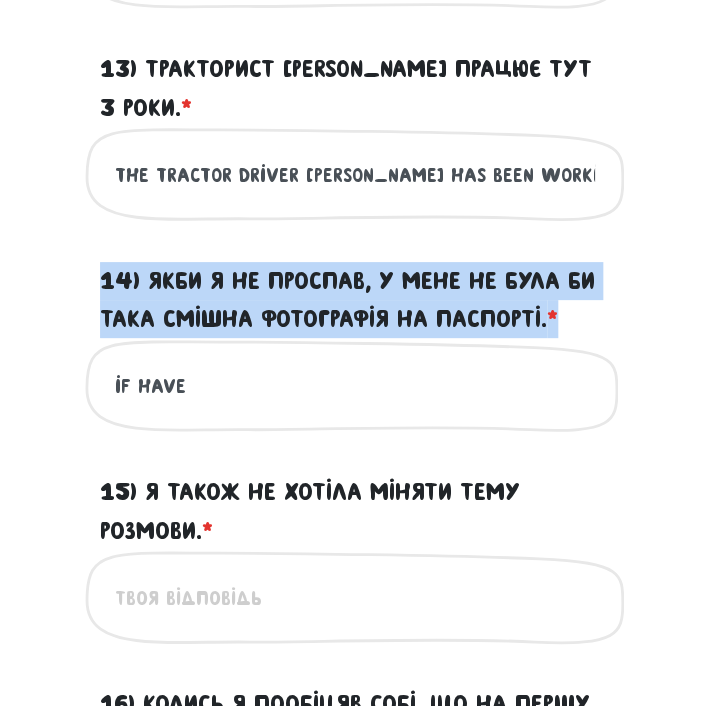 click on "Увага!
При перезавантаженні цієї сторінки ваші відповіді зберігаються на деякий час, але при подальшій роботі з браузером можуть втратитись. Будь ласка, постарайтеся пройти тест за один раз ☺️
Домовились
Тест для тічерів
Привіт!
?" at bounding box center (355, -796) 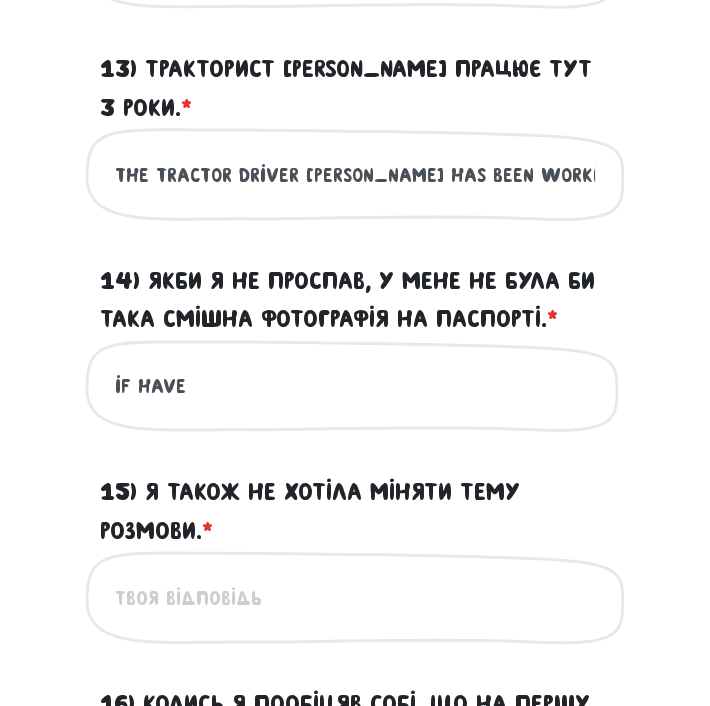 click on "if have" at bounding box center [355, 386] 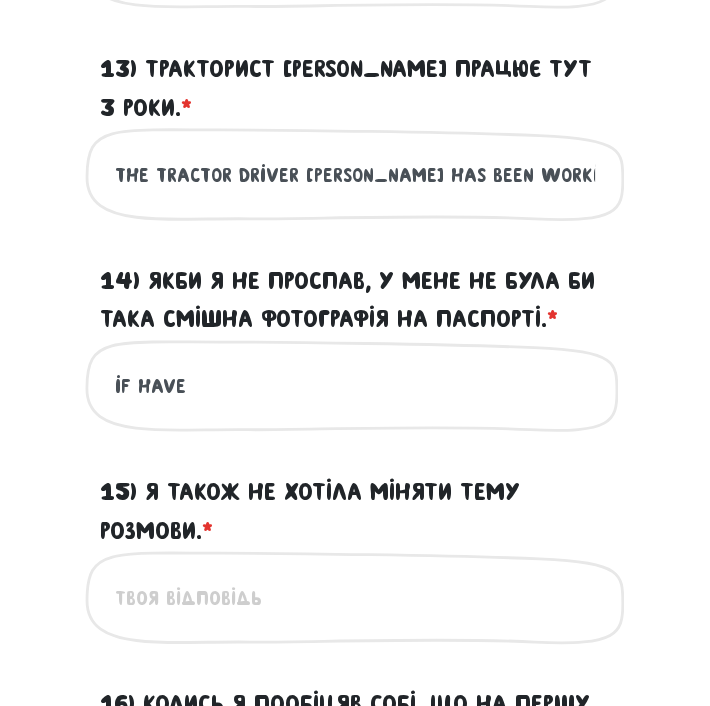 click on "if have" at bounding box center (355, 386) 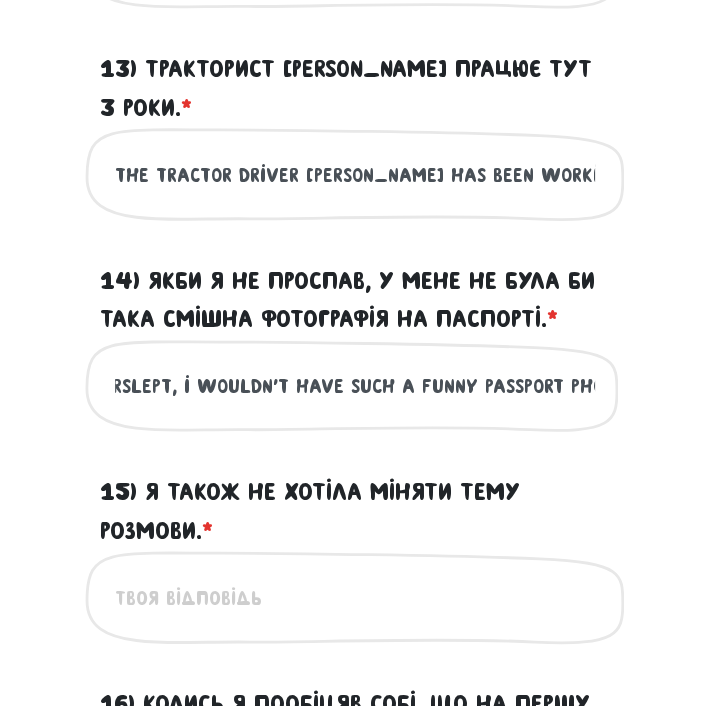 scroll, scrollTop: 0, scrollLeft: 154, axis: horizontal 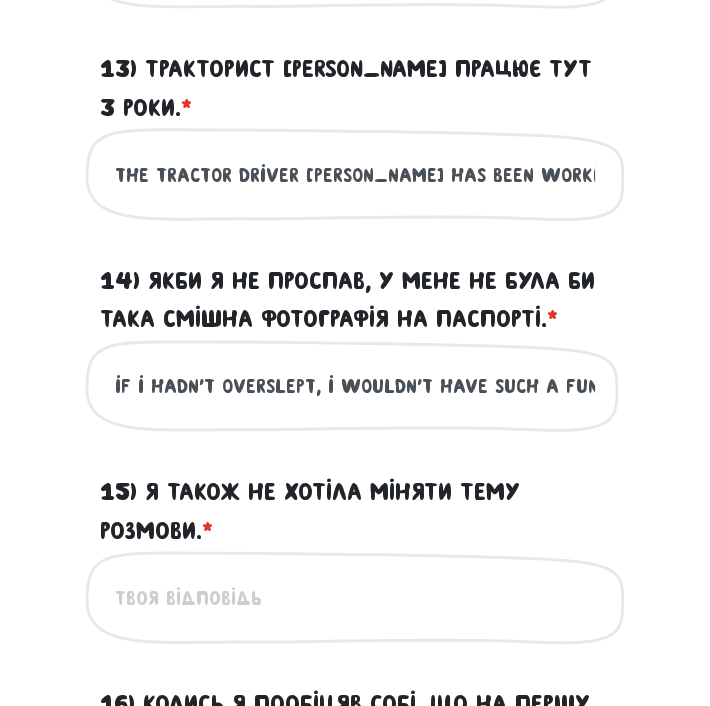 drag, startPoint x: 167, startPoint y: 396, endPoint x: -77, endPoint y: 400, distance: 244.03279 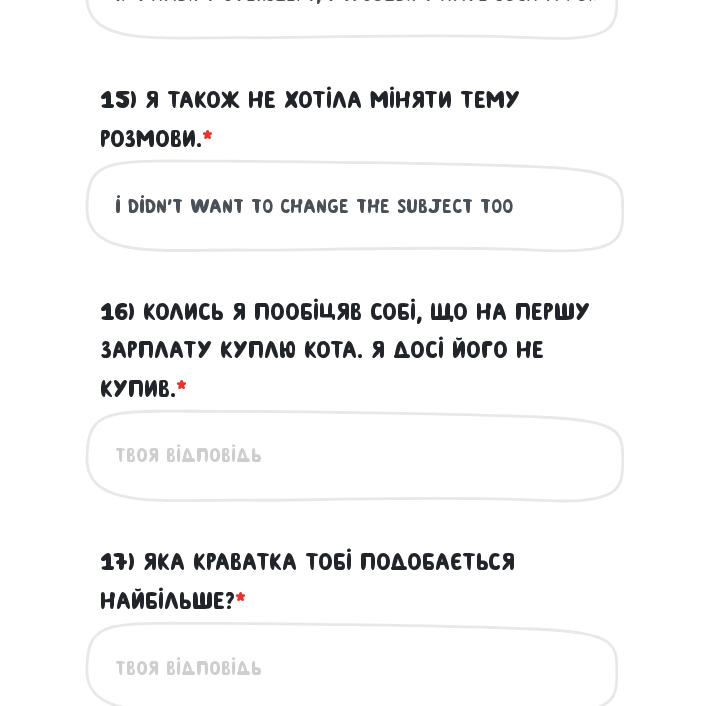 scroll, scrollTop: 3872, scrollLeft: 0, axis: vertical 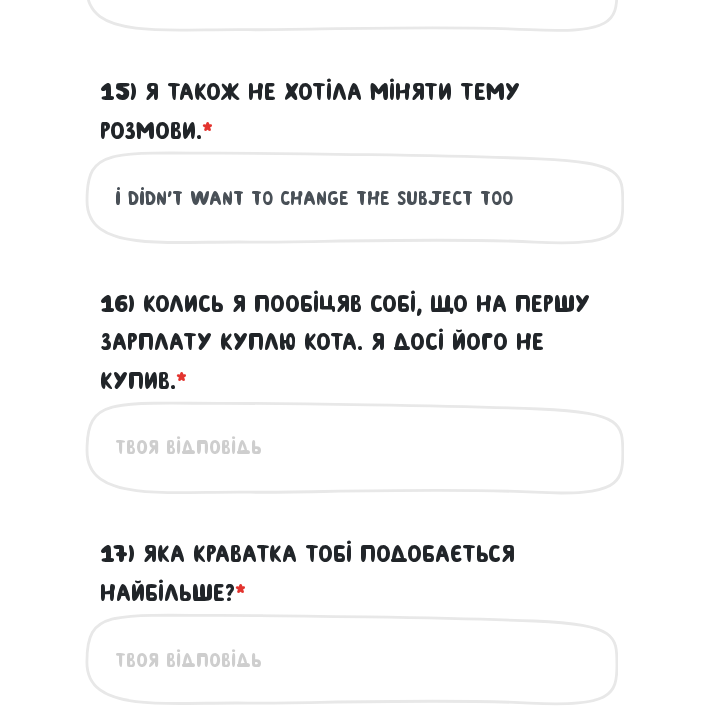 type on "i didn't want to change the subject too" 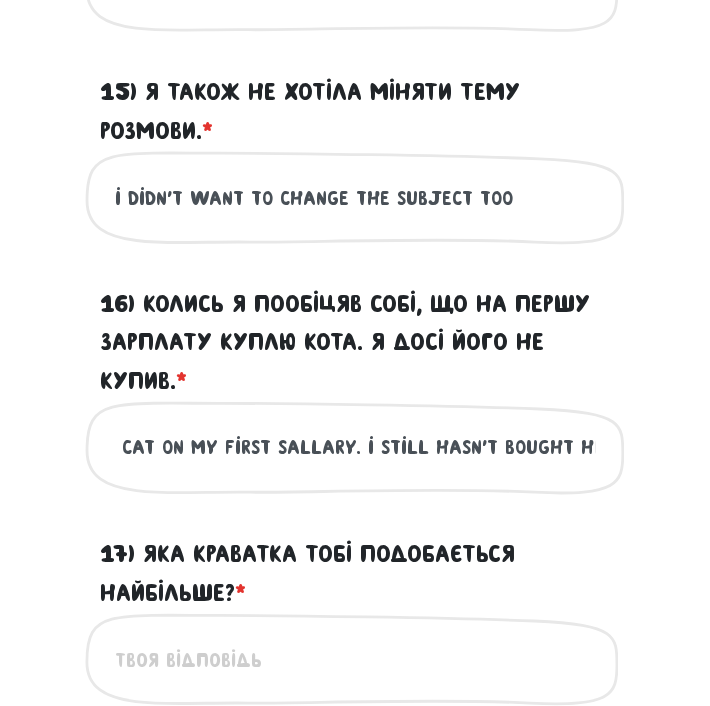 scroll, scrollTop: 0, scrollLeft: 452, axis: horizontal 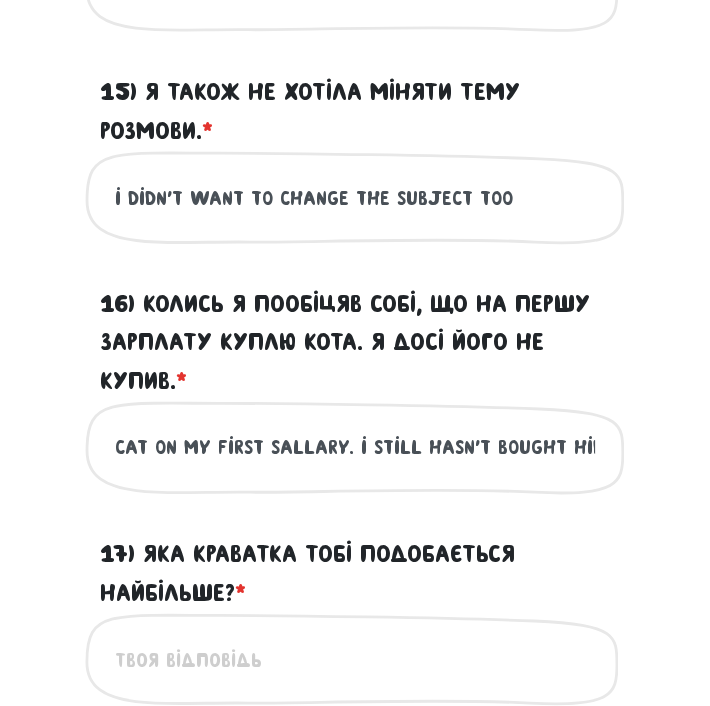 click on "one time i promised myself that  i will buy a cat on my first sallary. i still hasn't bought him(((" at bounding box center [355, 447] 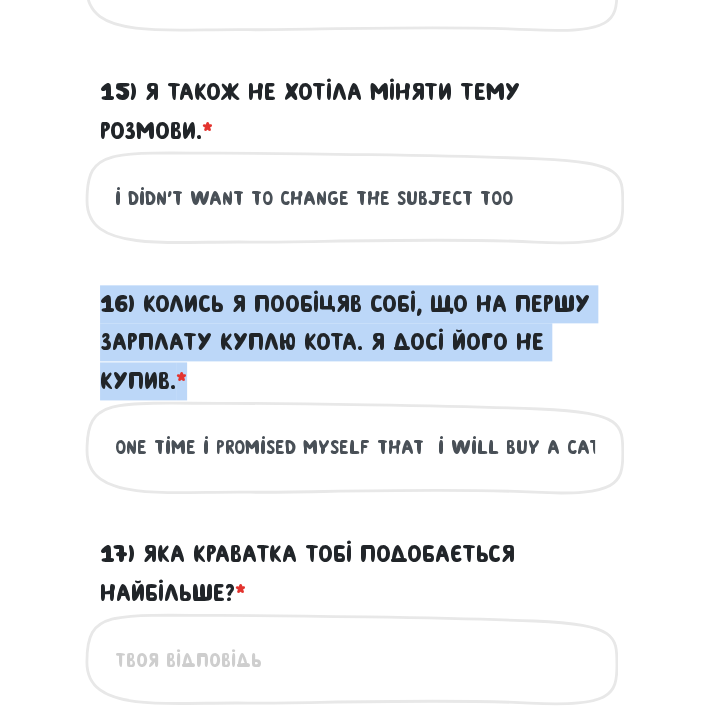 drag, startPoint x: 396, startPoint y: 392, endPoint x: 72, endPoint y: 312, distance: 333.73044 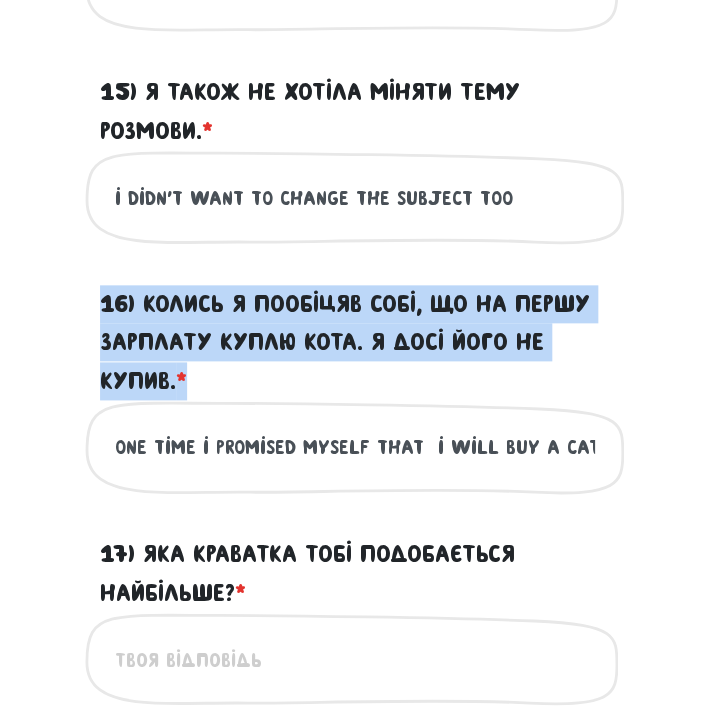 click on "Увага!
При перезавантаженні цієї сторінки ваші відповіді зберігаються на деякий час, але при подальшій роботі з браузером можуть втратитись. Будь ласка, постарайтеся пройти тест за один раз ☺️
Домовились
Тест для тічерів
Привіт!
?" at bounding box center [355, -1196] 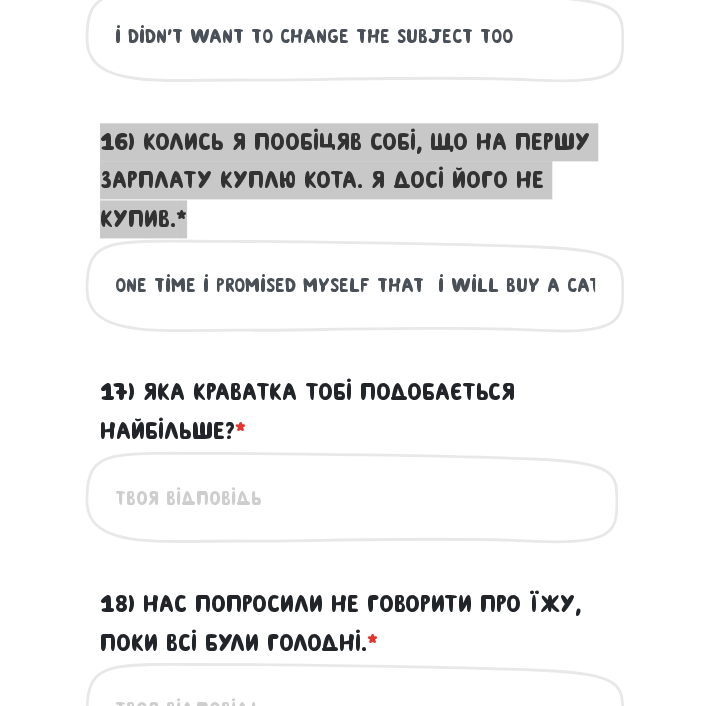 scroll, scrollTop: 4072, scrollLeft: 0, axis: vertical 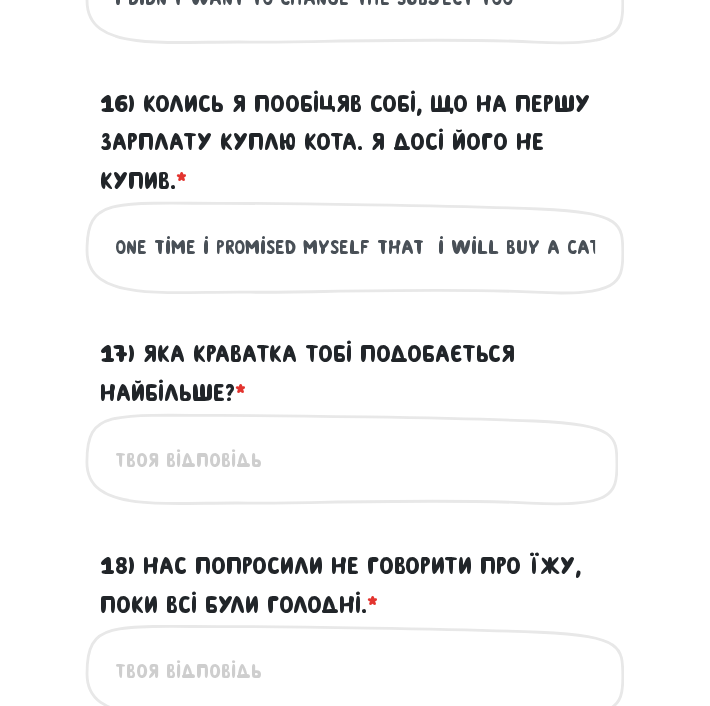 click on "17) Яка краватка тобі подобається найбільше? *
?" at bounding box center [355, 459] 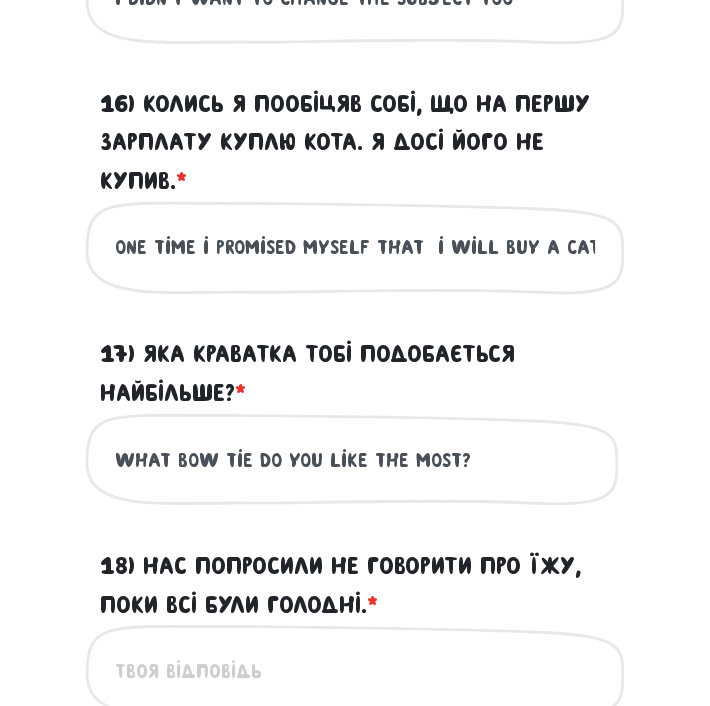 click on "what bow tie do you like the most?" at bounding box center (355, 459) 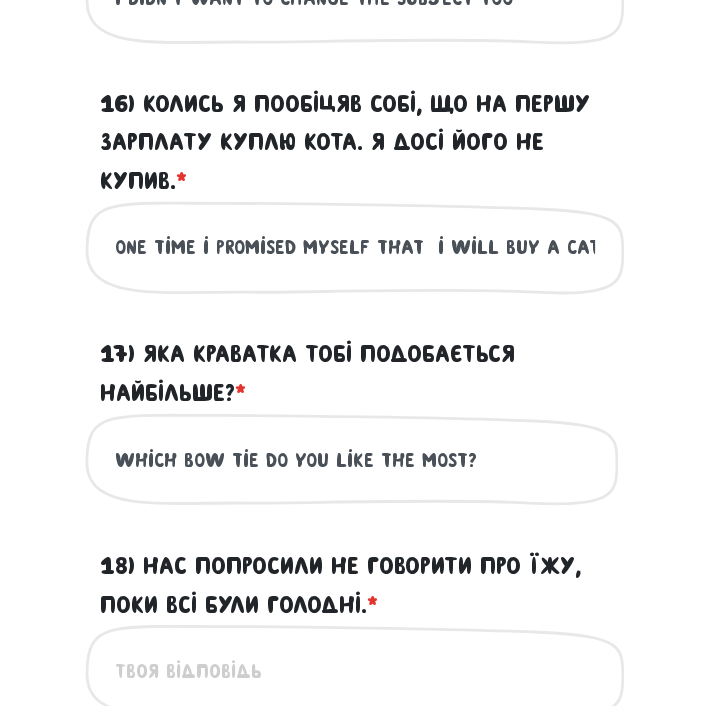 type on "which bow tie do you like the most?" 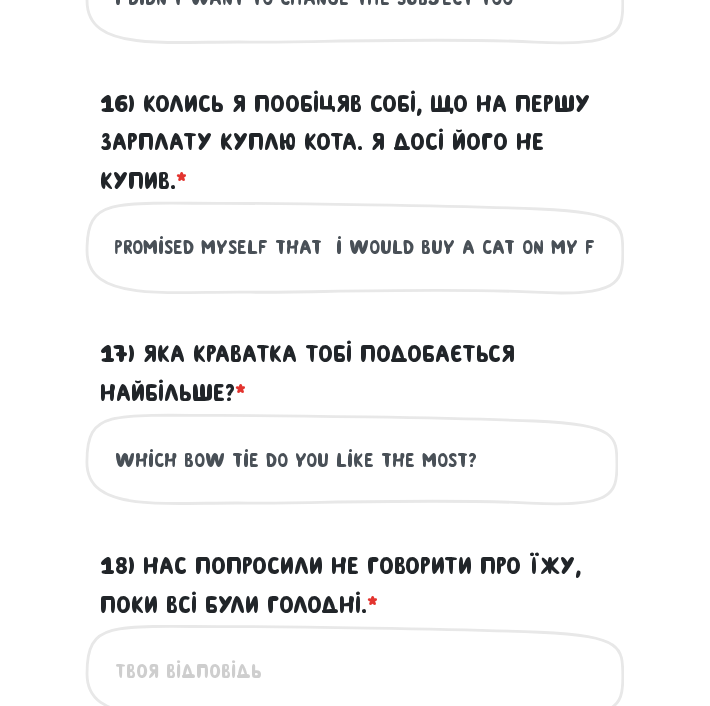 scroll, scrollTop: 0, scrollLeft: 111, axis: horizontal 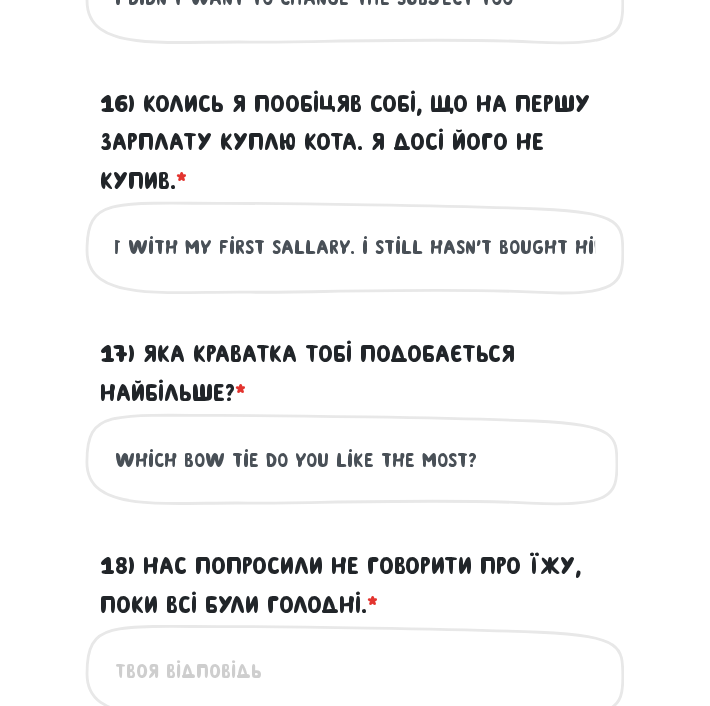 drag, startPoint x: 543, startPoint y: 245, endPoint x: 616, endPoint y: 247, distance: 73.02739 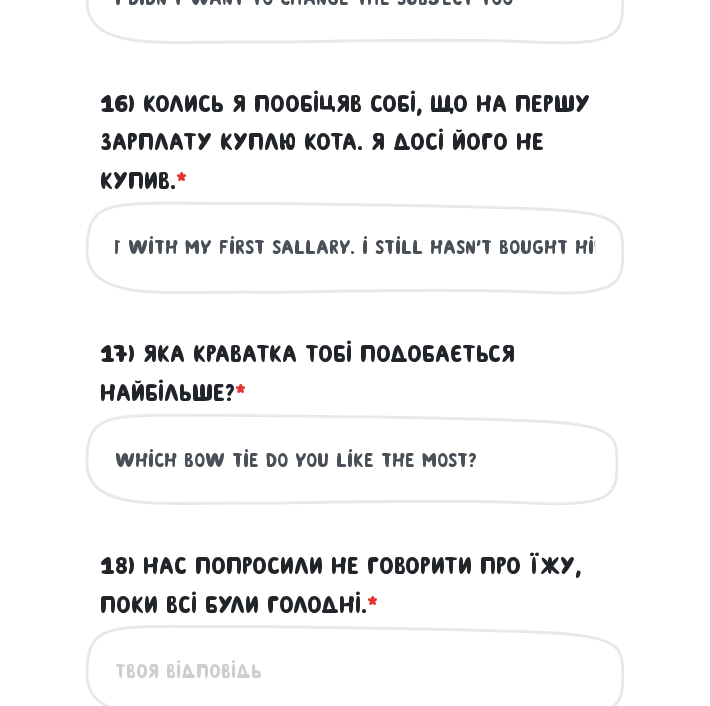 click on "one time i promised myself that  i would buy a cat with my first sallary. i still hasn't bought him(((" at bounding box center [355, 247] 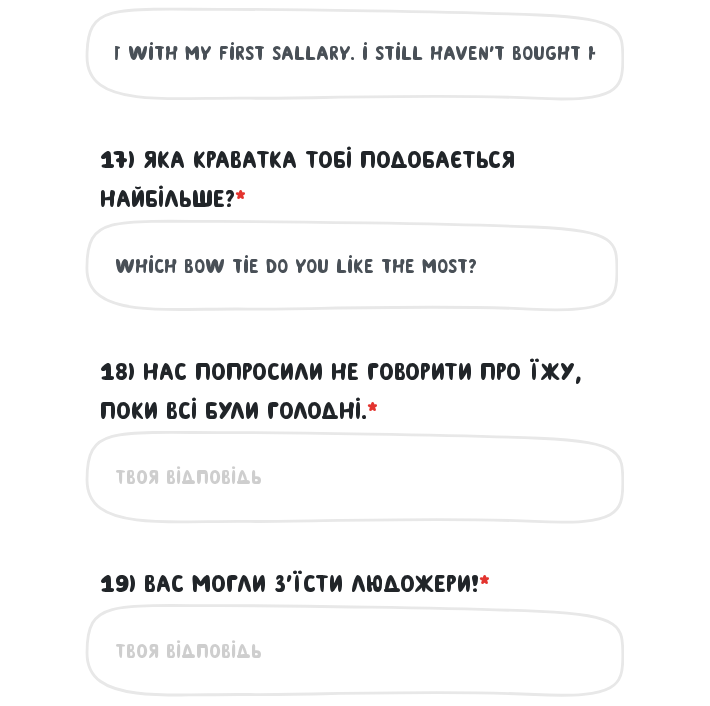 scroll, scrollTop: 4372, scrollLeft: 0, axis: vertical 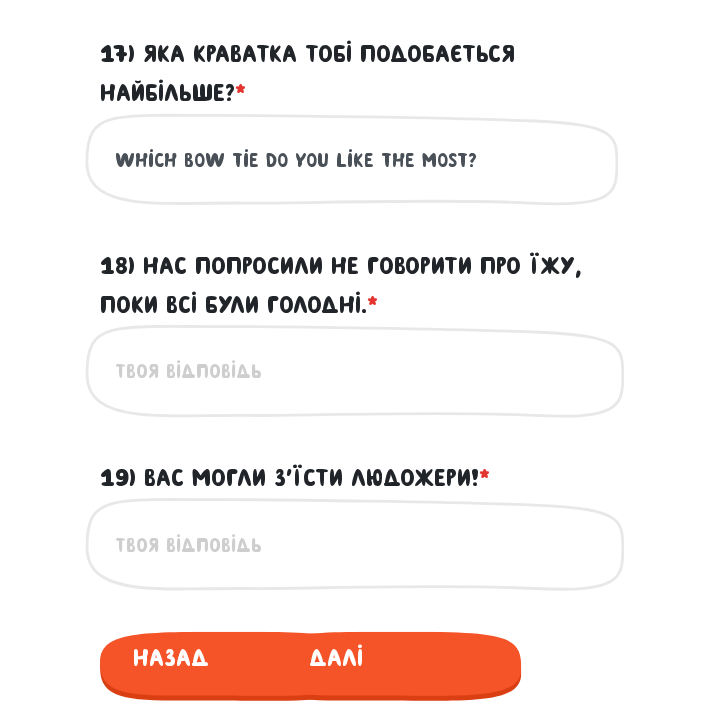 type on "one time i promised myself that  i would buy a cat with my first sallary. i still haven't bought him(((" 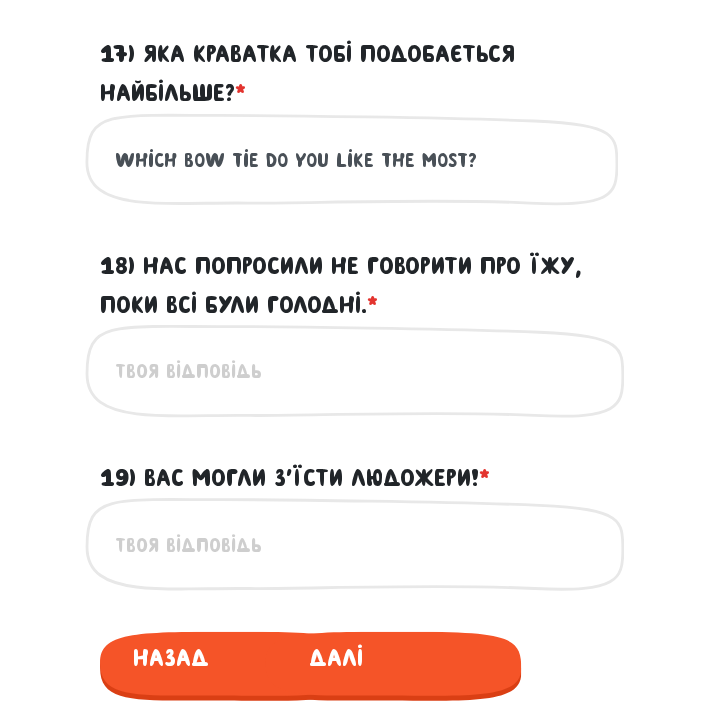 click on "18) Нас попросили не говорити про їжу, поки всі були голодні. *
?" at bounding box center (355, 370) 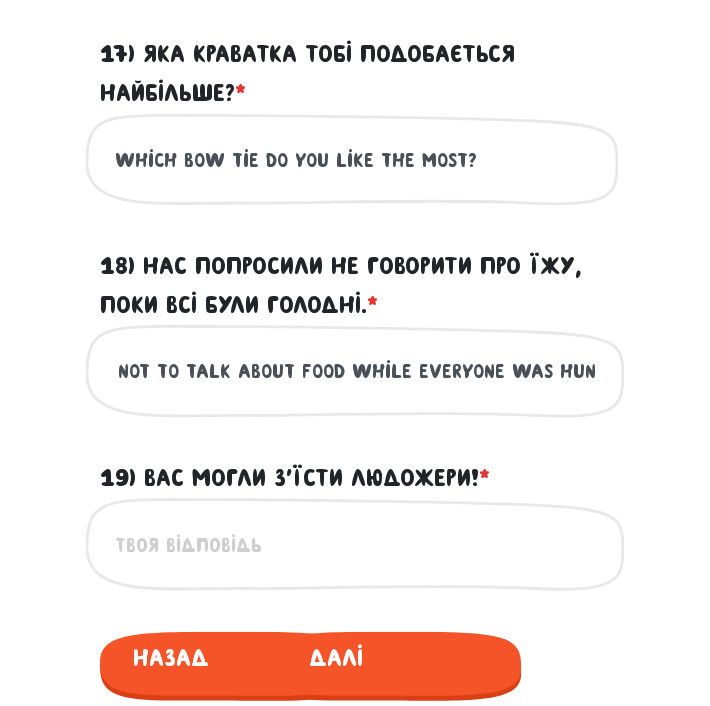 scroll, scrollTop: 0, scrollLeft: 163, axis: horizontal 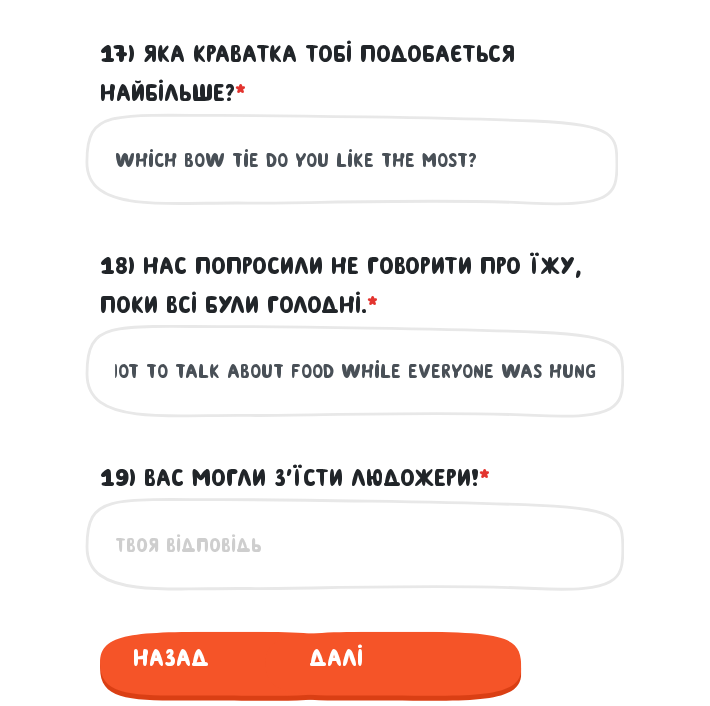 type on "we were asked not to talk about food while everyone was hungry" 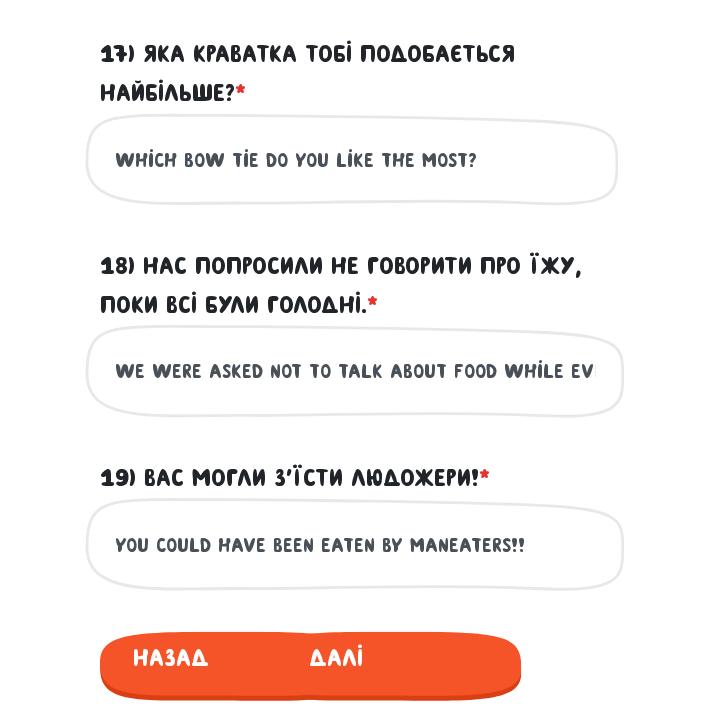 click on "19) Вас могли з’їсти людожери! *
?" at bounding box center [295, 477] 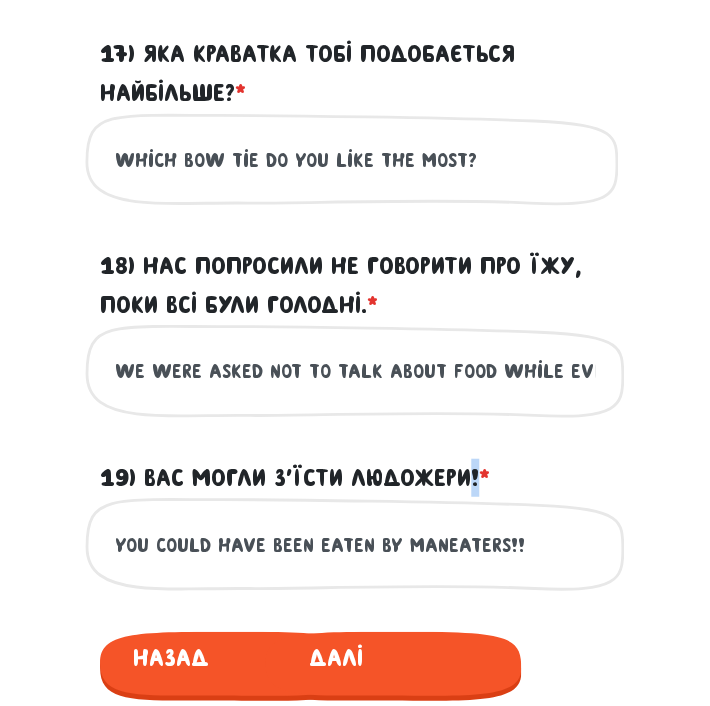 click on "19) Вас могли з’їсти людожери! *
?" at bounding box center (295, 477) 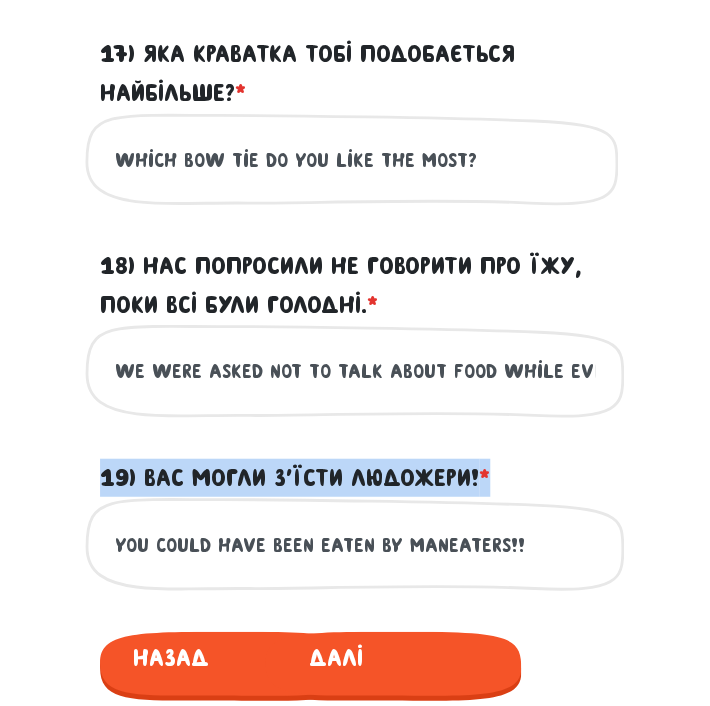 click on "19) Вас могли з’їсти людожери! *
?" at bounding box center (295, 477) 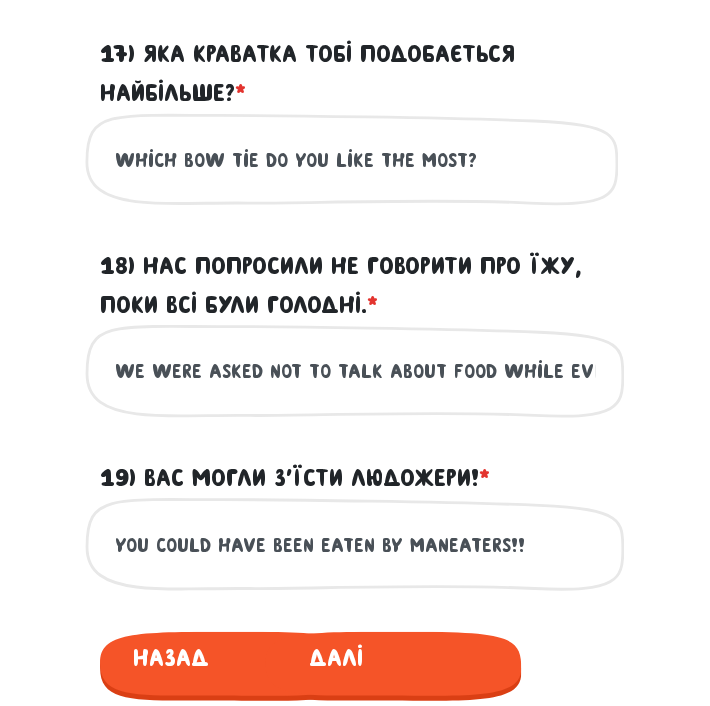 click on "19) Вас могли з’їсти людожери! *
?" at bounding box center (355, 465) 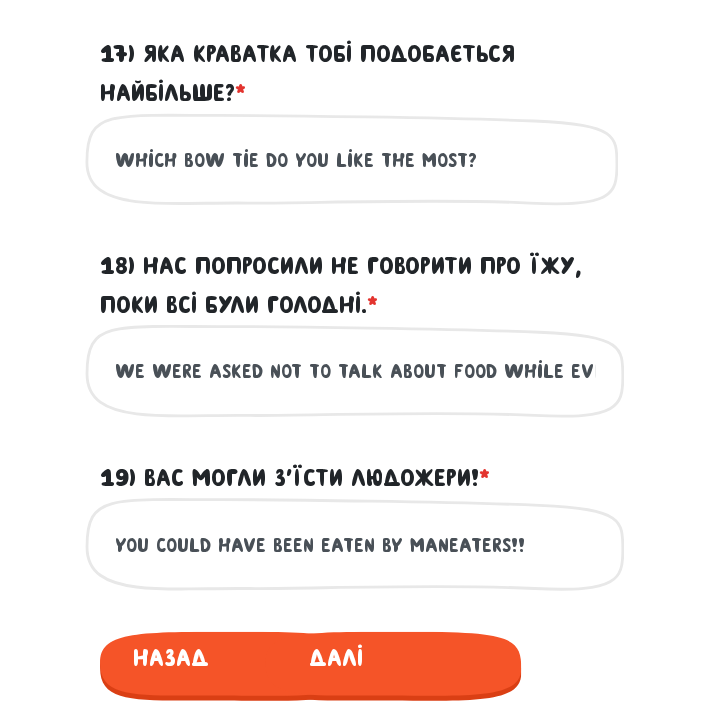 click on "you could have been eaten by maneaters!!" at bounding box center [355, 543] 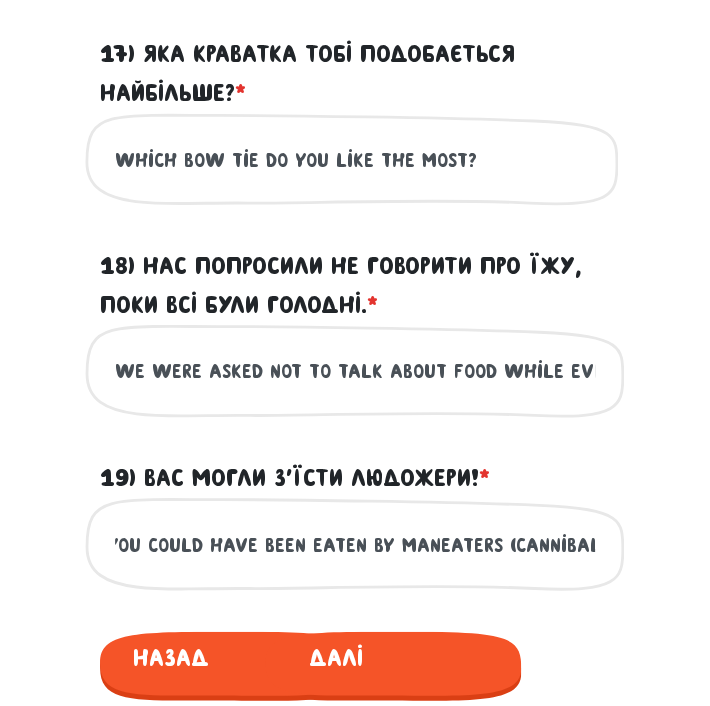 scroll, scrollTop: 0, scrollLeft: 14, axis: horizontal 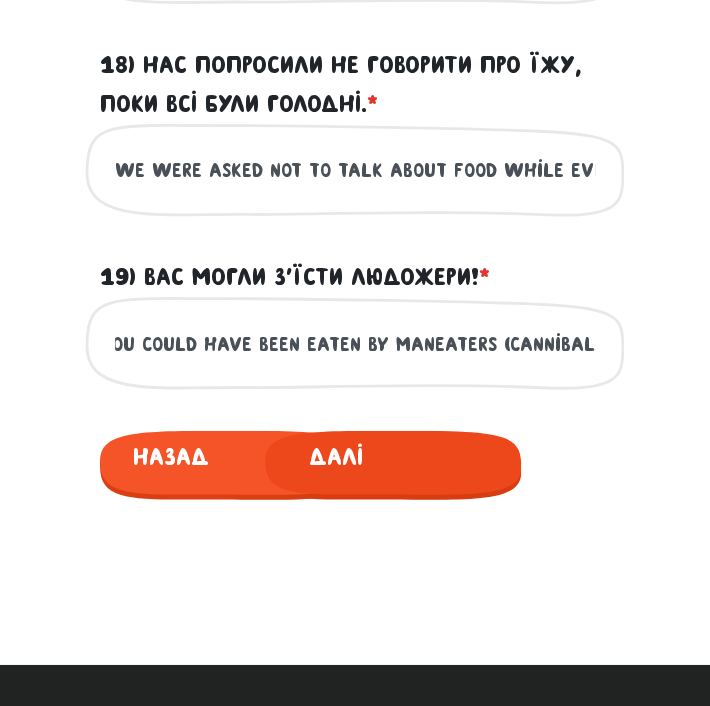 type on "you could have been eaten by maneaters (cannibals)!!" 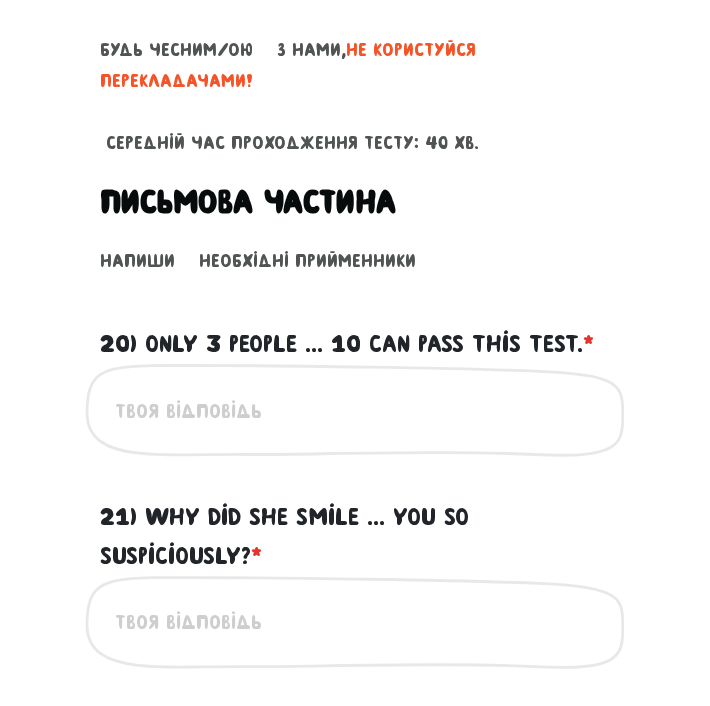scroll, scrollTop: 916, scrollLeft: 0, axis: vertical 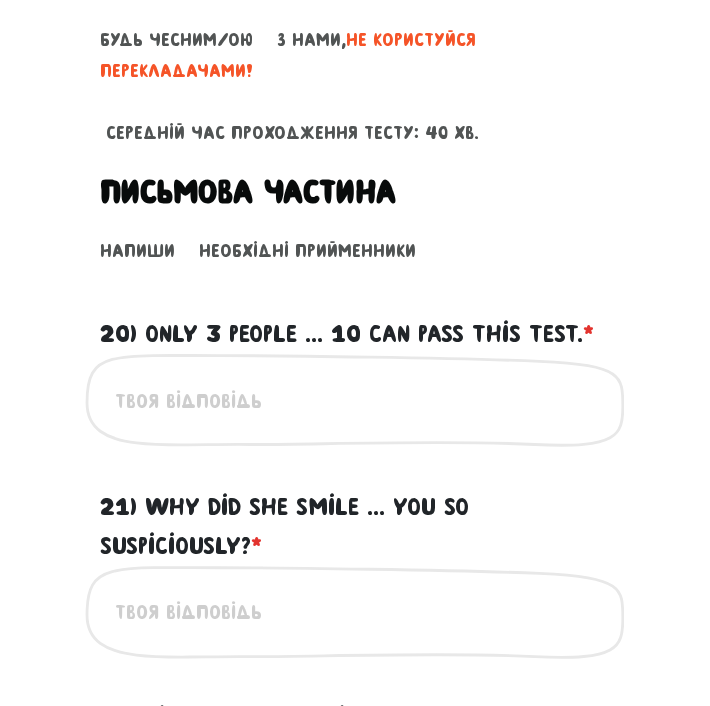 click on "20) Only 3 people ... 10 can pass this test. *
?" at bounding box center [355, 400] 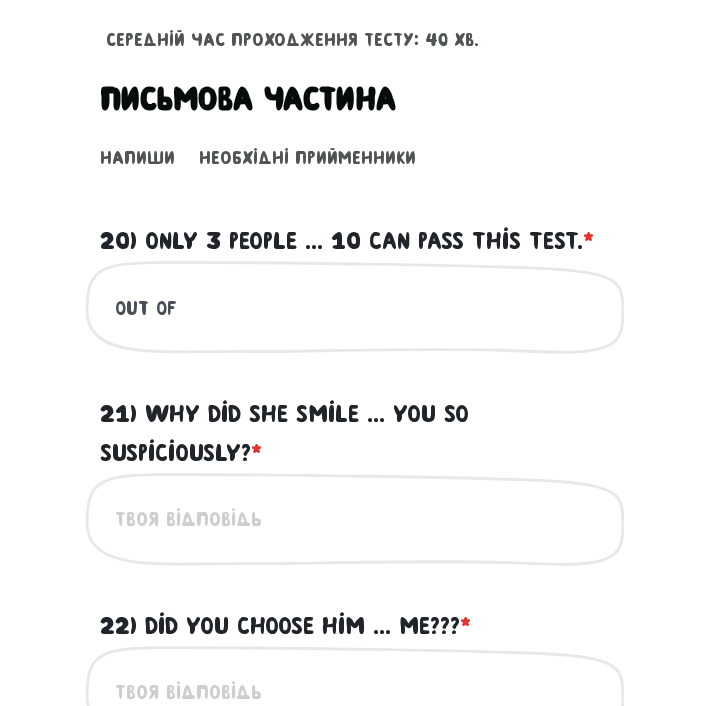 scroll, scrollTop: 1016, scrollLeft: 0, axis: vertical 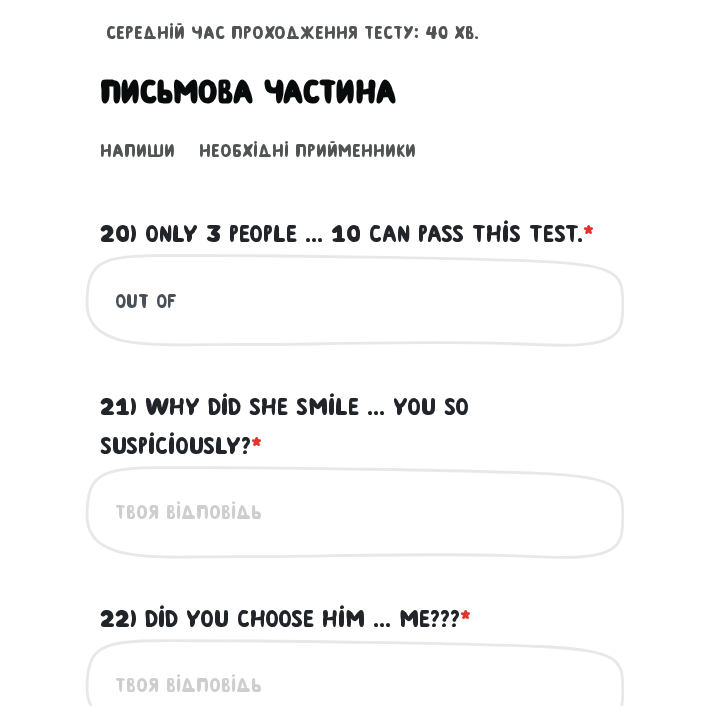 type on "out of" 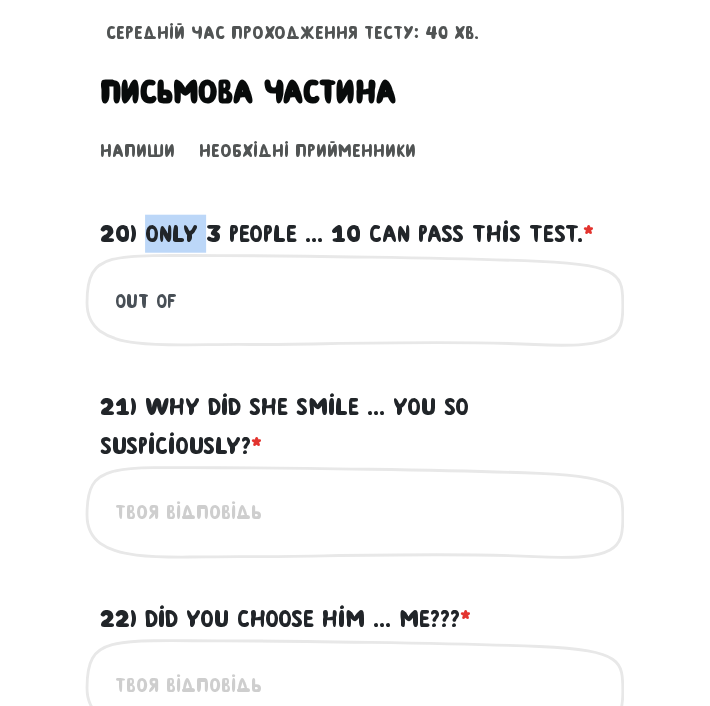 click on "20) Only 3 people ... 10 can pass this test. *
?" at bounding box center (347, 234) 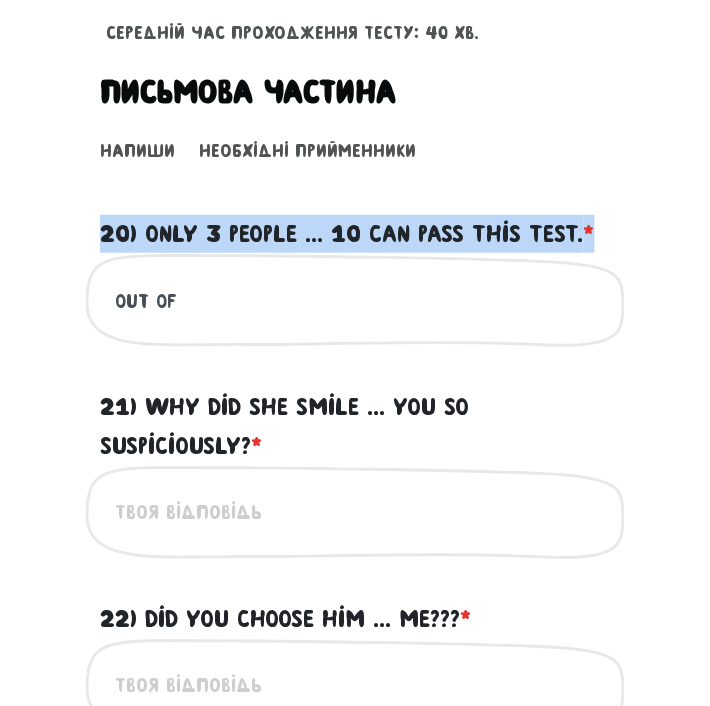 click on "20) Only 3 people ... 10 can pass this test. *
?" at bounding box center [347, 234] 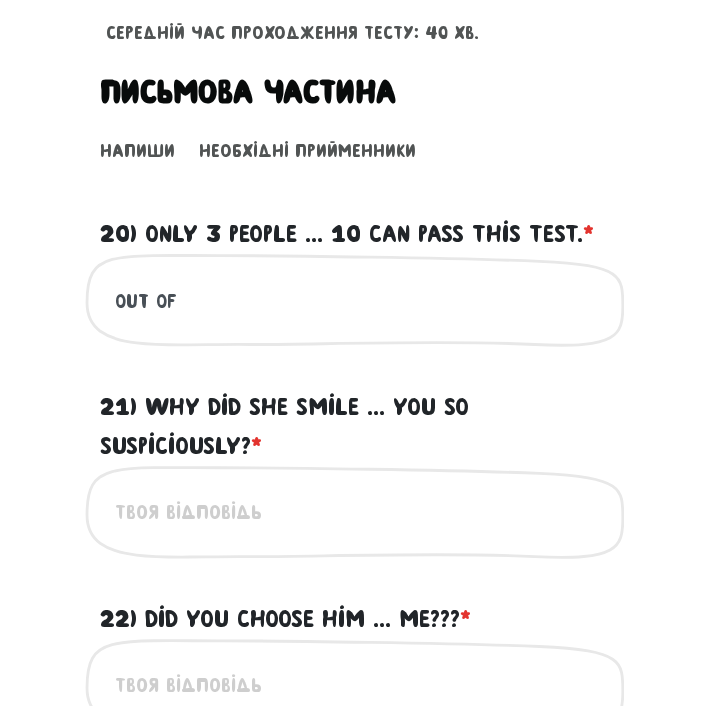 click on "21) Why did she smile ... you so suspiciously? *
?" at bounding box center (355, 512) 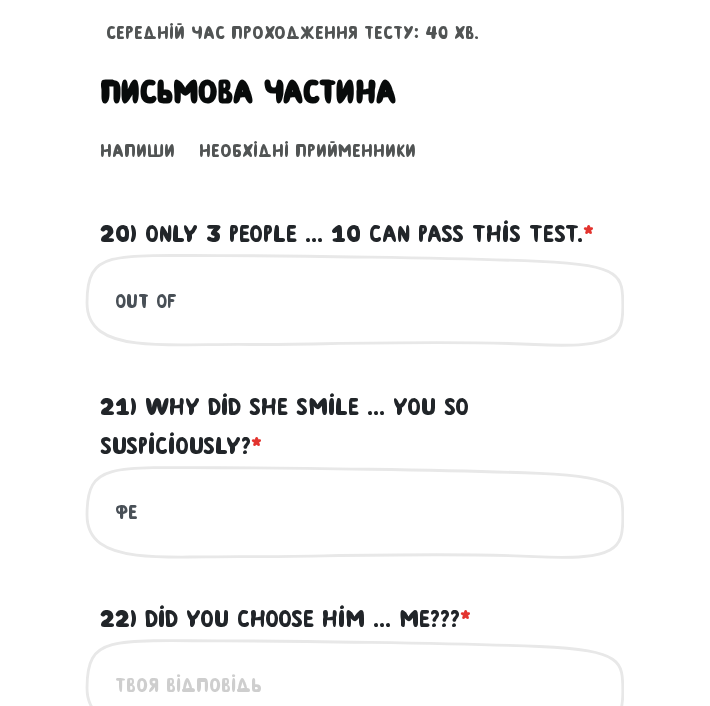 type on "ф" 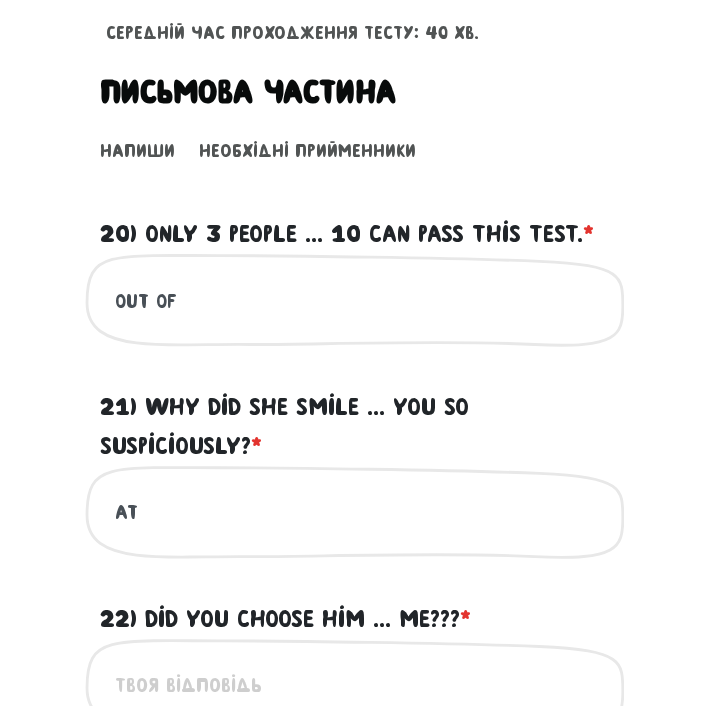 paste on "20) Only 3 people ... 10 can pass this test.*" 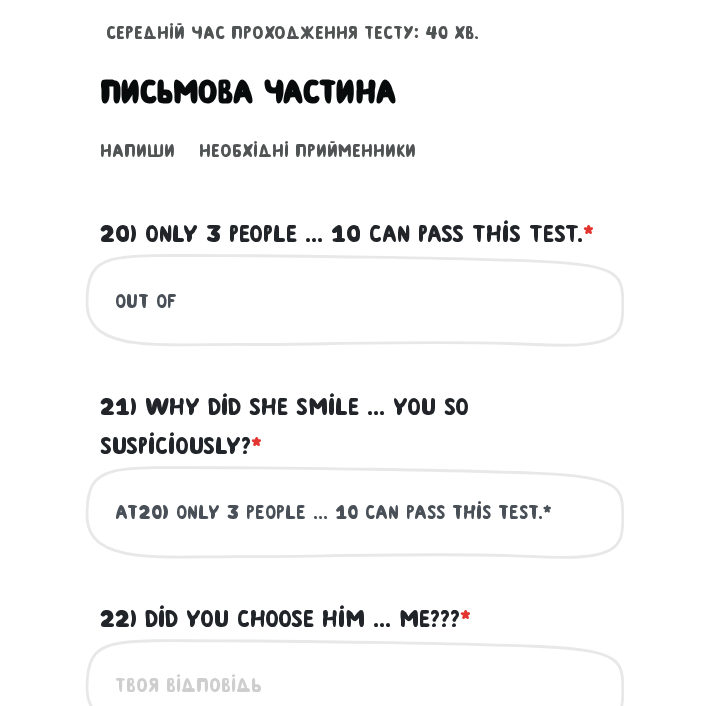 drag, startPoint x: 545, startPoint y: 503, endPoint x: 143, endPoint y: 522, distance: 402.44876 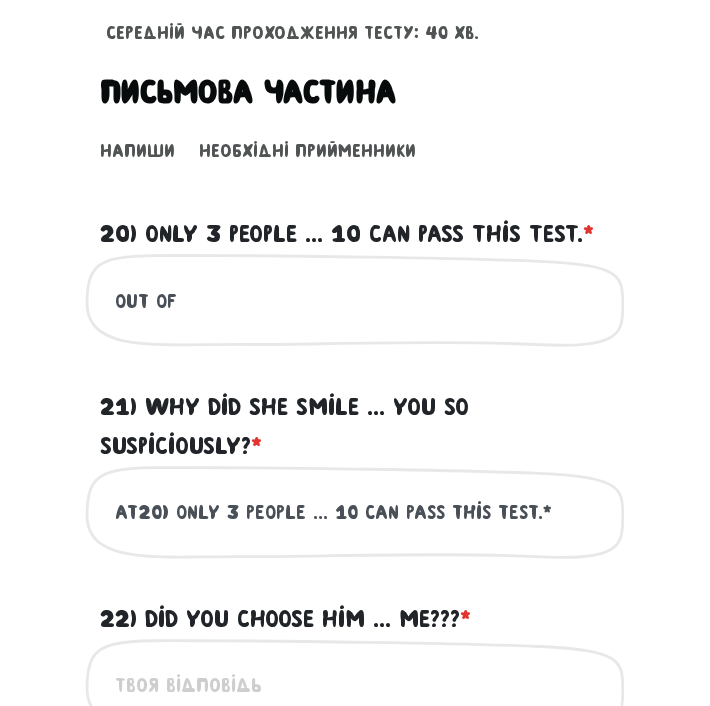 click on "at20) Only 3 people ... 10 can pass this test.*" at bounding box center [355, 512] 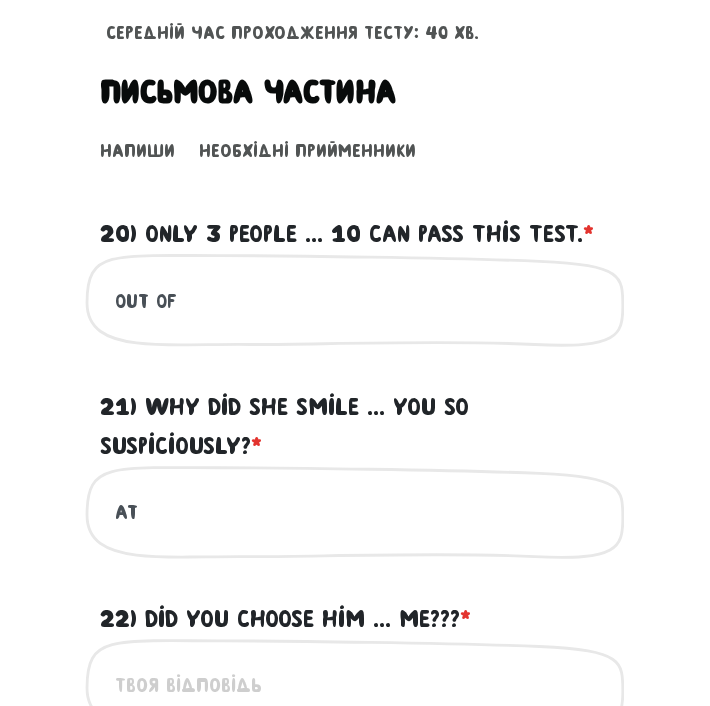 type on "at" 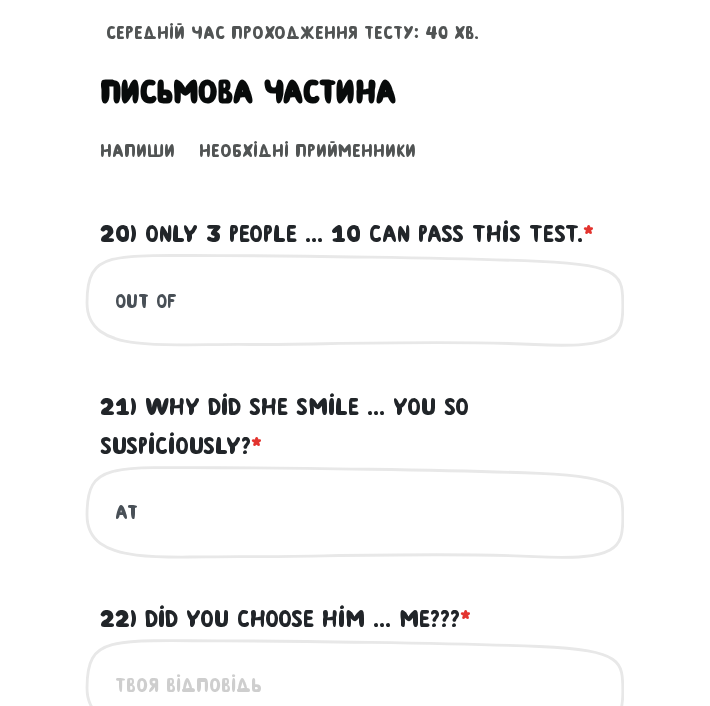 click on "21) Why did she smile ... you so suspiciously? *
?" at bounding box center [355, 426] 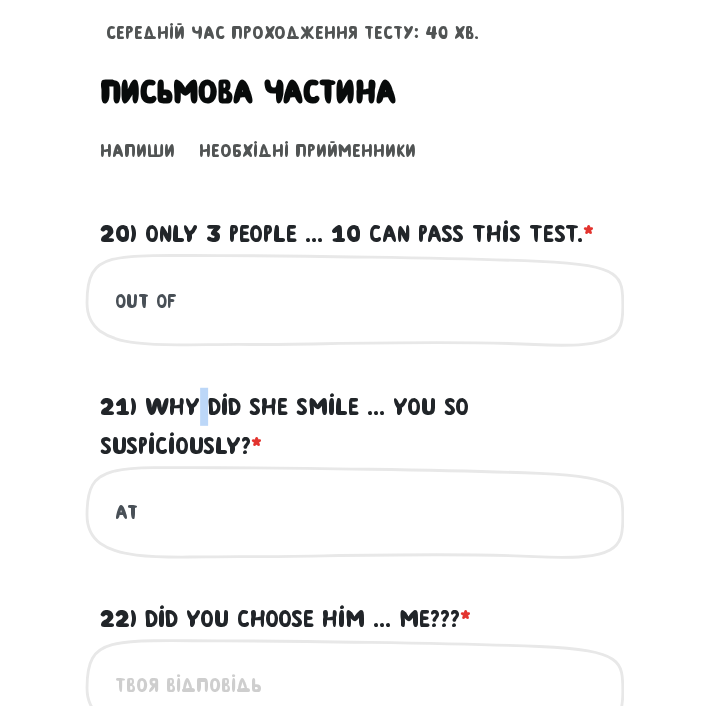 click on "21) Why did she smile ... you so suspiciously? *
?" at bounding box center [355, 426] 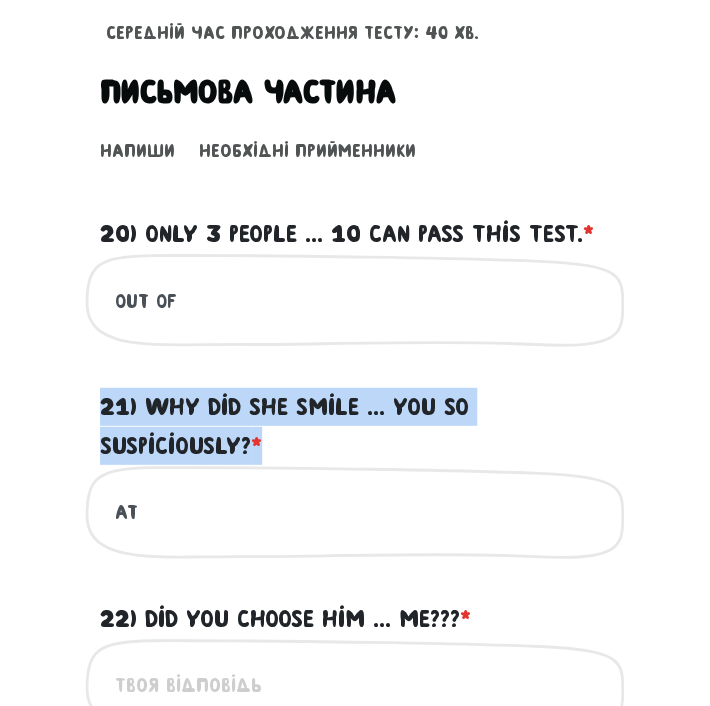 click on "21) Why did she smile ... you so suspiciously? *
?" at bounding box center [355, 426] 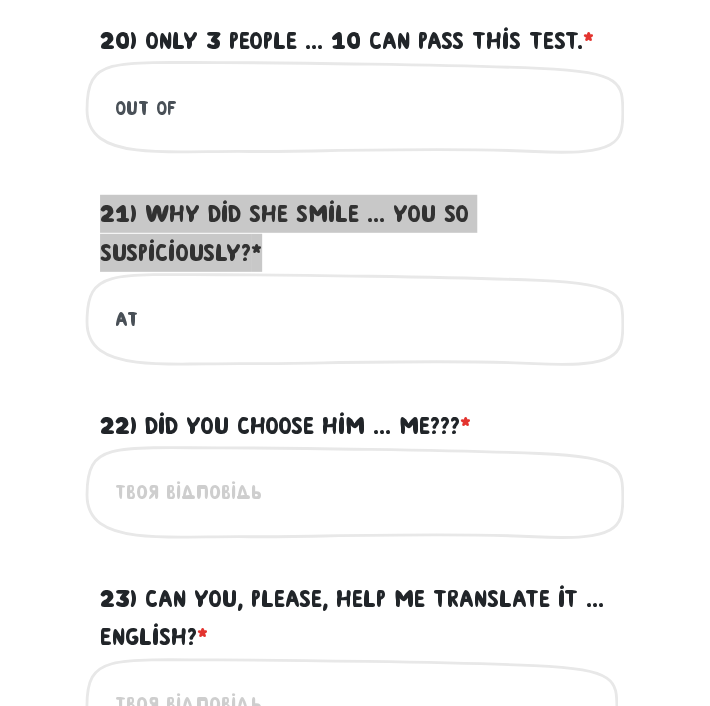 scroll, scrollTop: 1216, scrollLeft: 0, axis: vertical 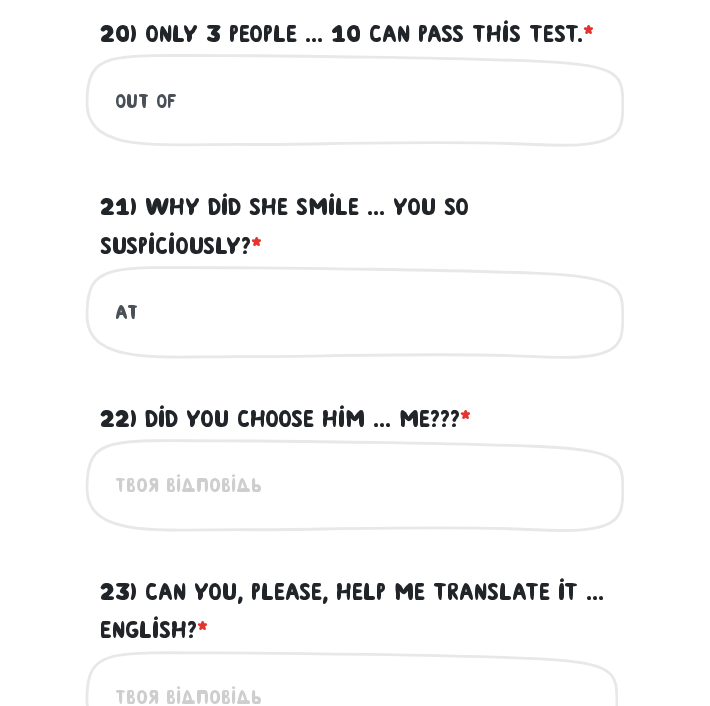 click on "22) Did you choose him ... me??? *
?" at bounding box center (355, 485) 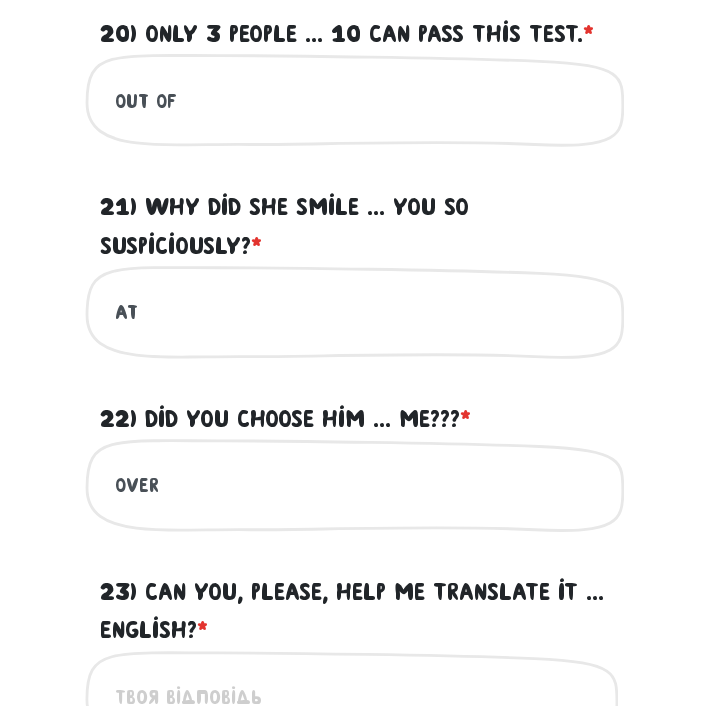 type on "over" 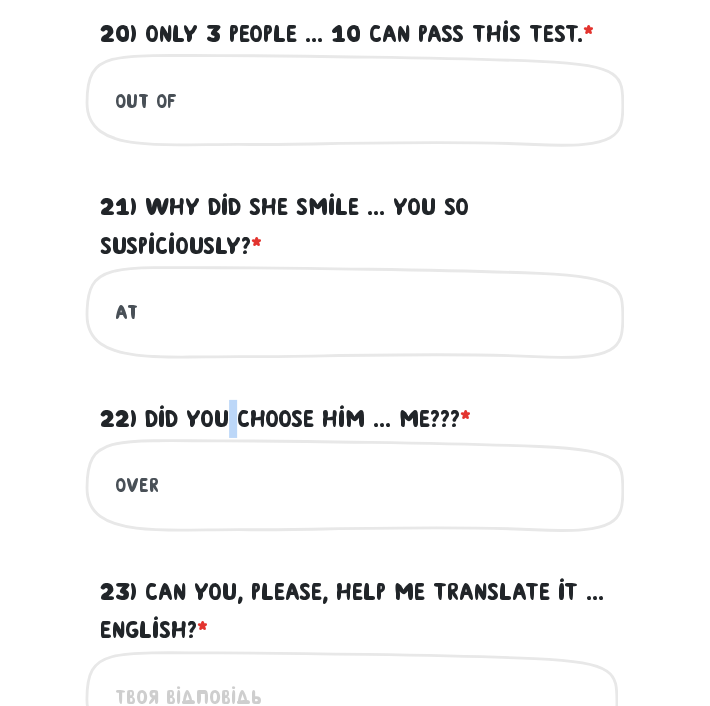 click on "22) Did you choose him ... me??? *
?" at bounding box center (285, 419) 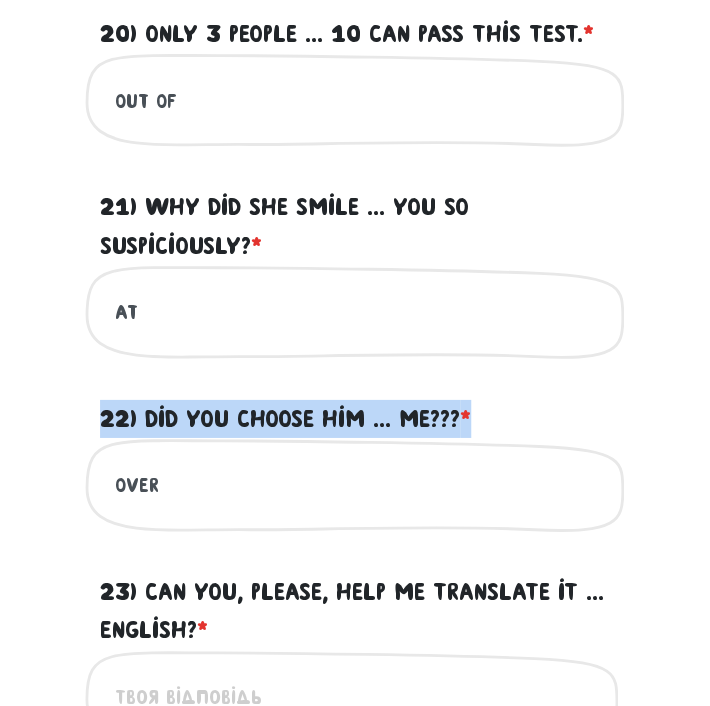 click on "22) Did you choose him ... me??? *
?" at bounding box center (285, 419) 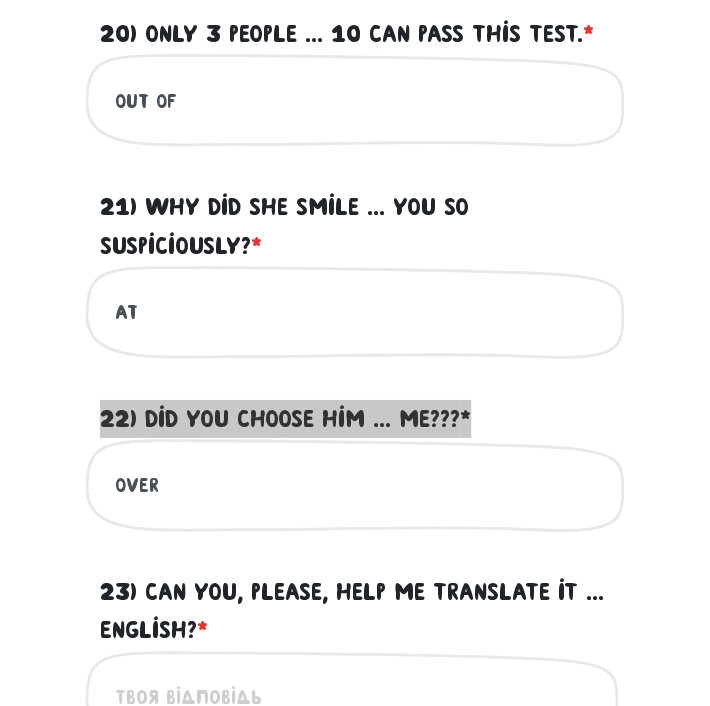 scroll, scrollTop: 1416, scrollLeft: 0, axis: vertical 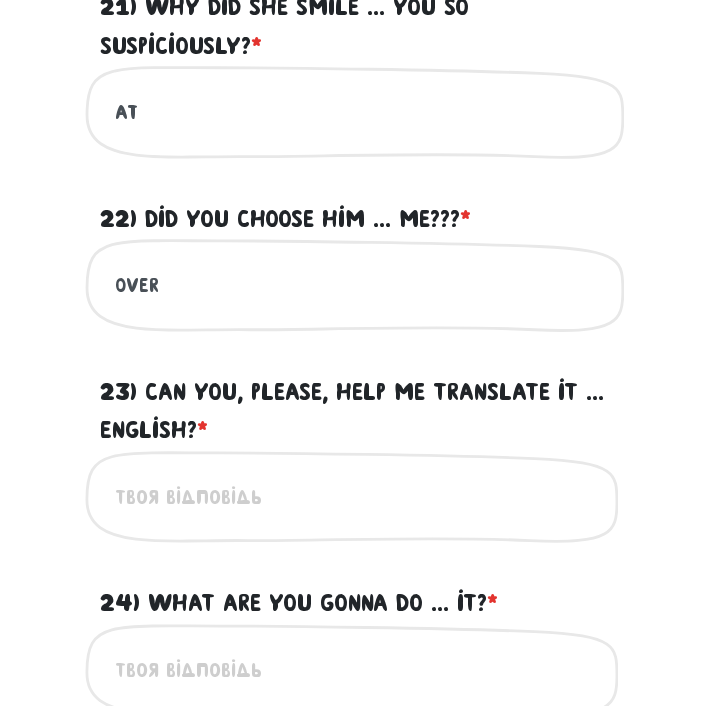 click on "23) Can you, please, help me translate it ... English? *
?" at bounding box center (355, 497) 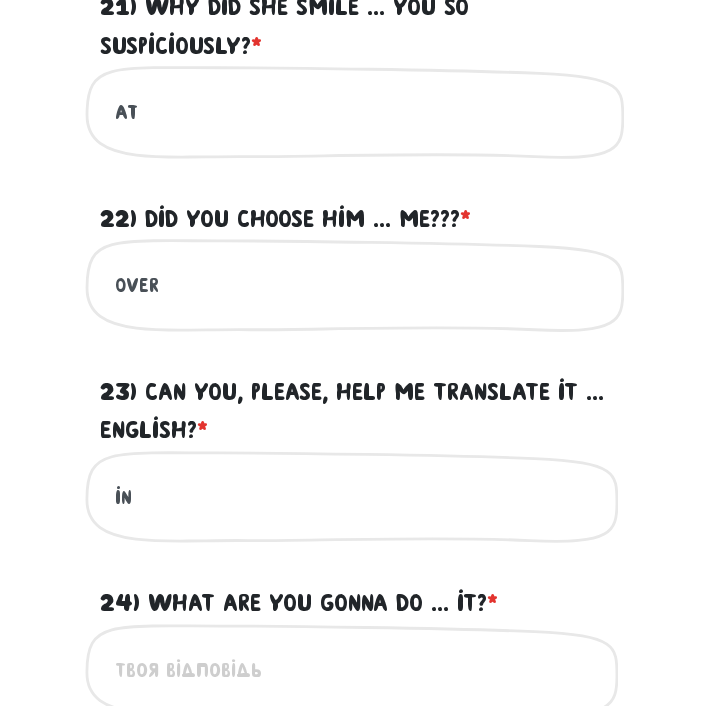 type on "in" 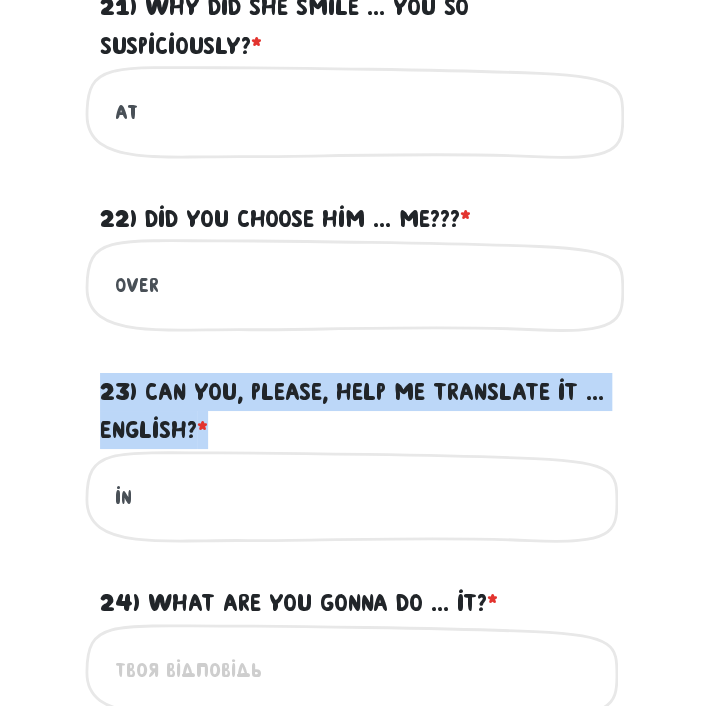drag, startPoint x: 263, startPoint y: 416, endPoint x: 134, endPoint y: 358, distance: 141.43903 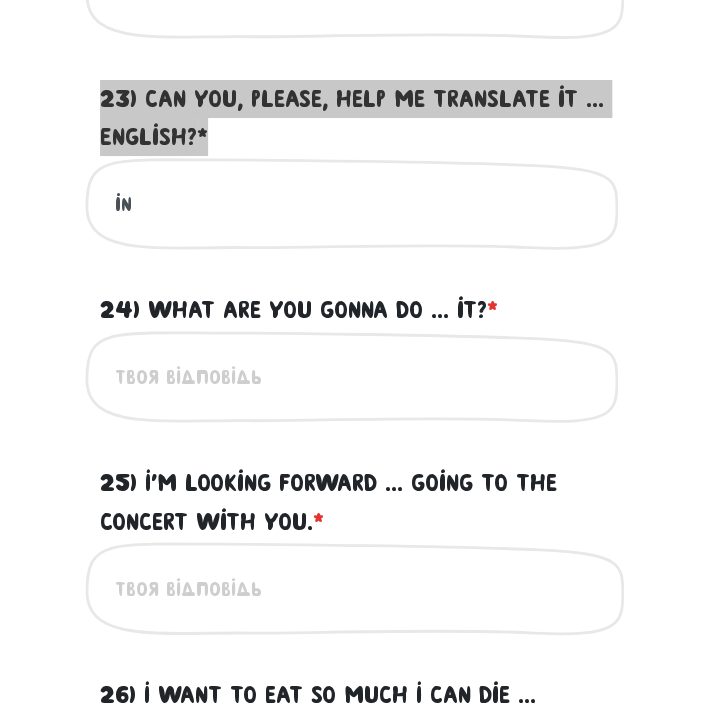 scroll, scrollTop: 1716, scrollLeft: 0, axis: vertical 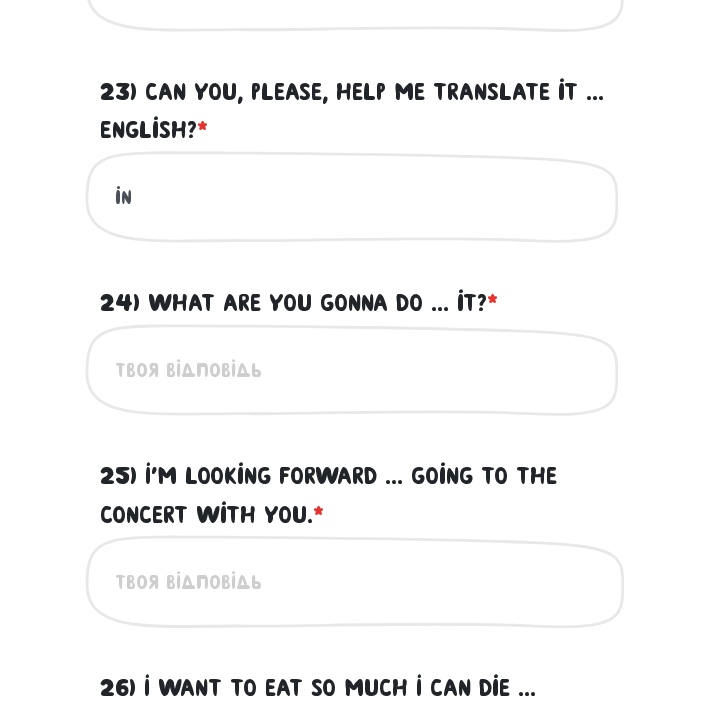 click on "24) What are you gonna do ... it? *
?" at bounding box center [355, 370] 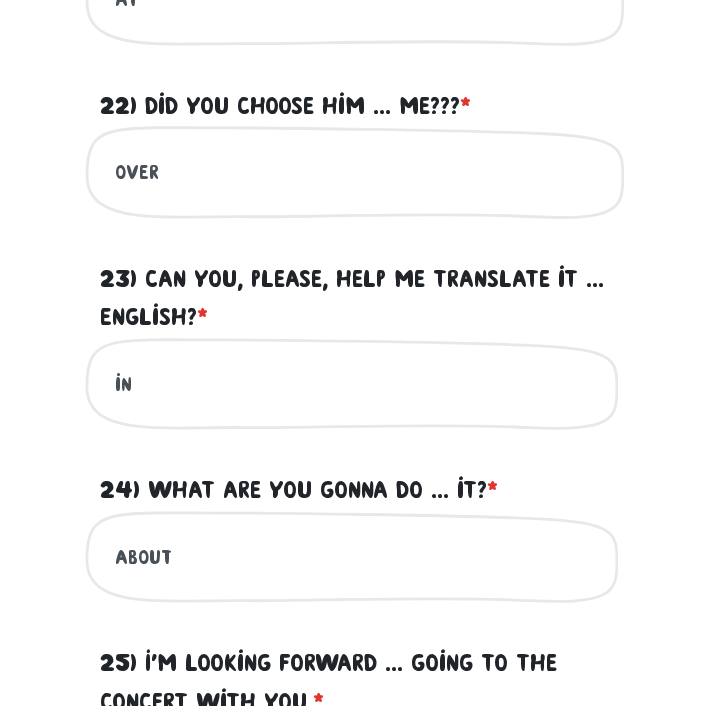 scroll, scrollTop: 1516, scrollLeft: 0, axis: vertical 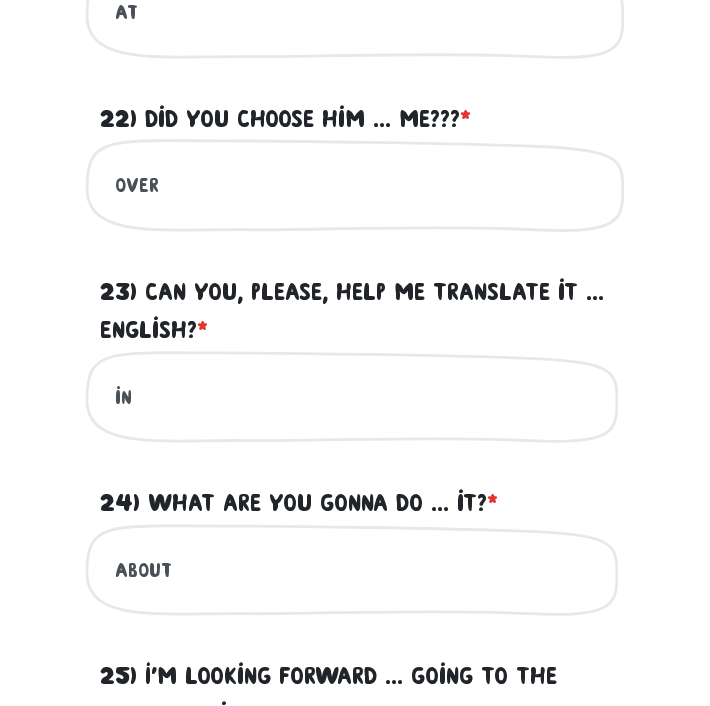 type on "about" 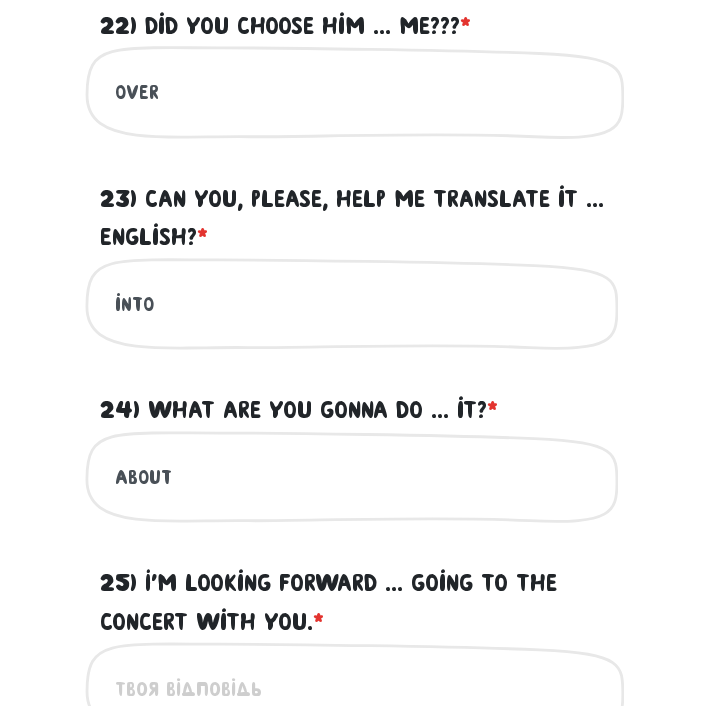 scroll, scrollTop: 1616, scrollLeft: 0, axis: vertical 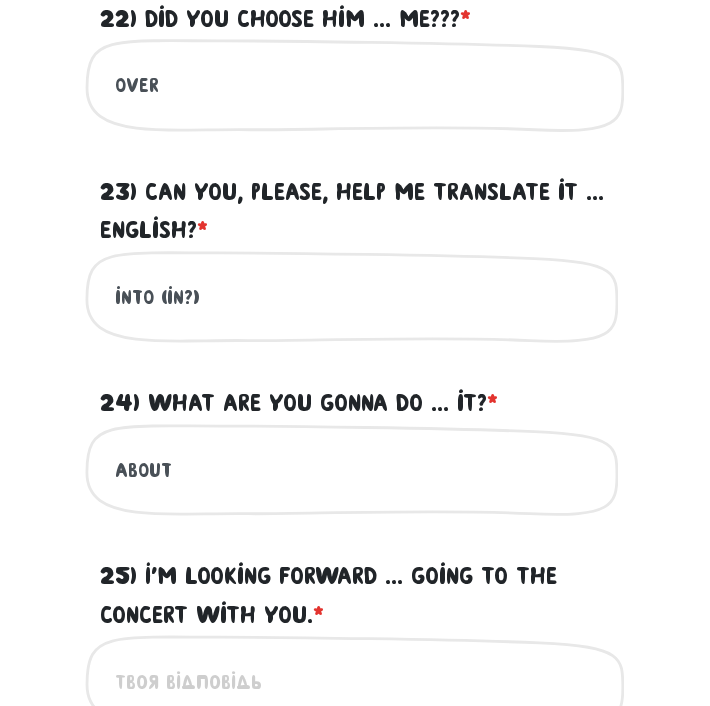 type on "into (in?)" 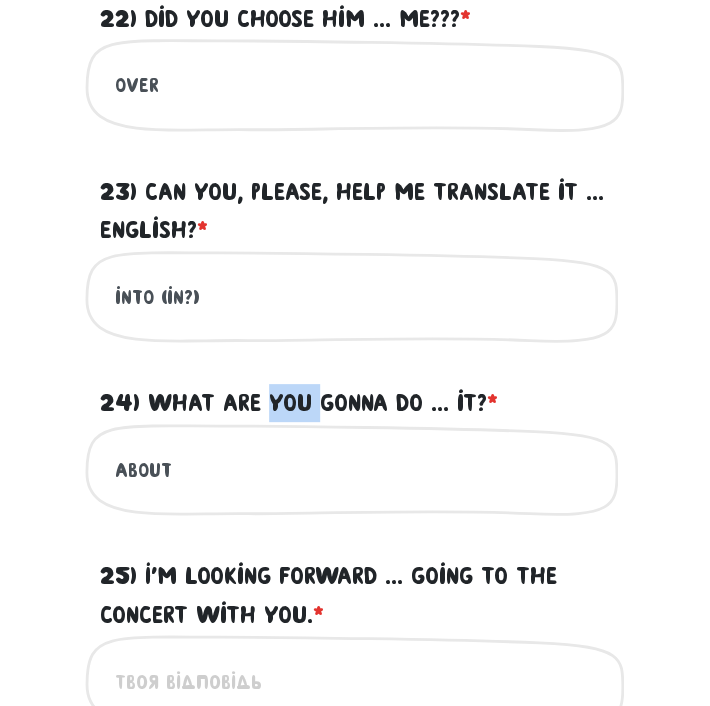 click on "24) What are you gonna do ... it? *
?" at bounding box center [299, 403] 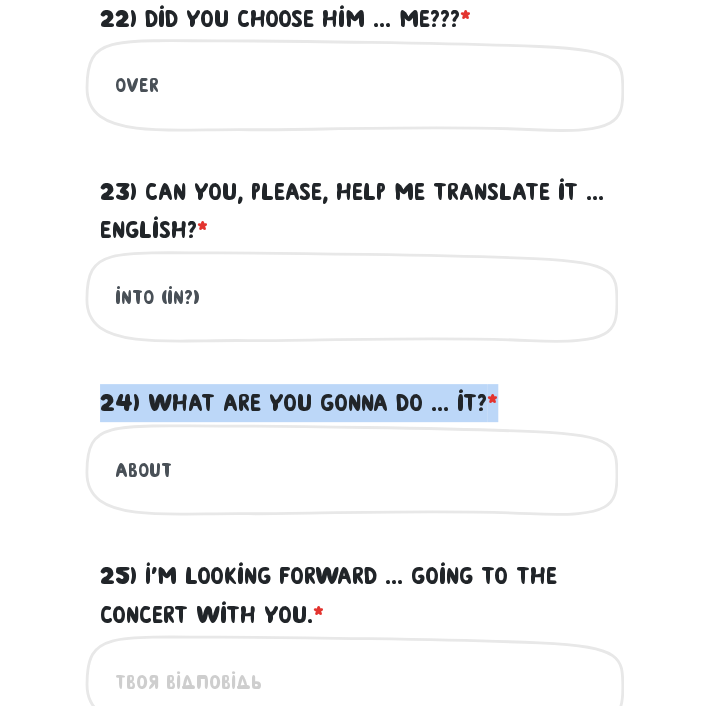 click on "24) What are you gonna do ... it? *
?" at bounding box center (299, 403) 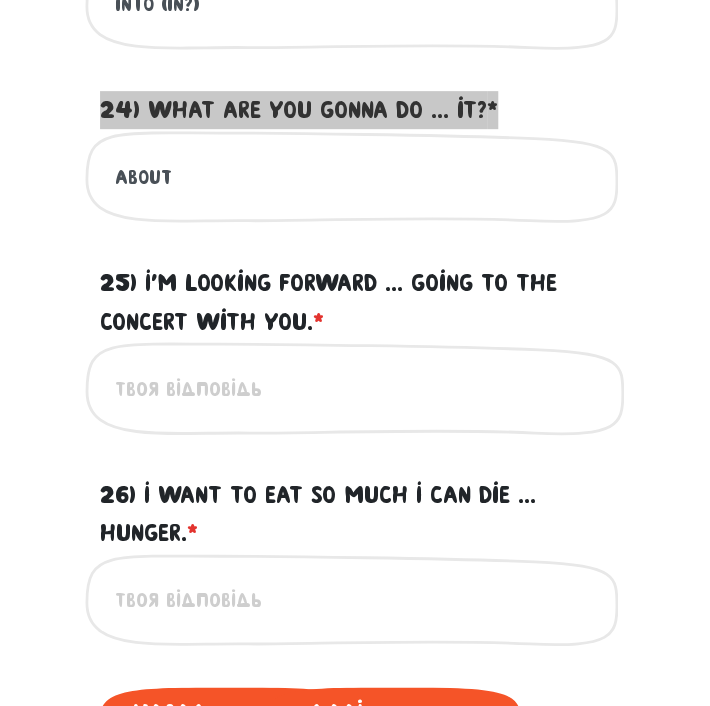 scroll, scrollTop: 1916, scrollLeft: 0, axis: vertical 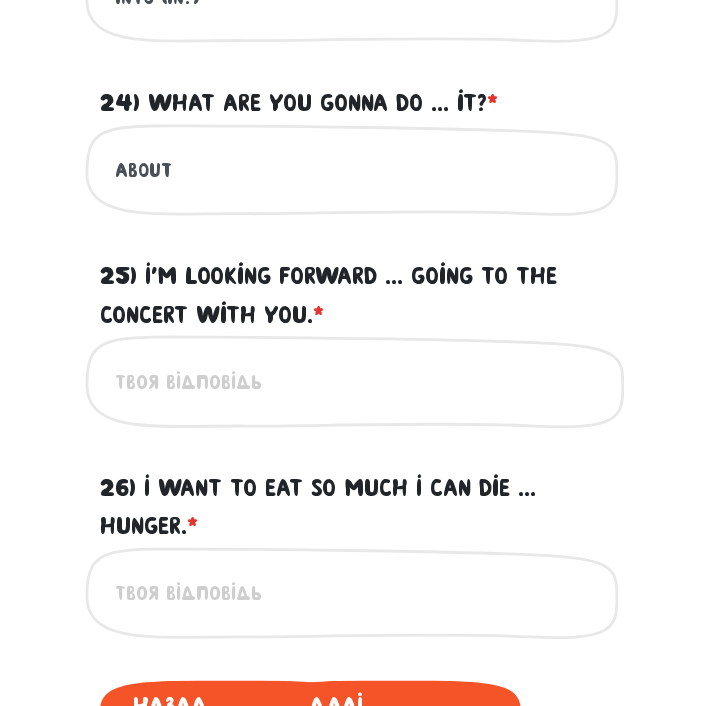click on "25) I'm looking forward ... going to the concert with you. *
?" at bounding box center [355, 381] 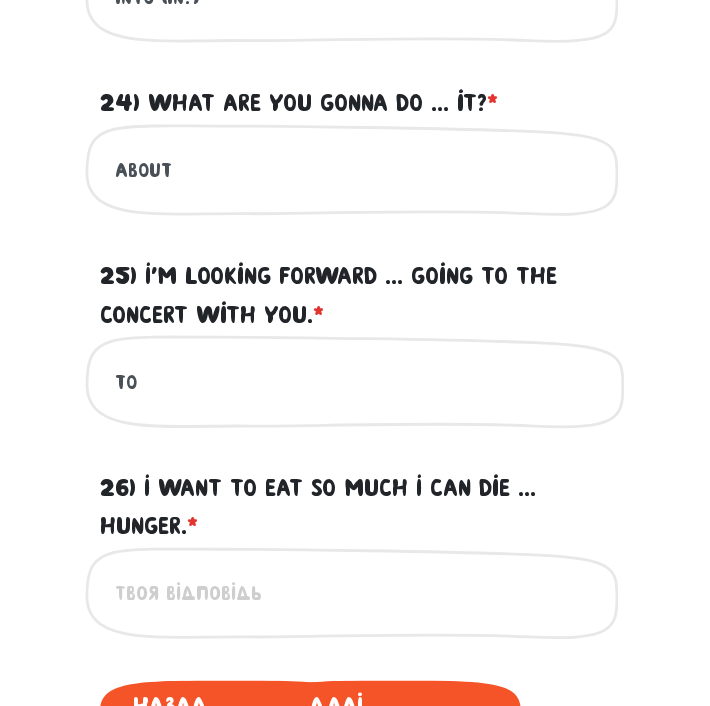 type on "to" 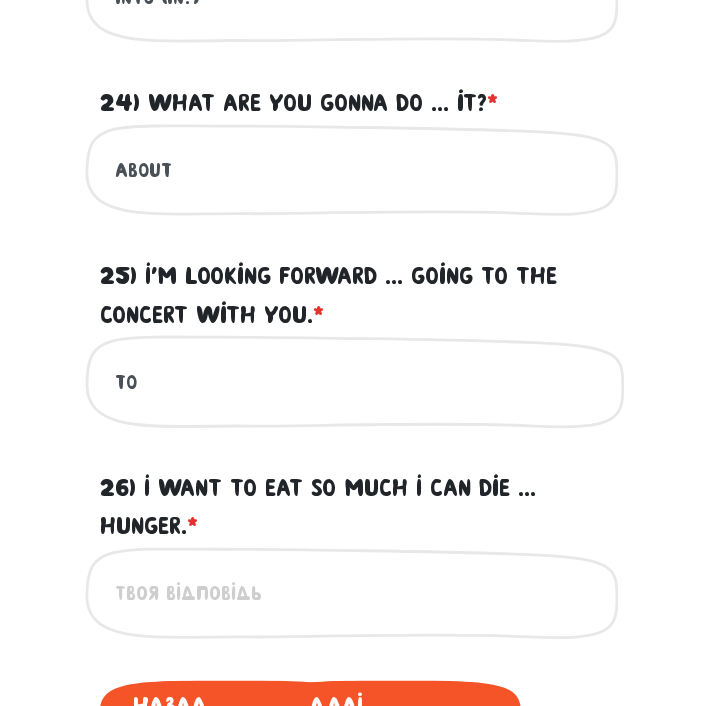 click on "26) I want to eat so much I can die ... hunger. *
?" at bounding box center [355, 593] 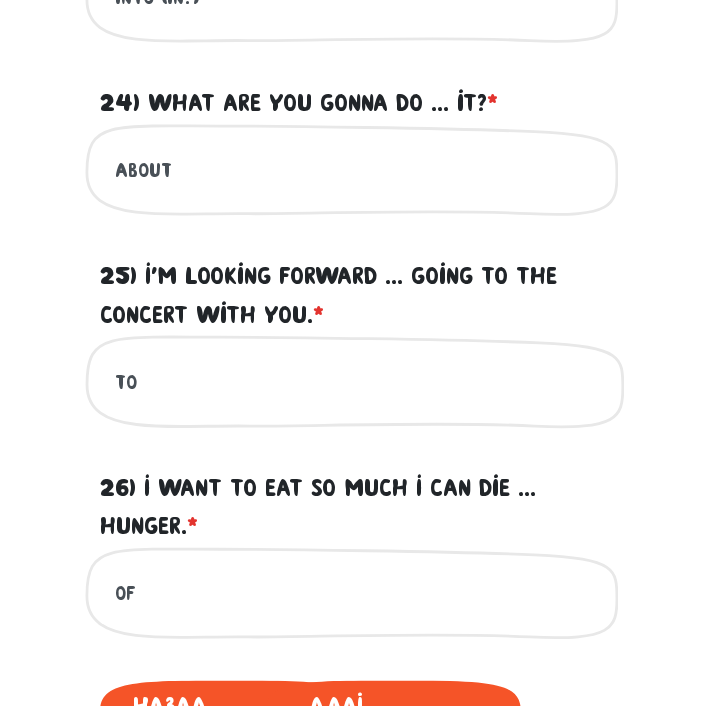 type on "of" 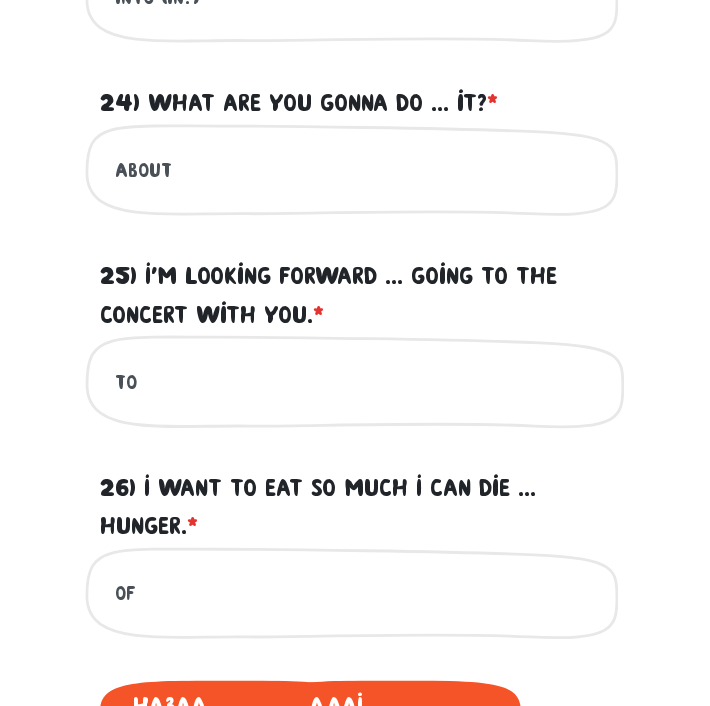 click on "25) I'm looking forward ... going to the concert with you. *
?" at bounding box center [355, 295] 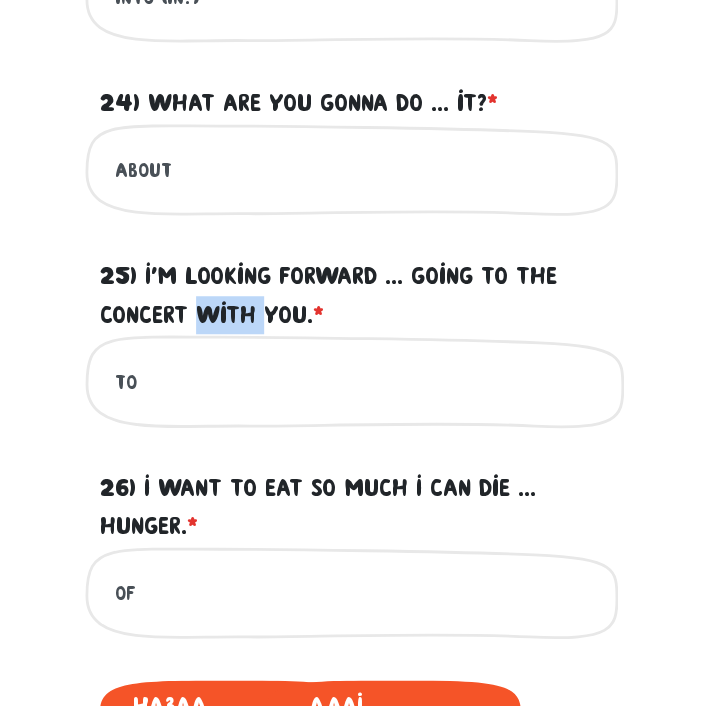 click on "25) I'm looking forward ... going to the concert with you. *
?" at bounding box center (355, 295) 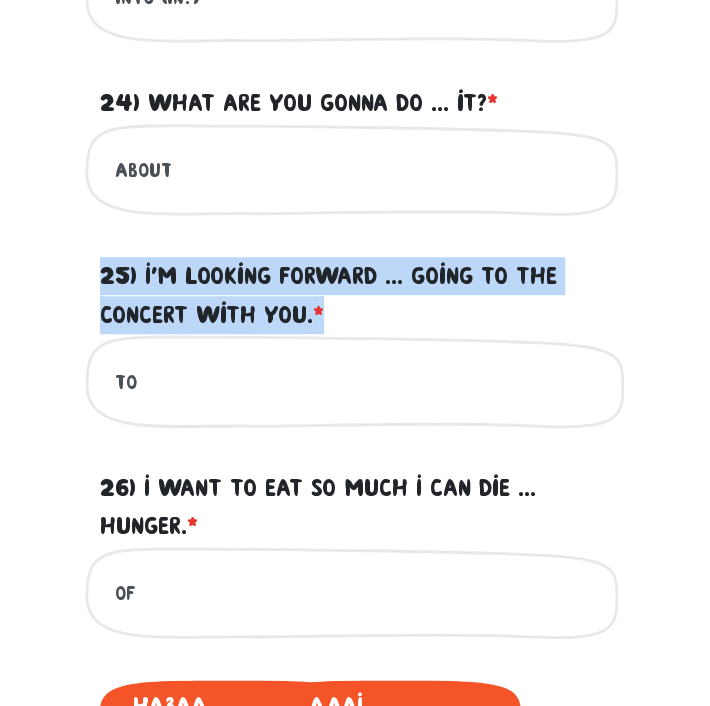 click on "25) I'm looking forward ... going to the concert with you. *
?" at bounding box center (355, 295) 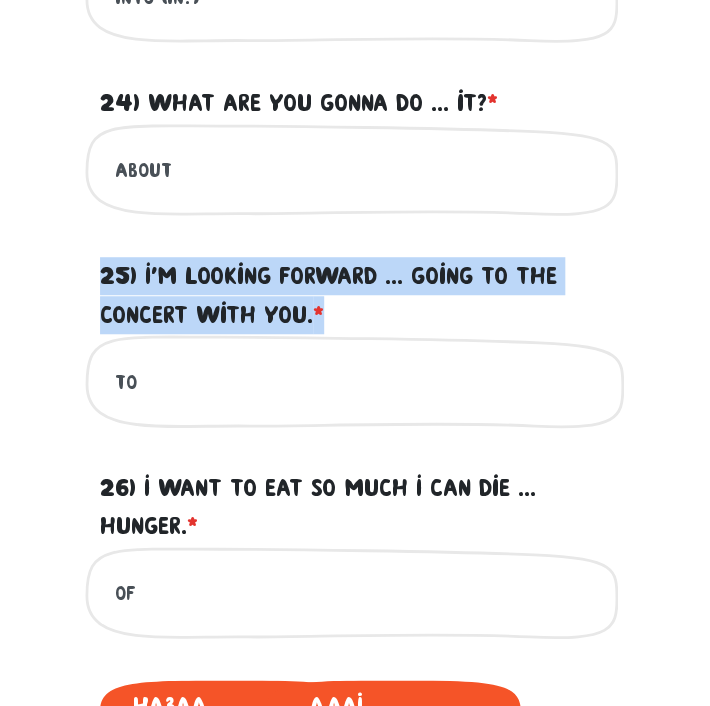 click on "to" at bounding box center [355, 381] 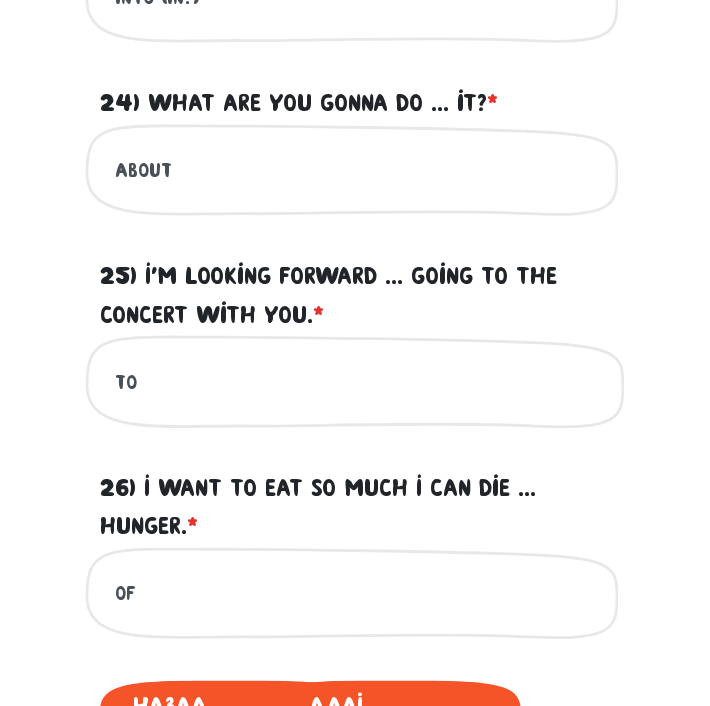 click on "26) I want to eat so much I can die ... hunger. *
?" at bounding box center (355, 507) 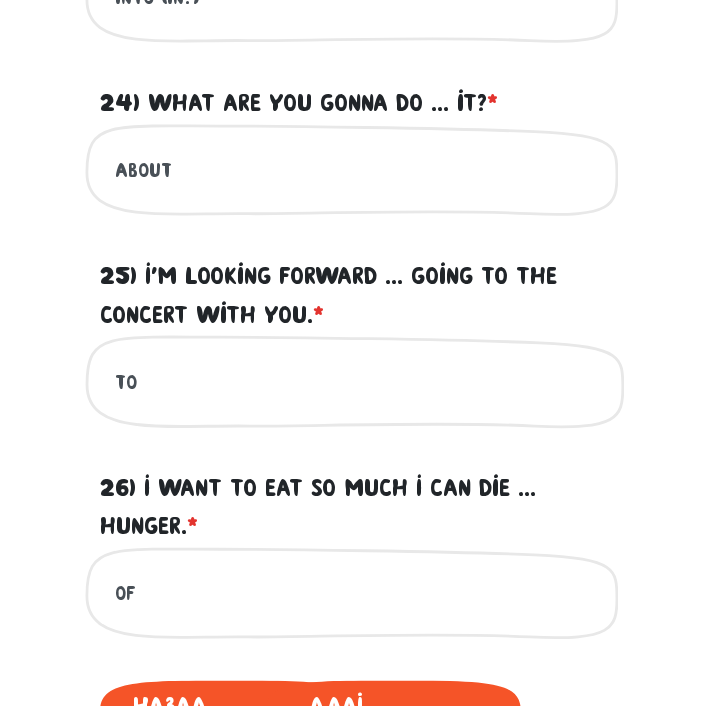 click on "of" at bounding box center (355, 593) 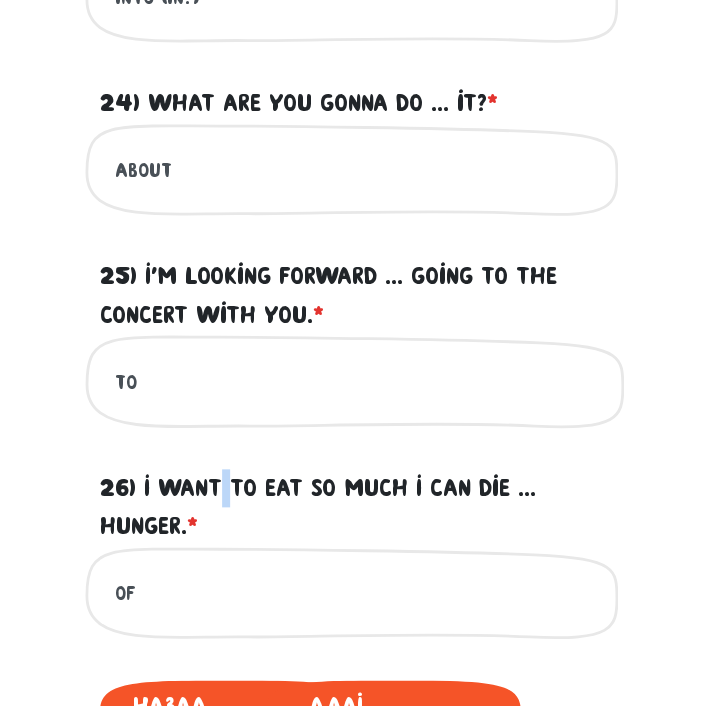 click on "26) I want to eat so much I can die ... hunger. *
?" at bounding box center [355, 507] 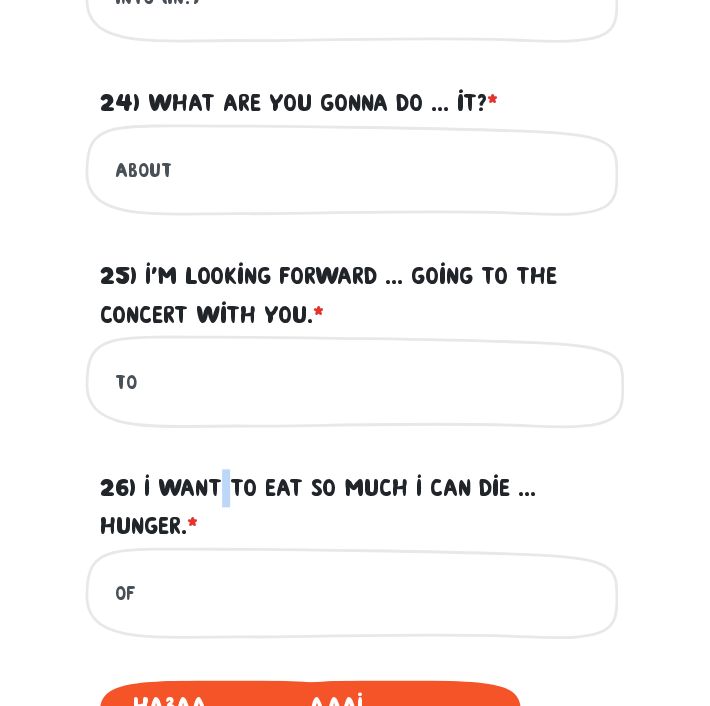 click on "of" at bounding box center (355, 593) 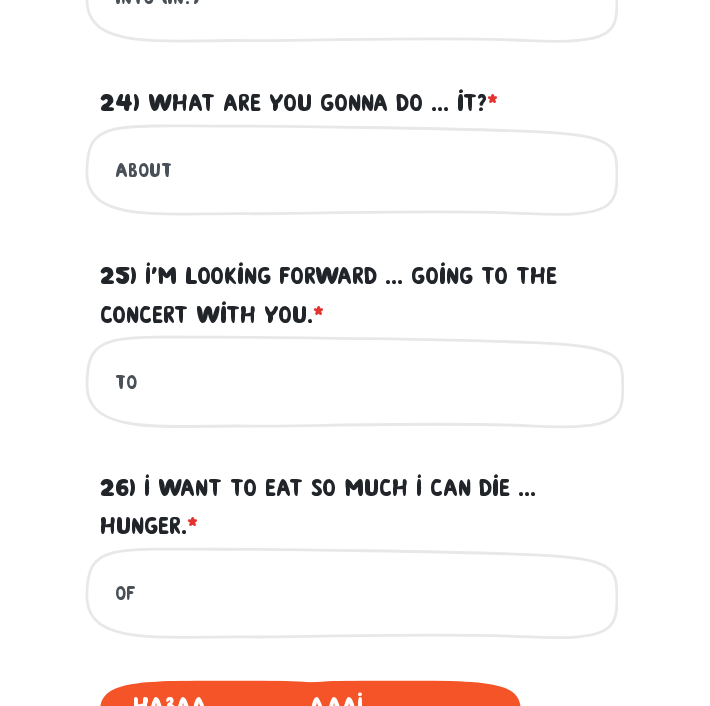 click on "26) I want to eat so much I can die ... hunger. *
?" at bounding box center [355, 507] 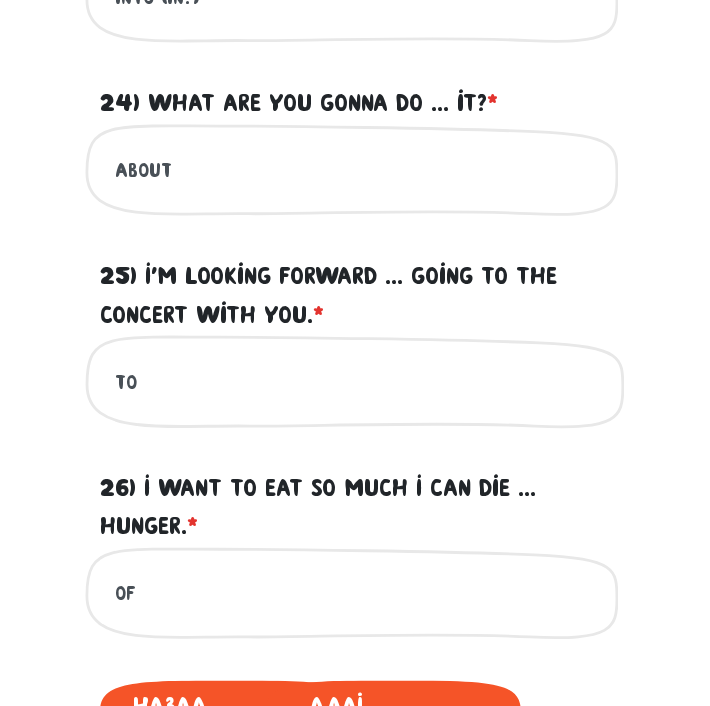click on "of" at bounding box center (355, 593) 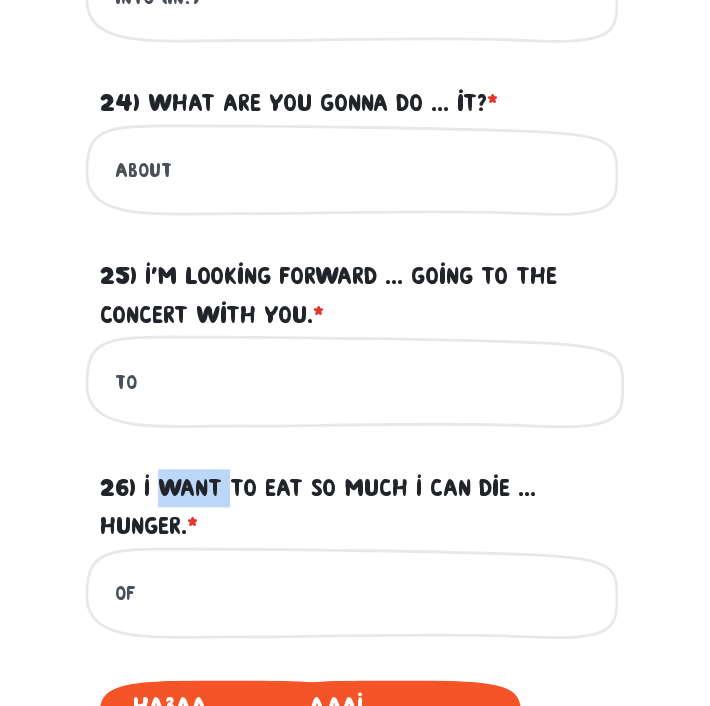 click on "26) I want to eat so much I can die ... hunger. *
?" at bounding box center (355, 507) 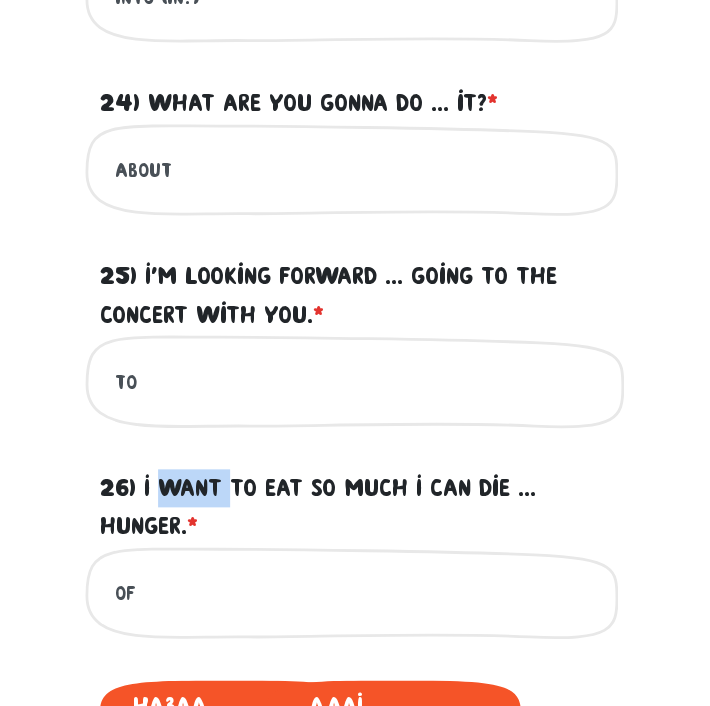 click on "of" at bounding box center [355, 593] 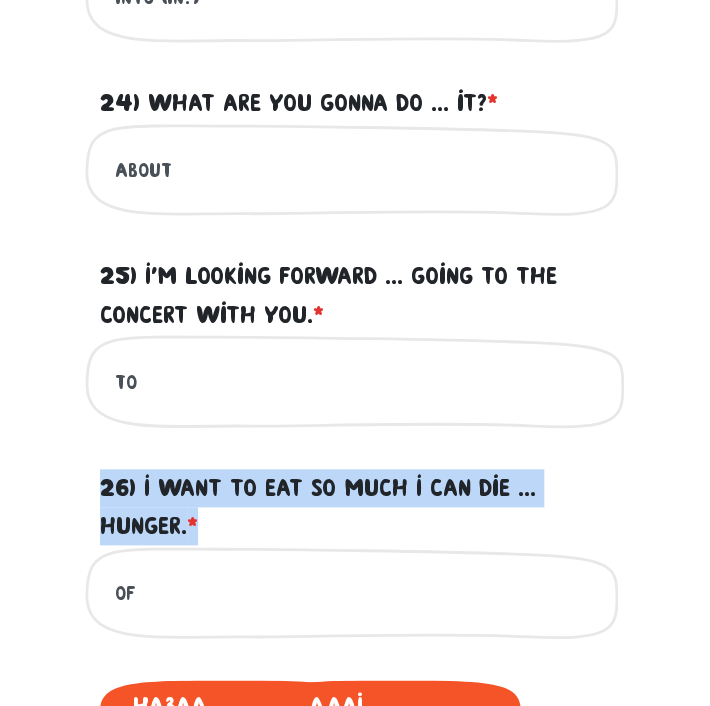 click on "26) I want to eat so much I can die ... hunger. *
?" at bounding box center (355, 507) 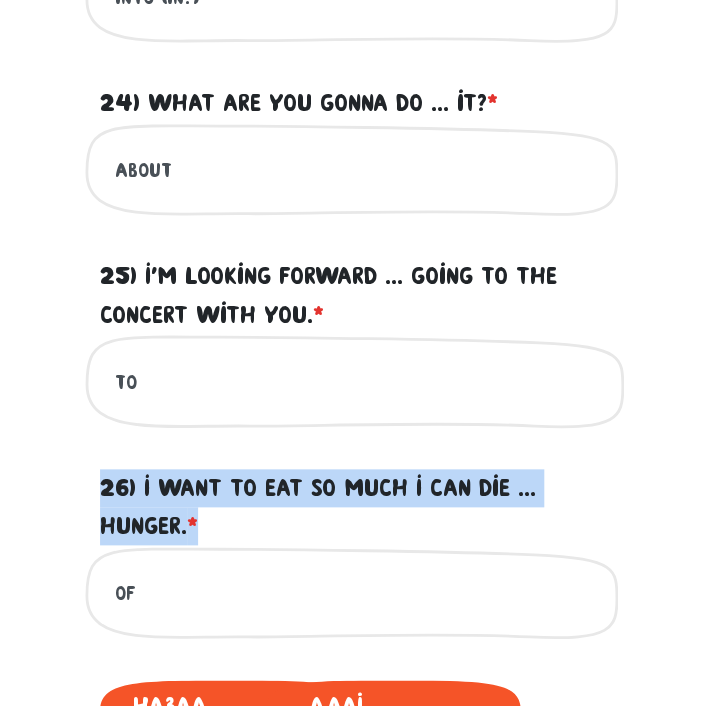 click on "of" at bounding box center (355, 593) 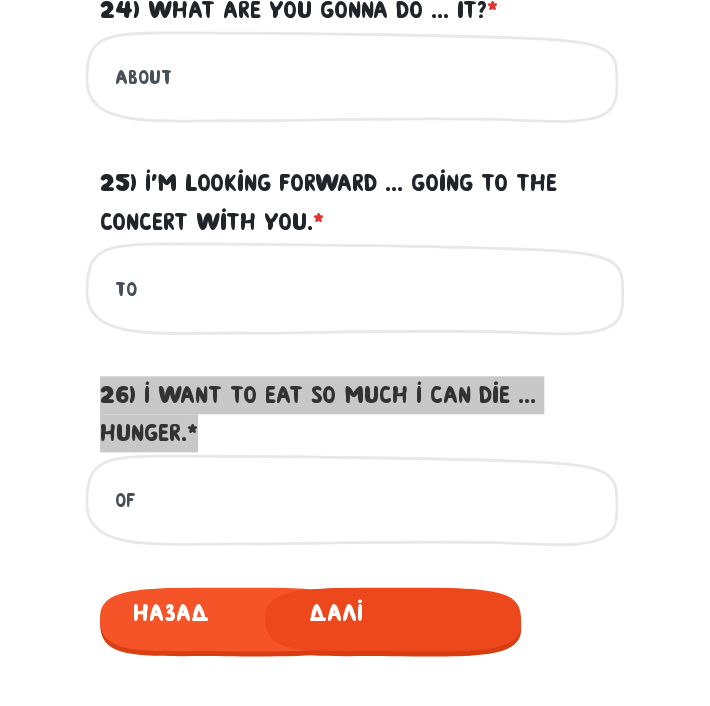 scroll, scrollTop: 2016, scrollLeft: 0, axis: vertical 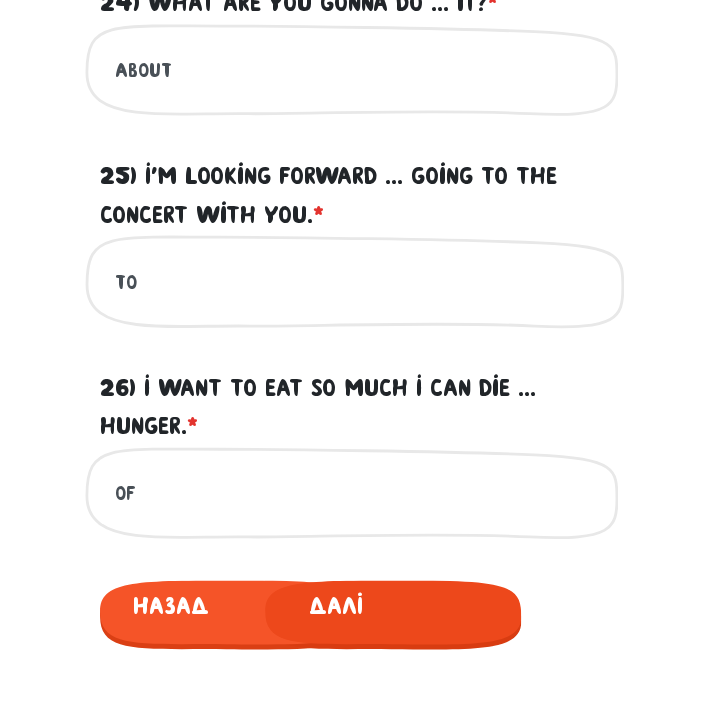drag, startPoint x: 378, startPoint y: 602, endPoint x: 357, endPoint y: 592, distance: 23.259407 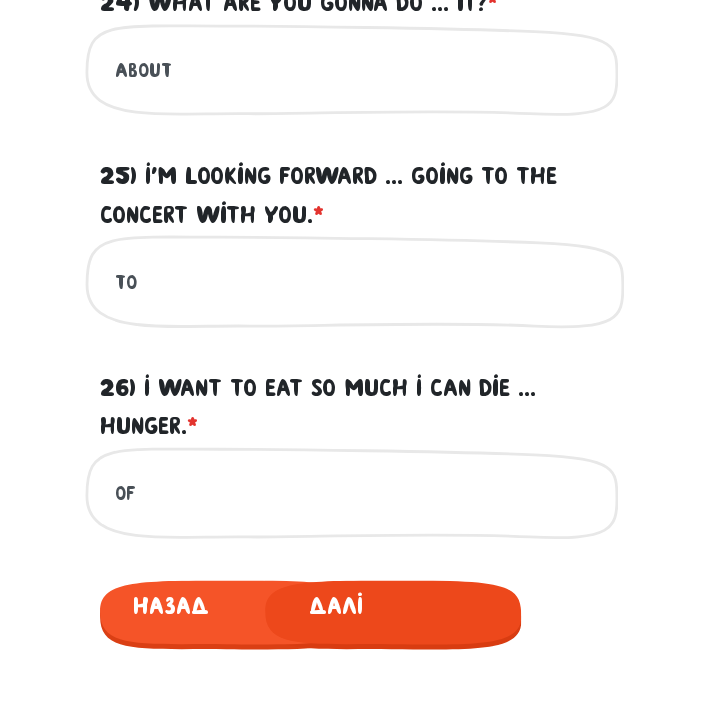 click on "Далі" at bounding box center [335, 603] 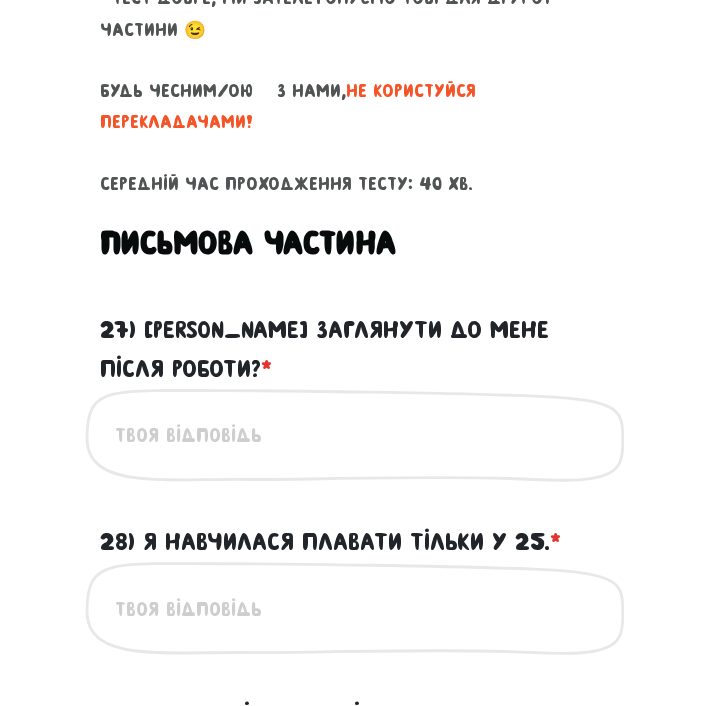 scroll, scrollTop: 862, scrollLeft: 0, axis: vertical 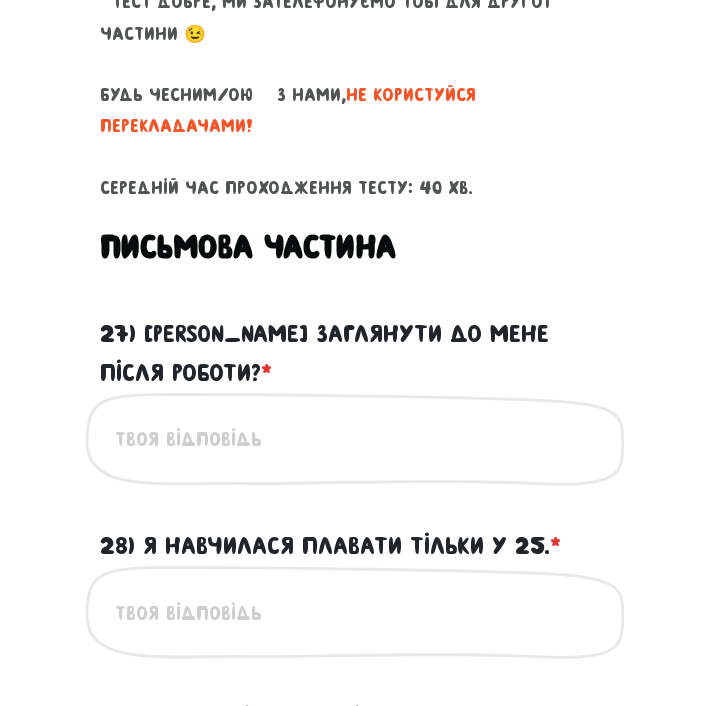 click on "27) Можеш заглянути до мене після роботи? *
?" at bounding box center [355, 438] 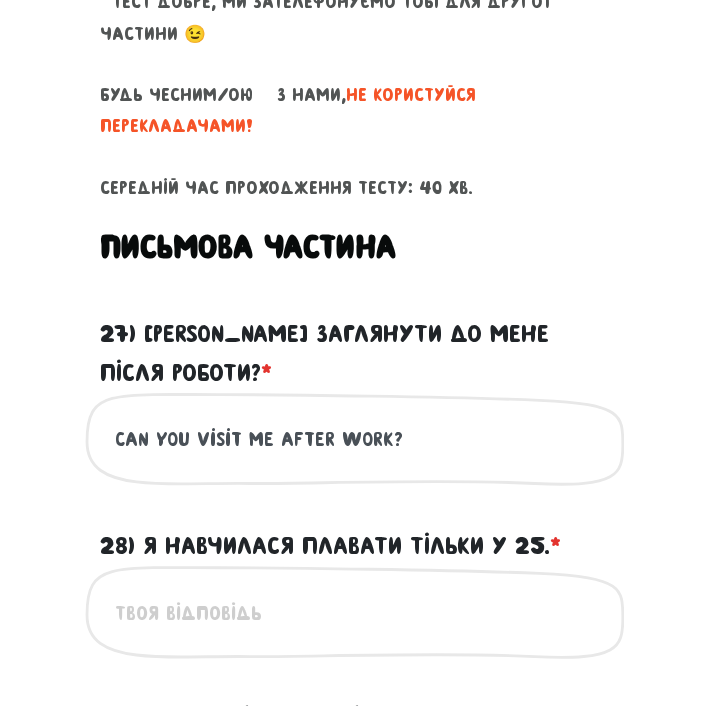 type on "can you visit me after work?" 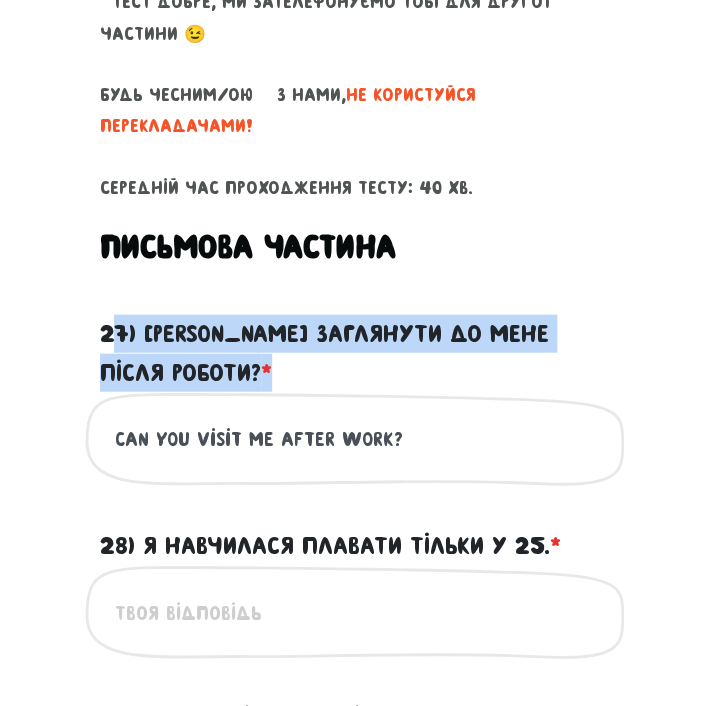 drag, startPoint x: 283, startPoint y: 372, endPoint x: 111, endPoint y: 324, distance: 178.57211 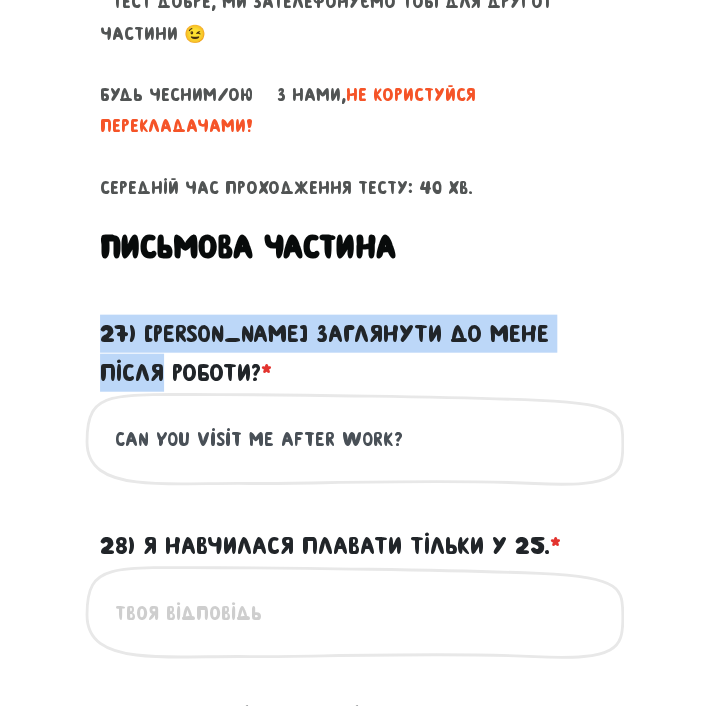 drag, startPoint x: 101, startPoint y: 334, endPoint x: 191, endPoint y: 368, distance: 96.20811 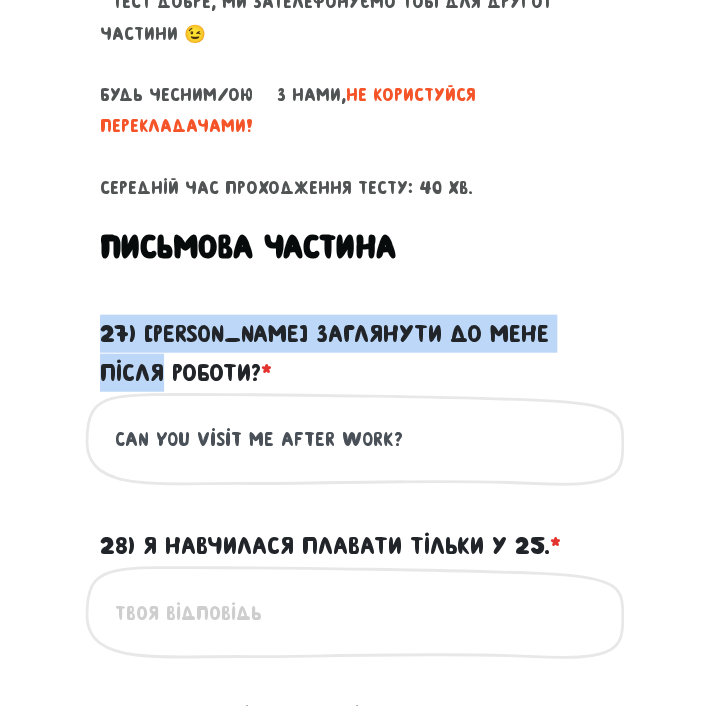click on "27) Можеш заглянути до мене після роботи? *
?" at bounding box center (355, 352) 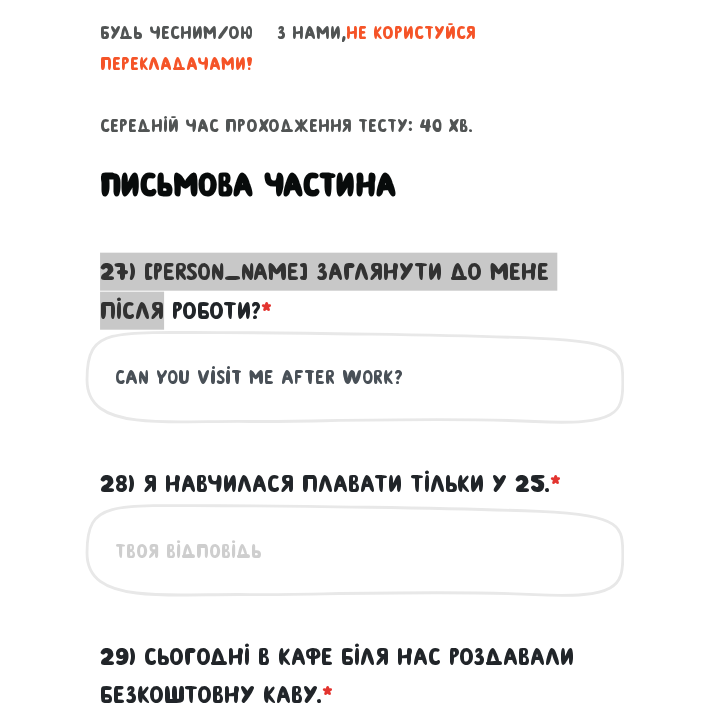 scroll, scrollTop: 962, scrollLeft: 0, axis: vertical 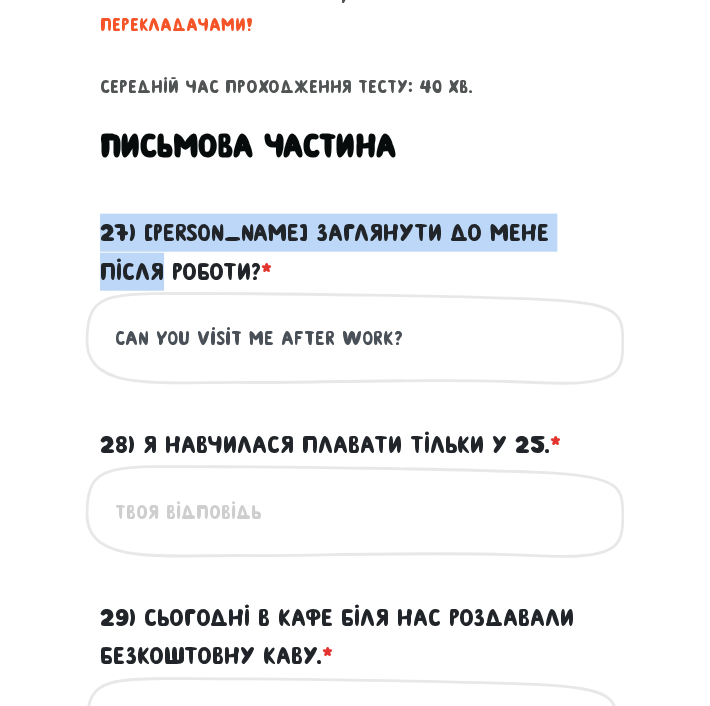 click on "28) Я навчилася плавати тільки у 25. *
?" at bounding box center (355, 511) 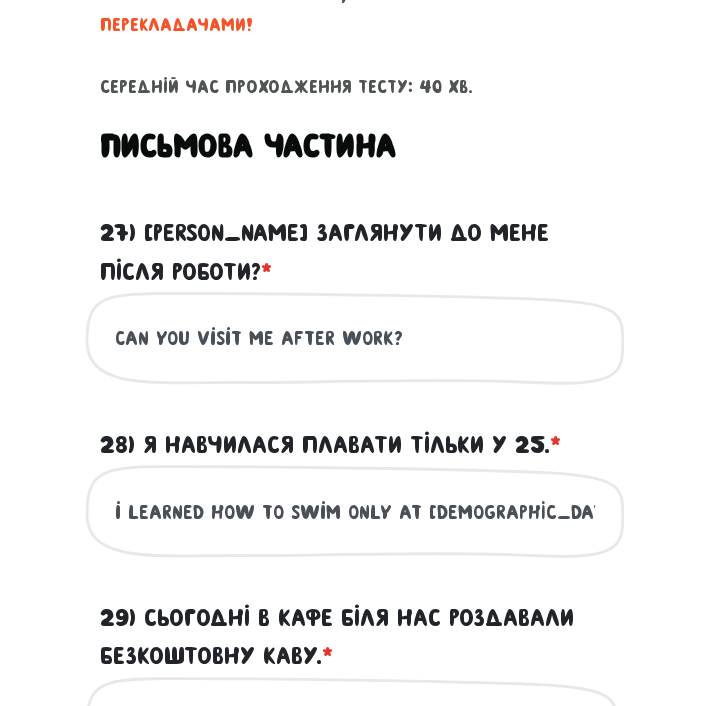 type on "i learned how to swim only at 25 yo" 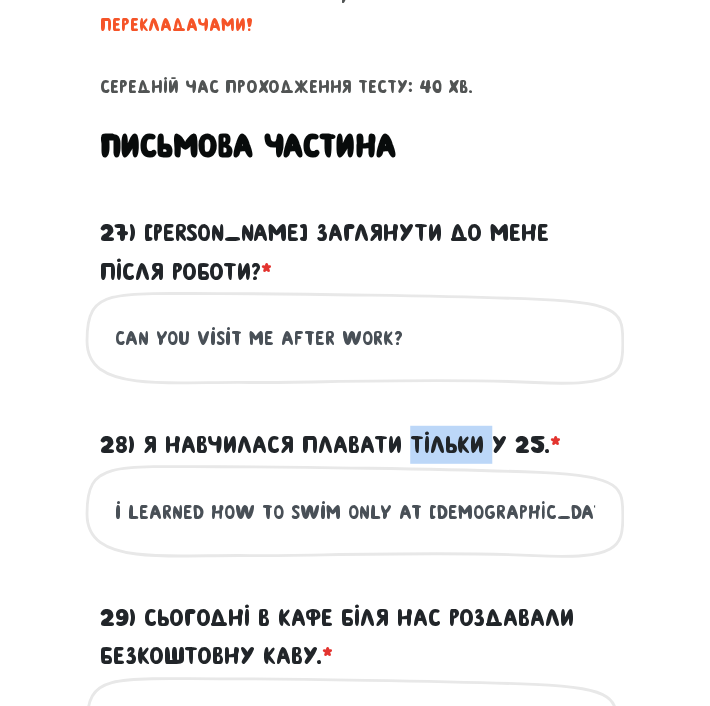click on "28) Я навчилася плавати тільки у 25. *
?" at bounding box center (330, 445) 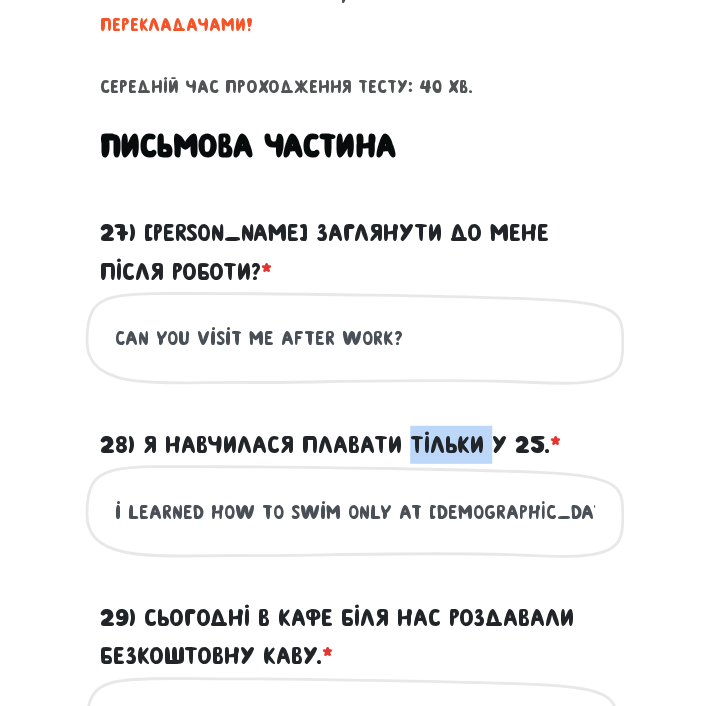 click on "i learned how to swim only at 25 yo" at bounding box center [355, 511] 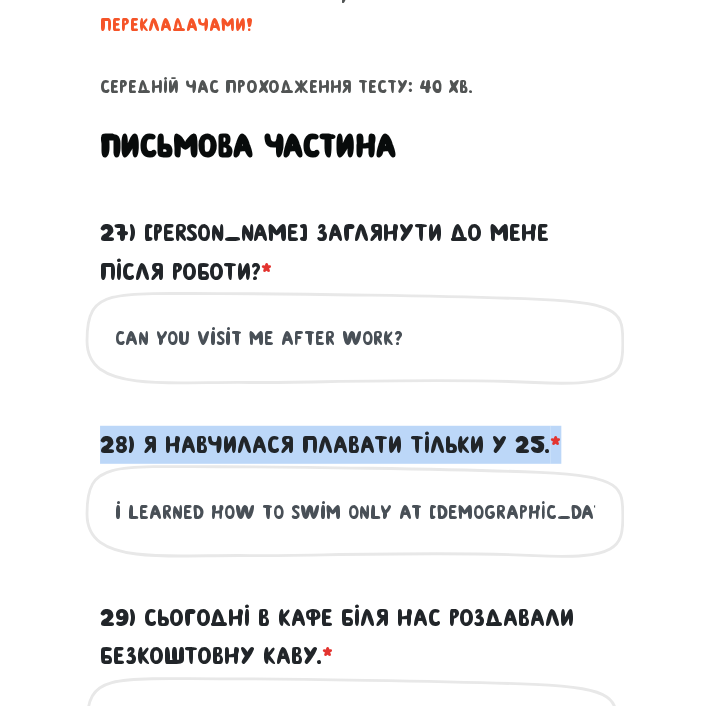 click on "28) Я навчилася плавати тільки у 25. *
?" at bounding box center (330, 445) 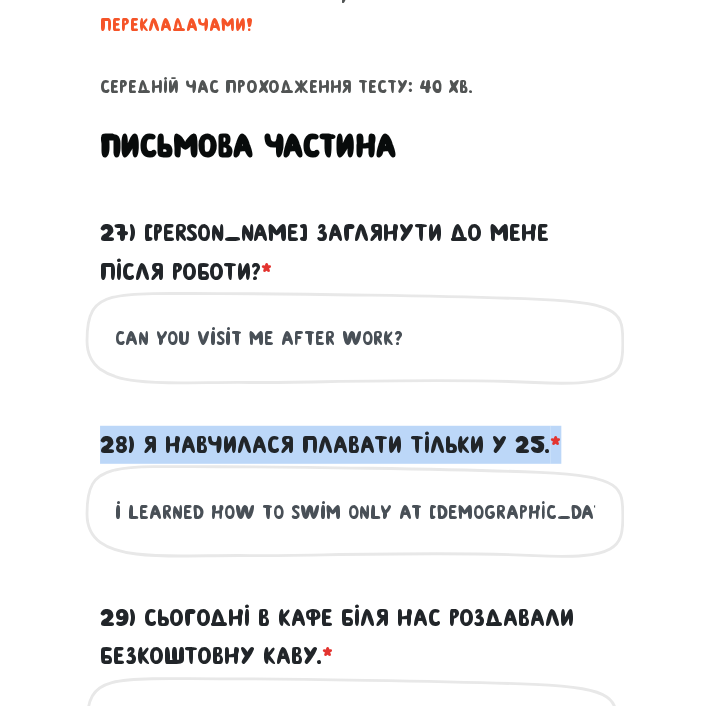 click on "i learned how to swim only at 25 yo" at bounding box center [355, 511] 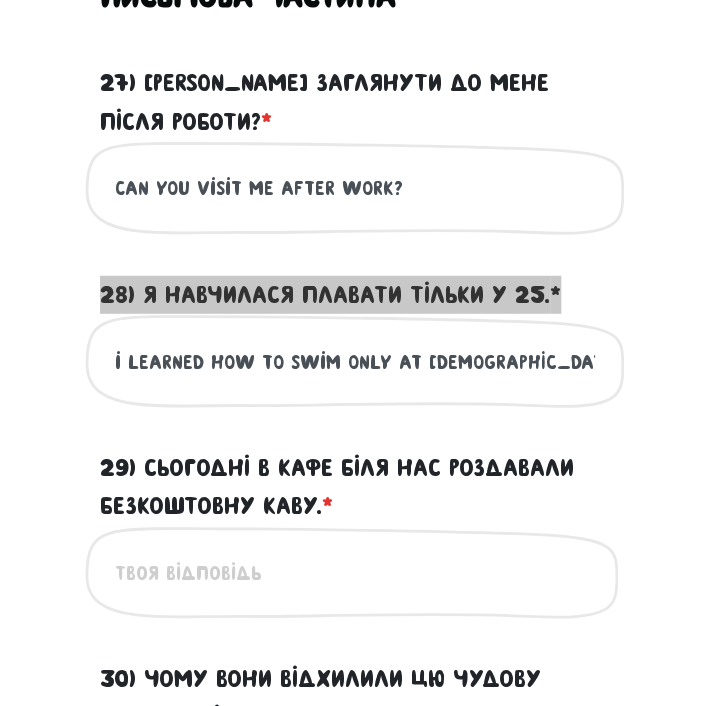 scroll, scrollTop: 1162, scrollLeft: 0, axis: vertical 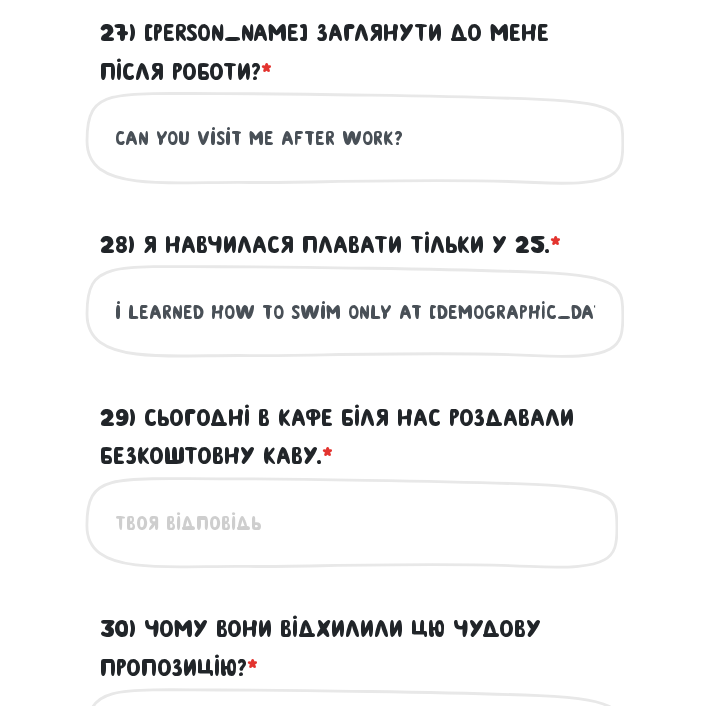 click on "29) Сьогодні в кафе біля нас роздавали безкоштовну каву. *
?" at bounding box center [355, 523] 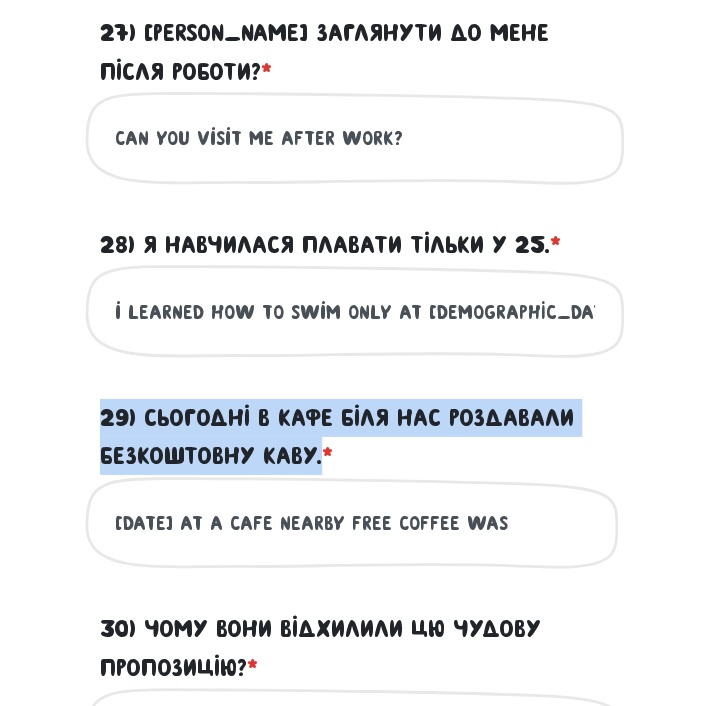 drag, startPoint x: 321, startPoint y: 455, endPoint x: 78, endPoint y: 422, distance: 245.2305 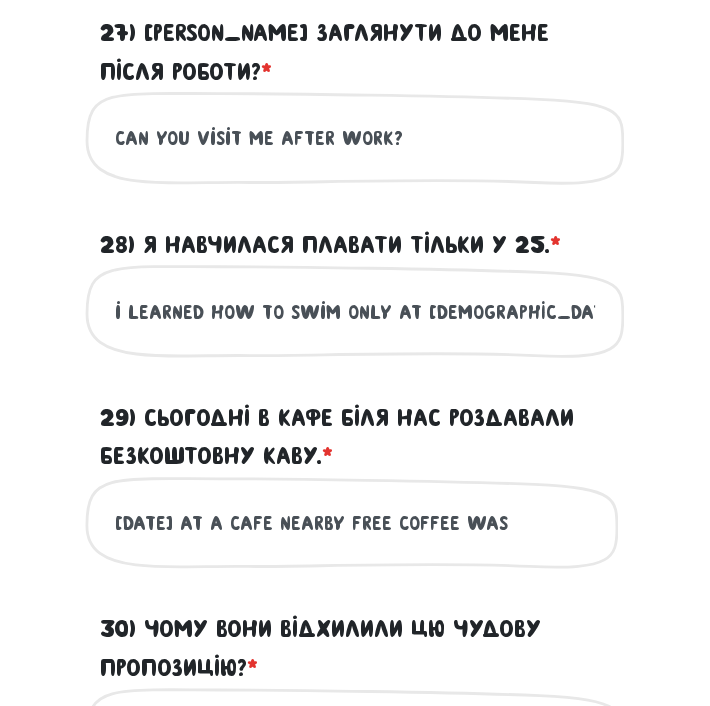 click on "today at a cafe nearby free coffee was" at bounding box center (355, 523) 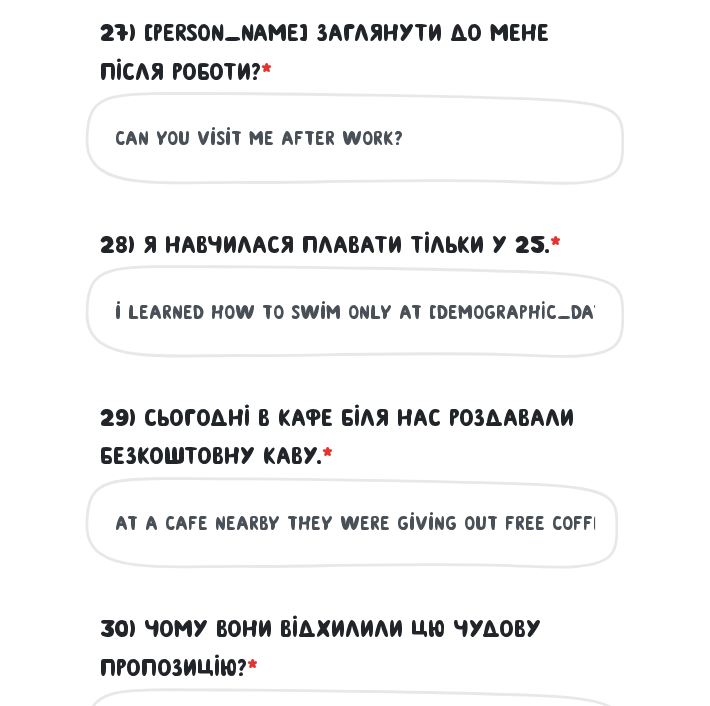 scroll, scrollTop: 0, scrollLeft: 64, axis: horizontal 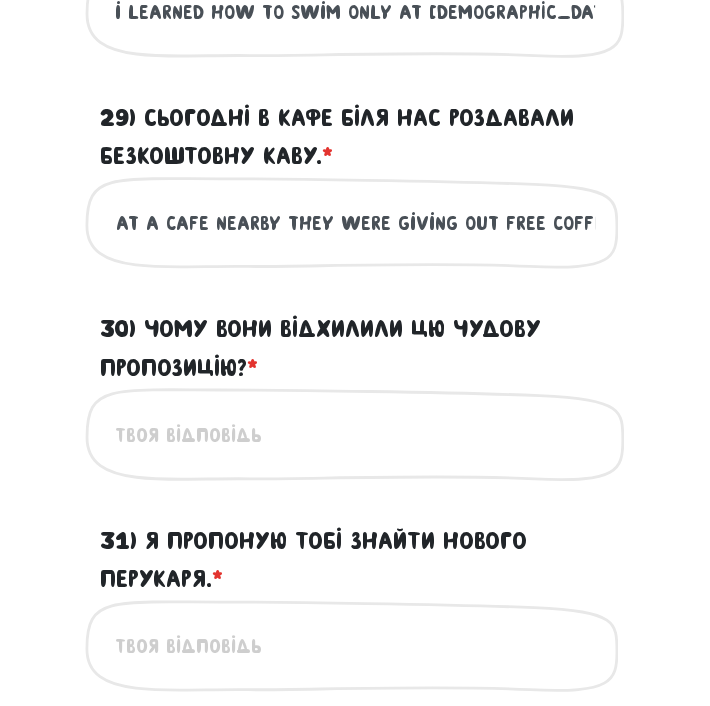 type on "today at a cafe nearby they were giving out free coffee" 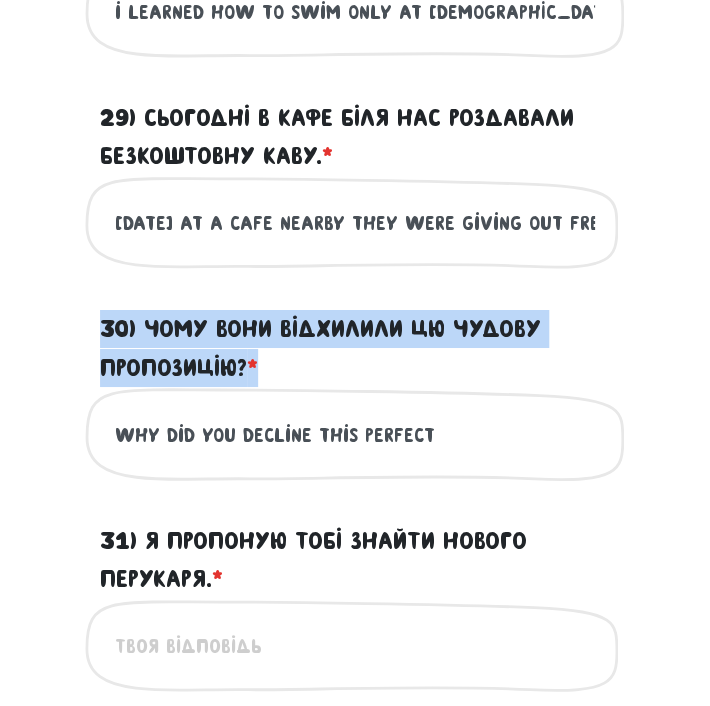 drag, startPoint x: 307, startPoint y: 386, endPoint x: 95, endPoint y: 326, distance: 220.32703 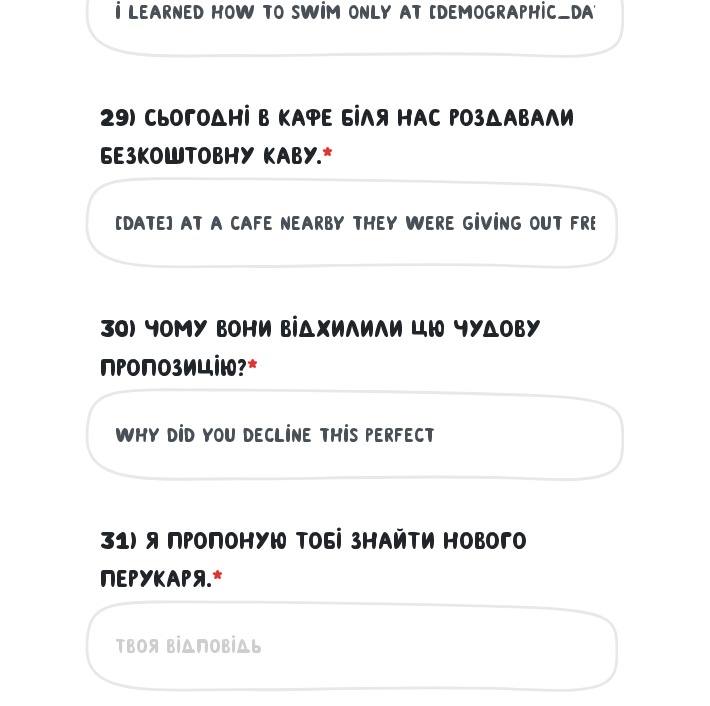 click on "Why did you decline this perfect" at bounding box center (355, 434) 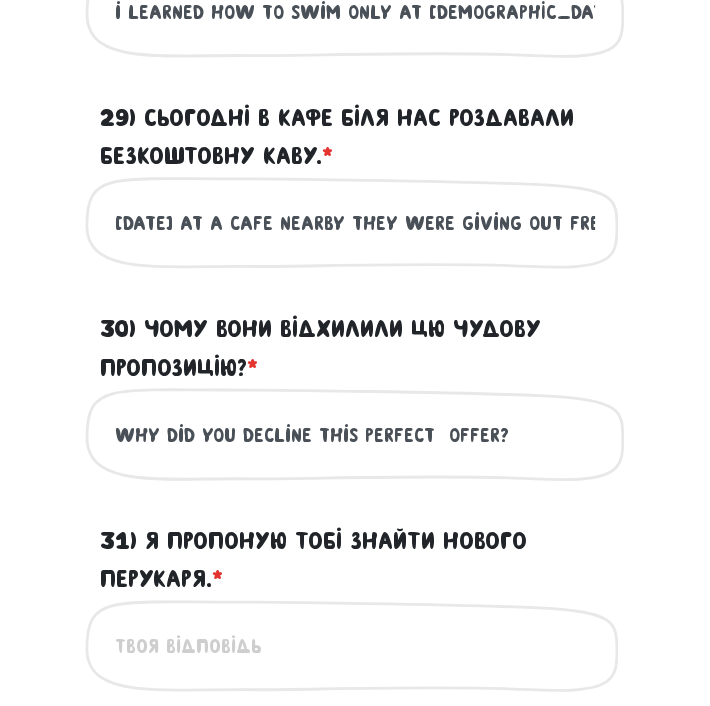 click on "Why did you decline this perfect  offer?" at bounding box center [355, 434] 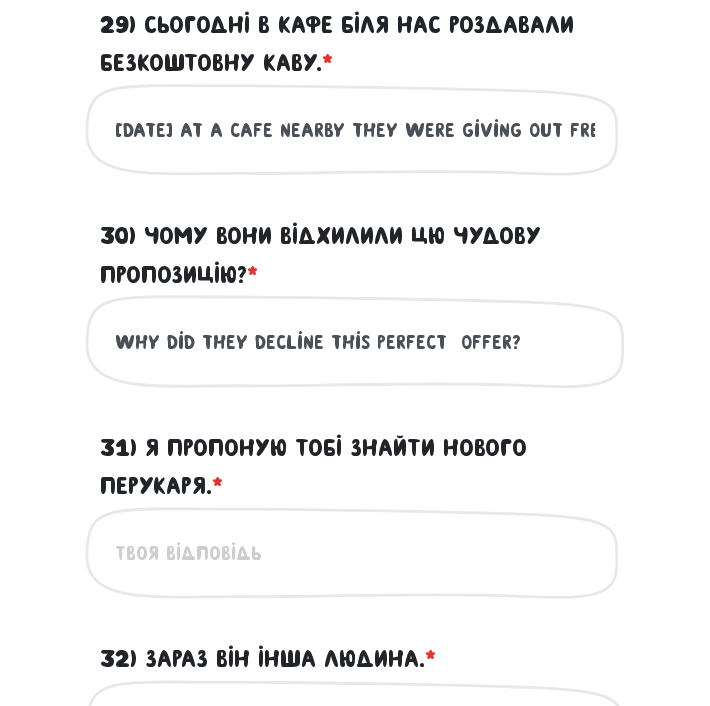scroll, scrollTop: 1562, scrollLeft: 0, axis: vertical 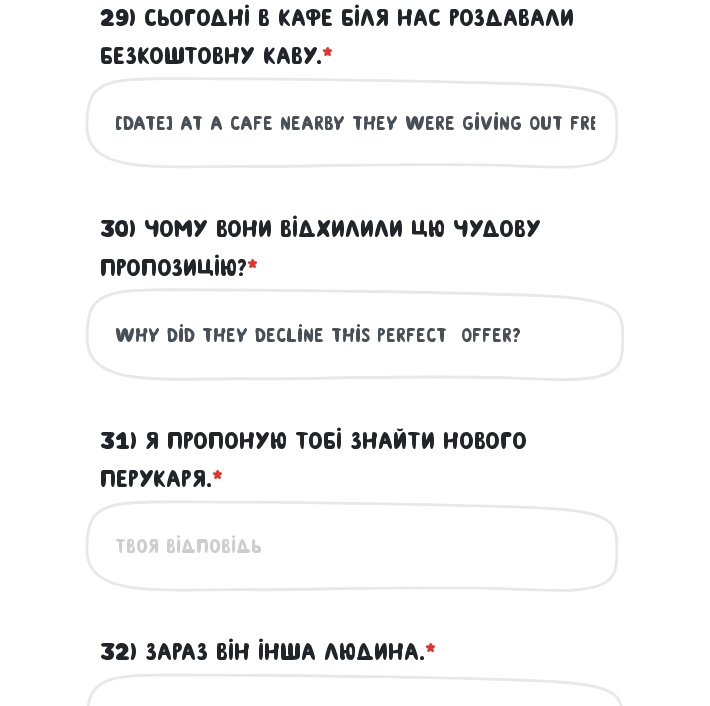 click on "Why did they decline this perfect  offer?" at bounding box center (355, 334) 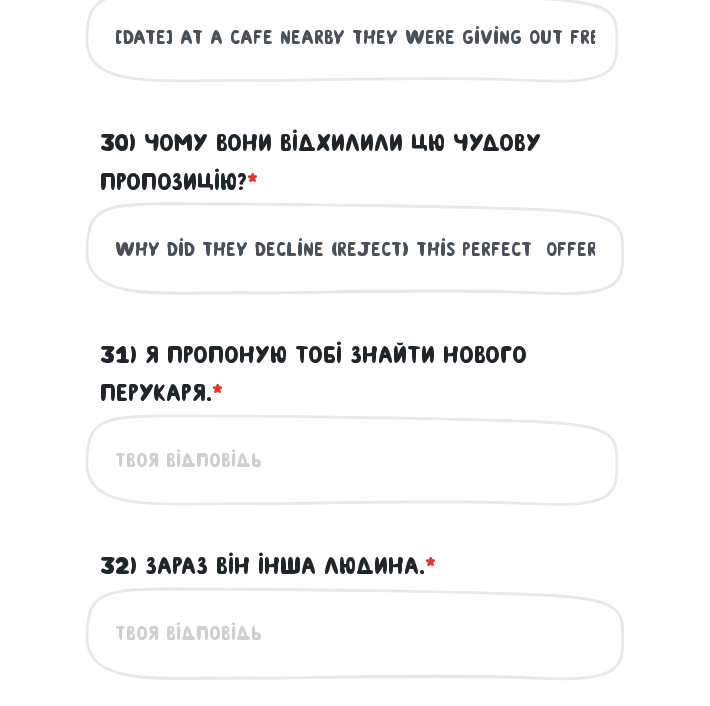 scroll, scrollTop: 1662, scrollLeft: 0, axis: vertical 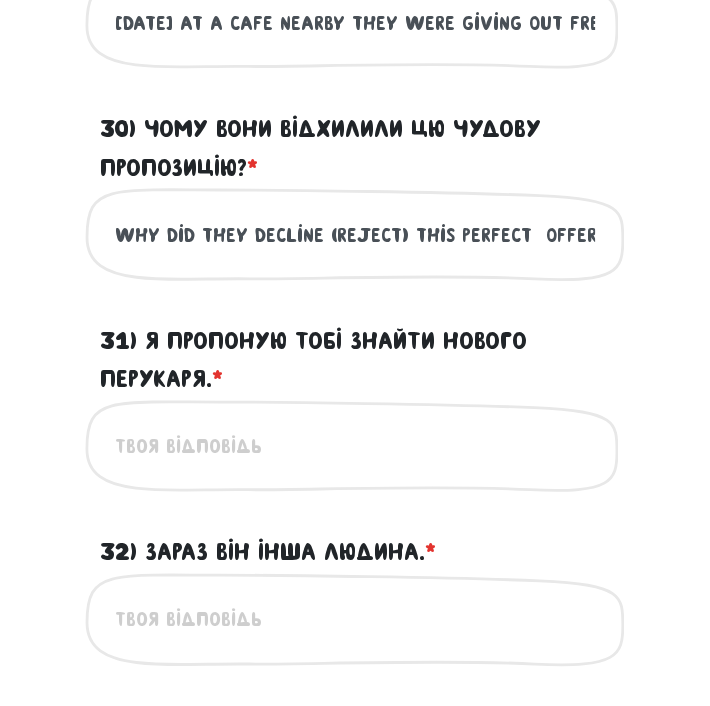 type on "Why did they decline (reject) this perfect  offer?" 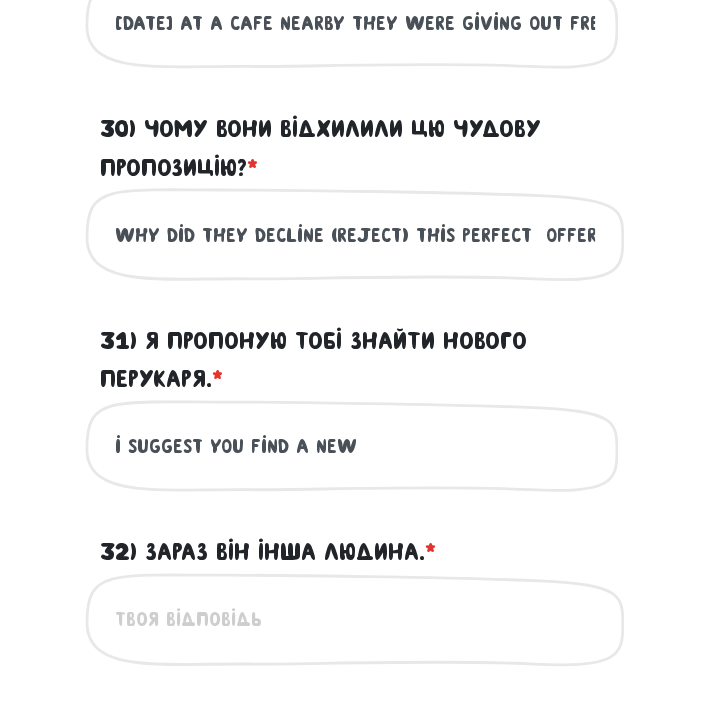 type on "i suggest you find a new" 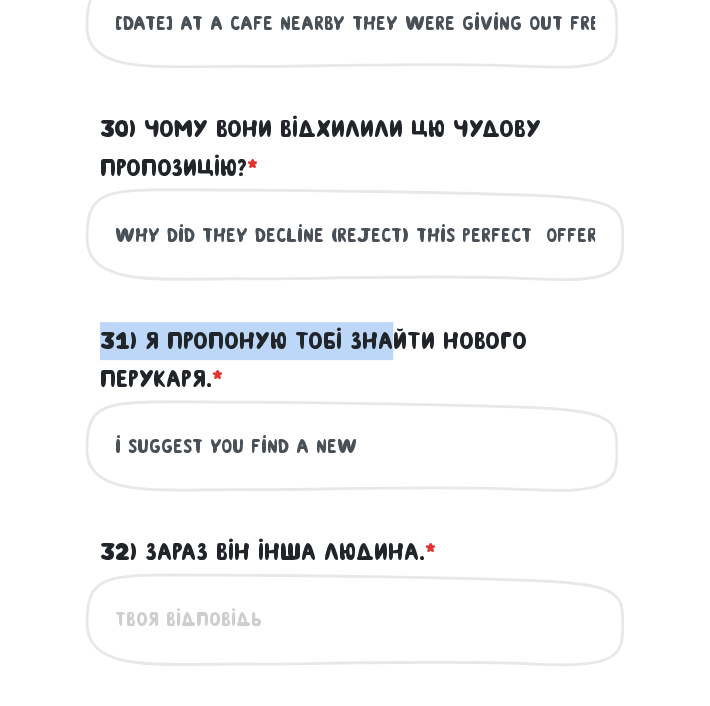 drag, startPoint x: 387, startPoint y: 360, endPoint x: 83, endPoint y: 348, distance: 304.23676 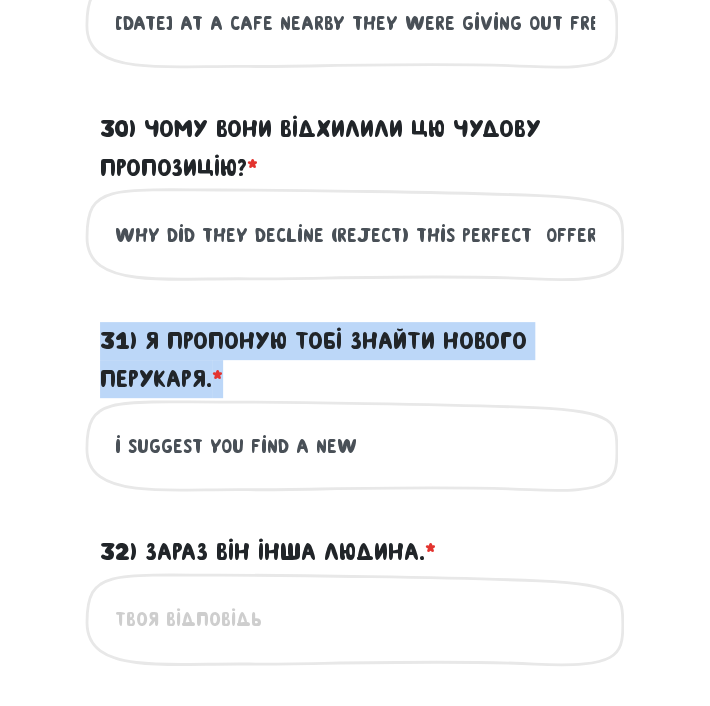 drag, startPoint x: 106, startPoint y: 338, endPoint x: 231, endPoint y: 376, distance: 130.64838 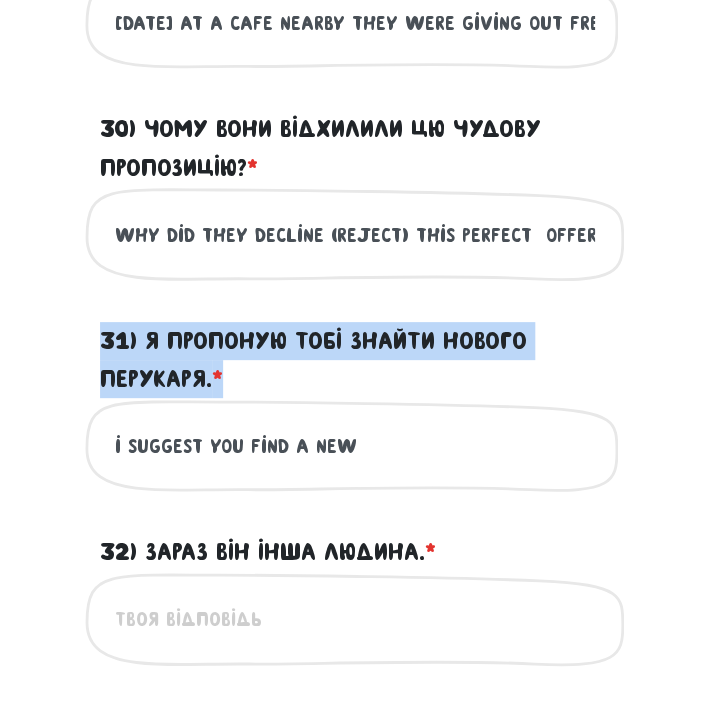 click on "31) Я пропоную тобі знайти нового перукаря. *
?" at bounding box center (355, 360) 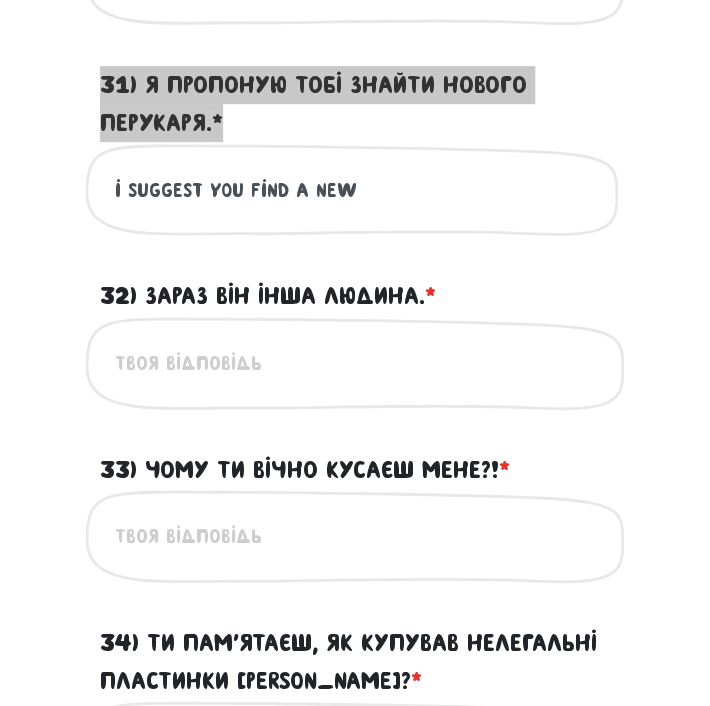 scroll, scrollTop: 1962, scrollLeft: 0, axis: vertical 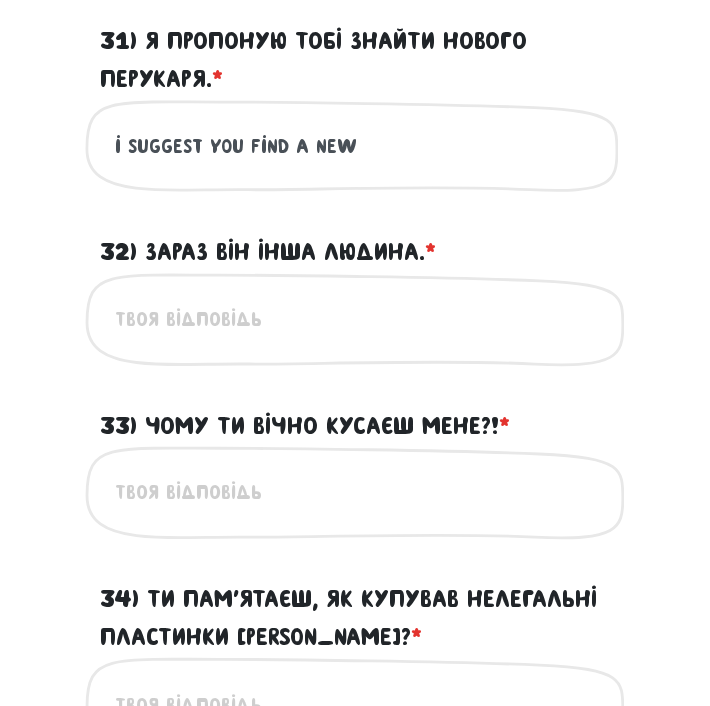 click on "32) Зараз він інша людина. *
?" at bounding box center (355, 319) 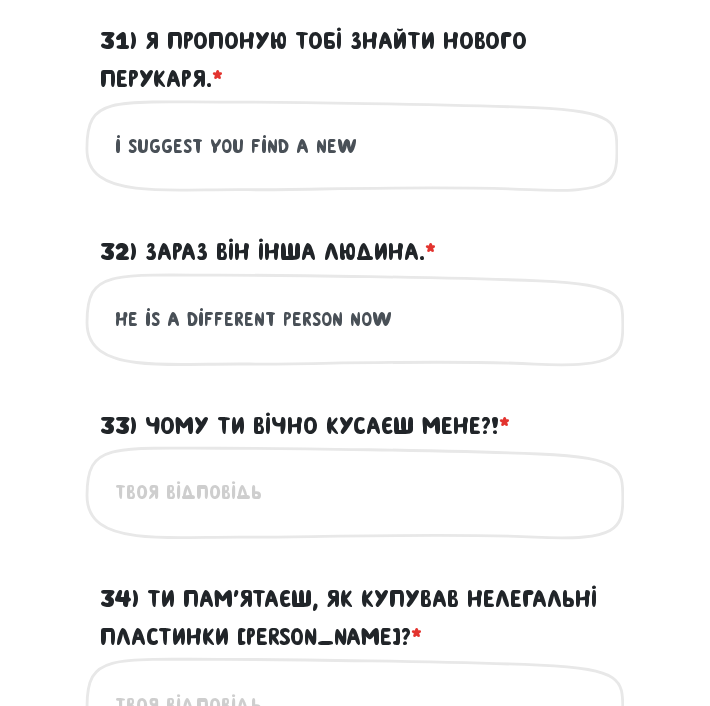type on "he is a different person now" 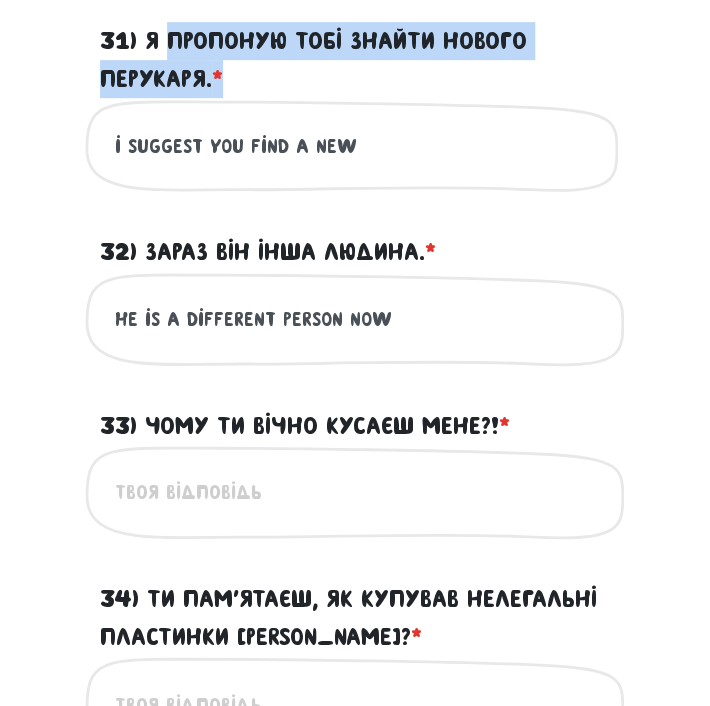 drag, startPoint x: 386, startPoint y: 90, endPoint x: 167, endPoint y: 55, distance: 221.77917 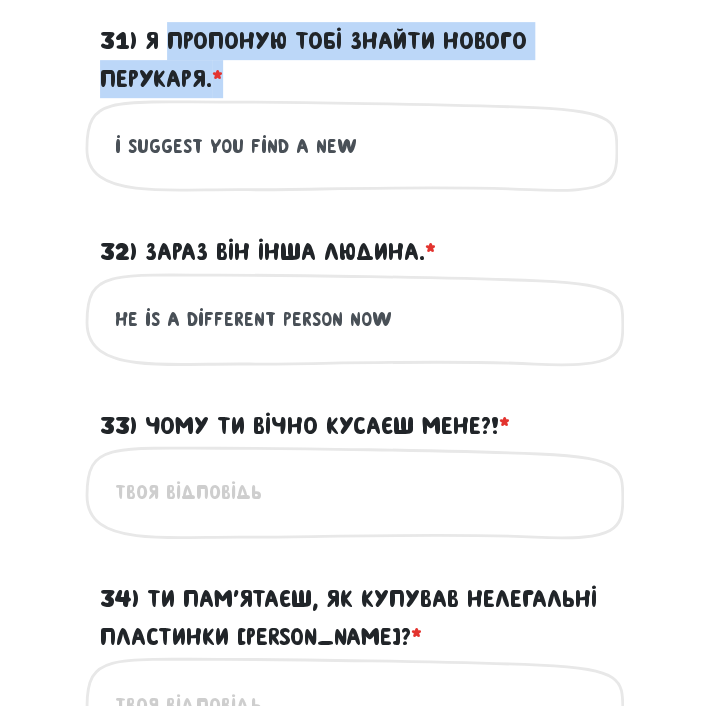 click on "31) Я пропоную тобі знайти нового перукаря. *
?" at bounding box center [355, 60] 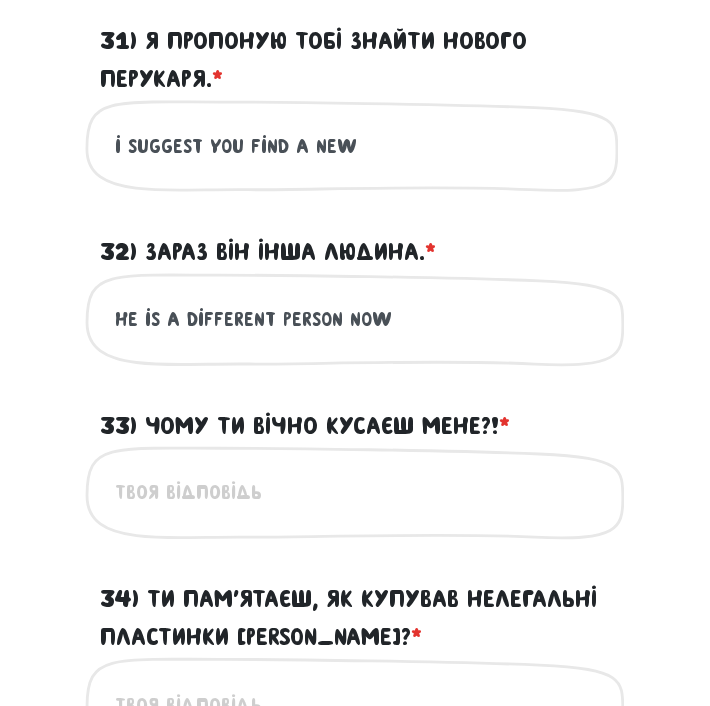click on "i suggest you find a new" at bounding box center [355, 146] 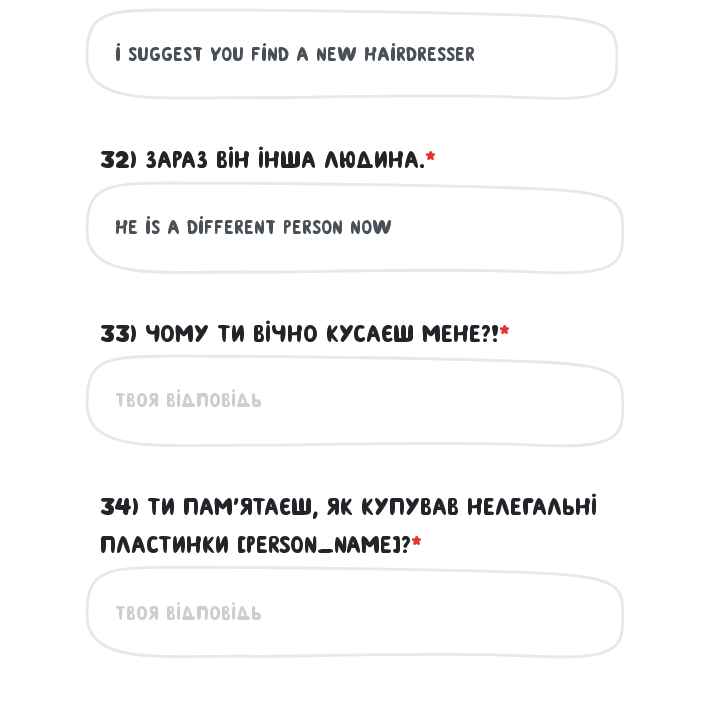 scroll, scrollTop: 2062, scrollLeft: 0, axis: vertical 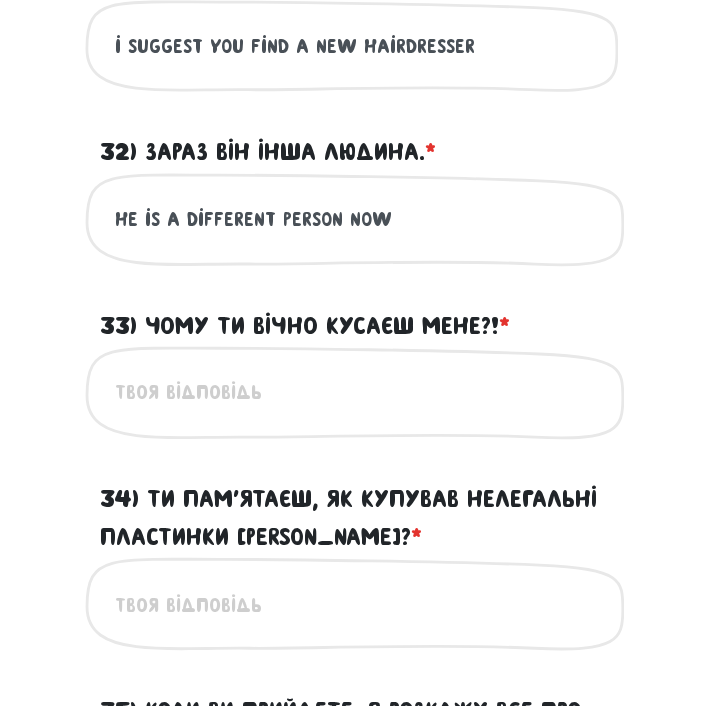 type on "i suggest you find a new hairdresser" 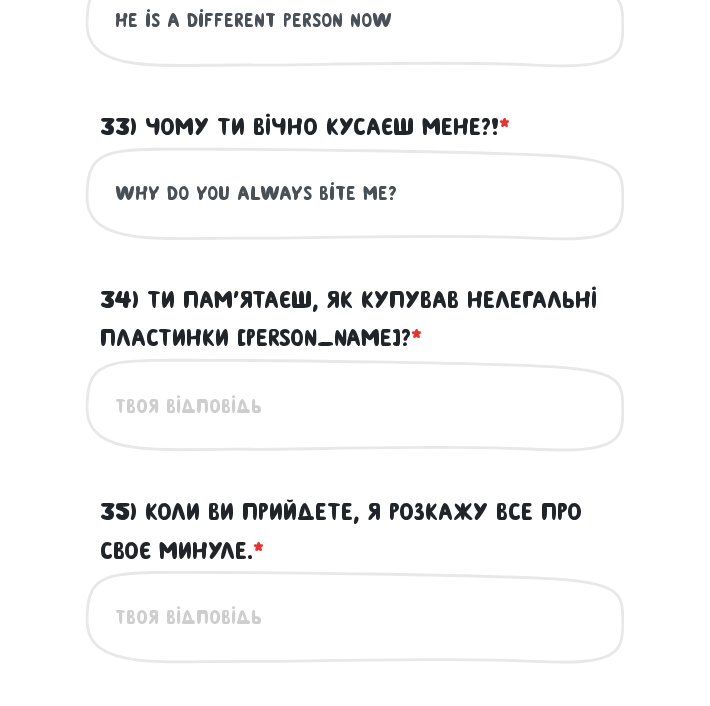 scroll, scrollTop: 2262, scrollLeft: 0, axis: vertical 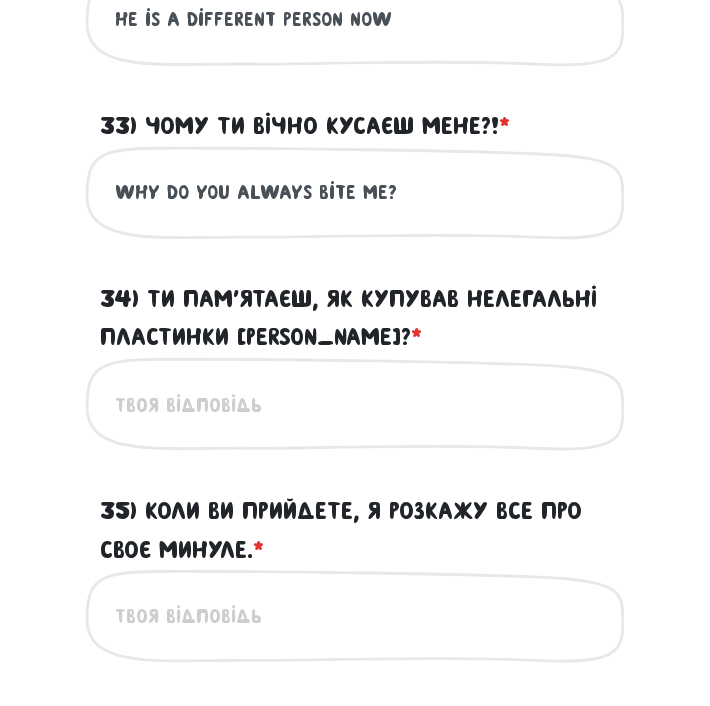 type on "why do you always bite me?" 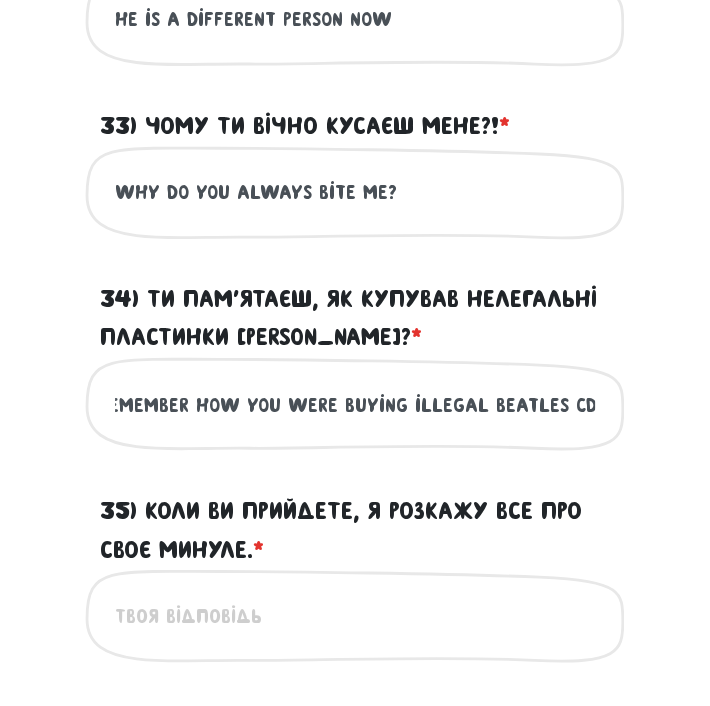 scroll, scrollTop: 0, scrollLeft: 94, axis: horizontal 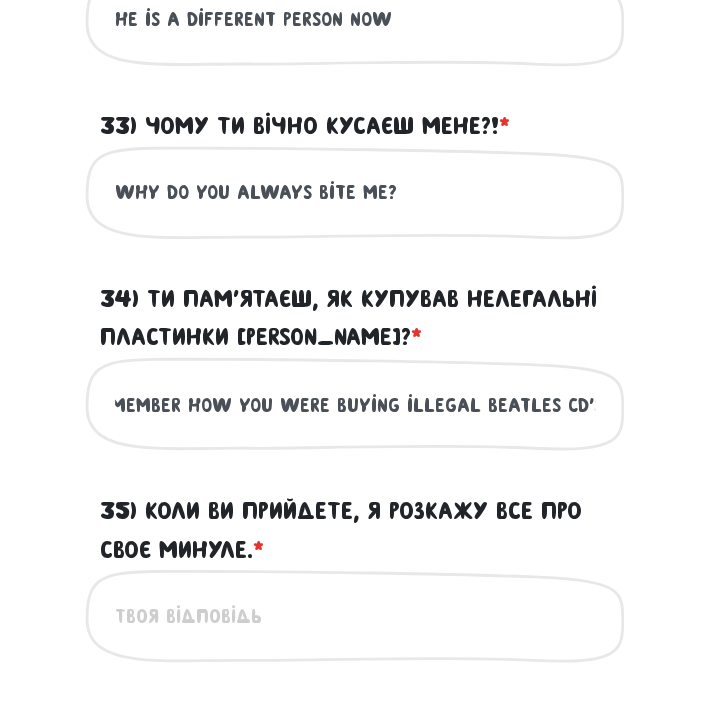 type on "do you remember how you were buying illegal beatles cd's?" 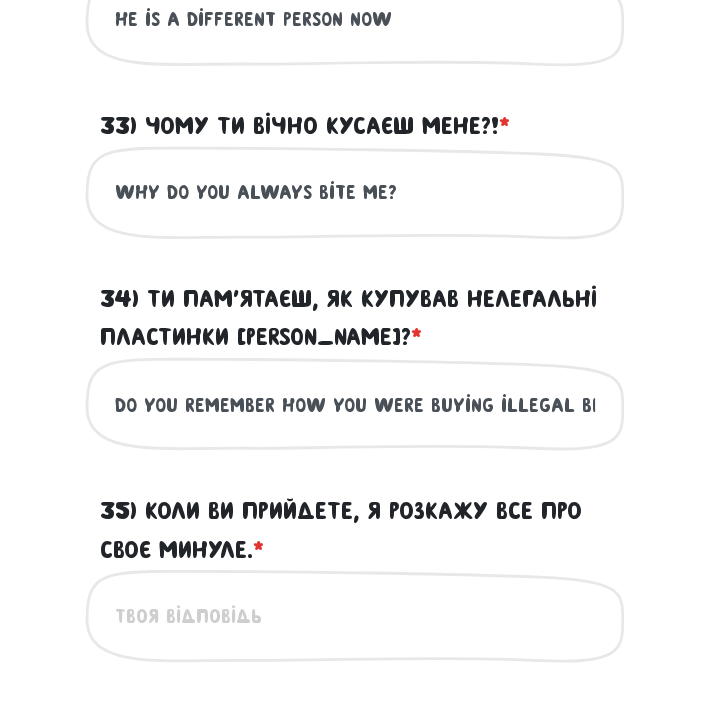 click on "do you remember how you were buying illegal beatles cd's?
Це обов'язкове поле" at bounding box center (355, 403) 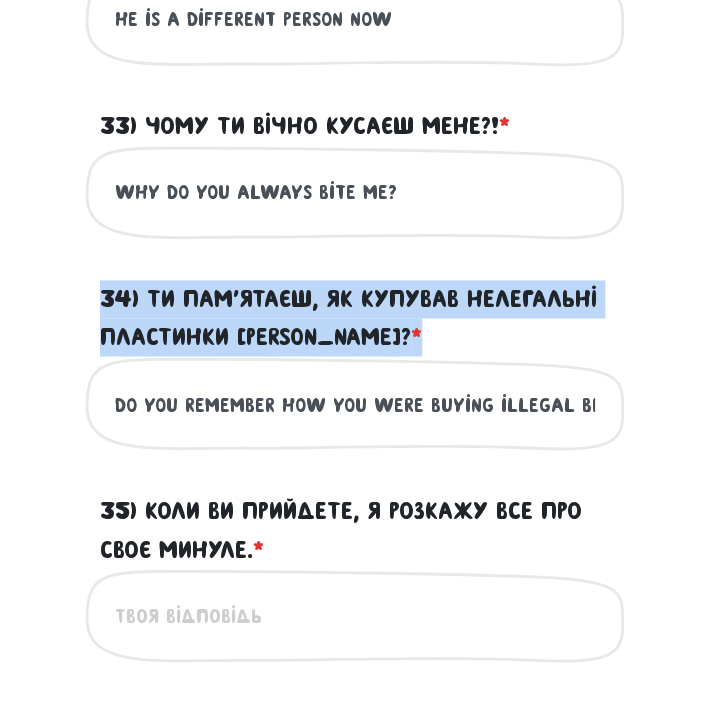 drag, startPoint x: 412, startPoint y: 337, endPoint x: 59, endPoint y: 268, distance: 359.68042 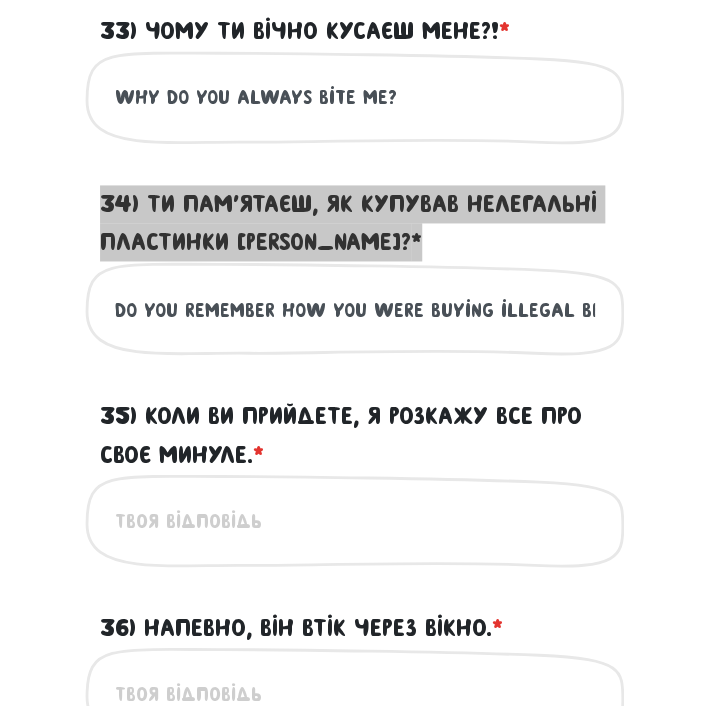 scroll, scrollTop: 2362, scrollLeft: 0, axis: vertical 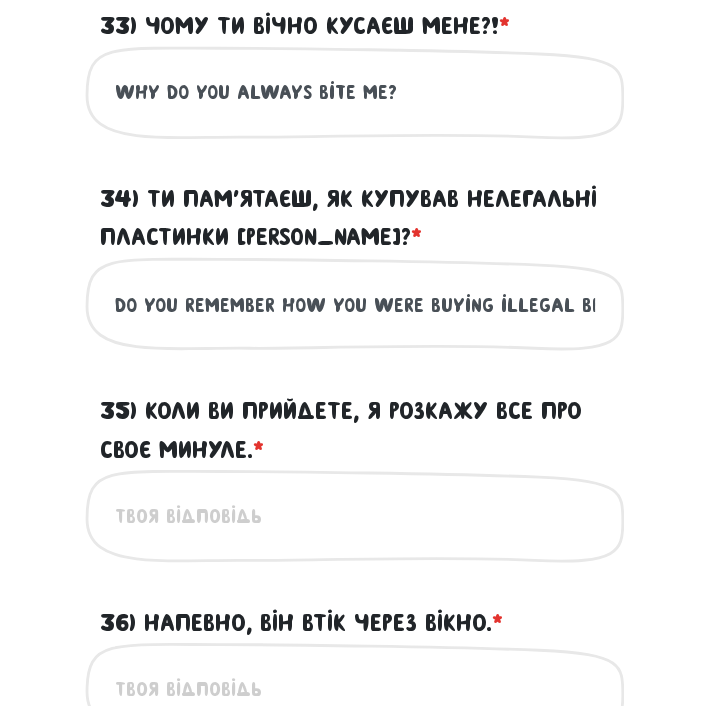 click on "35) Коли ви прийдете, я розкажу все про своє минуле. *
?" at bounding box center [355, 515] 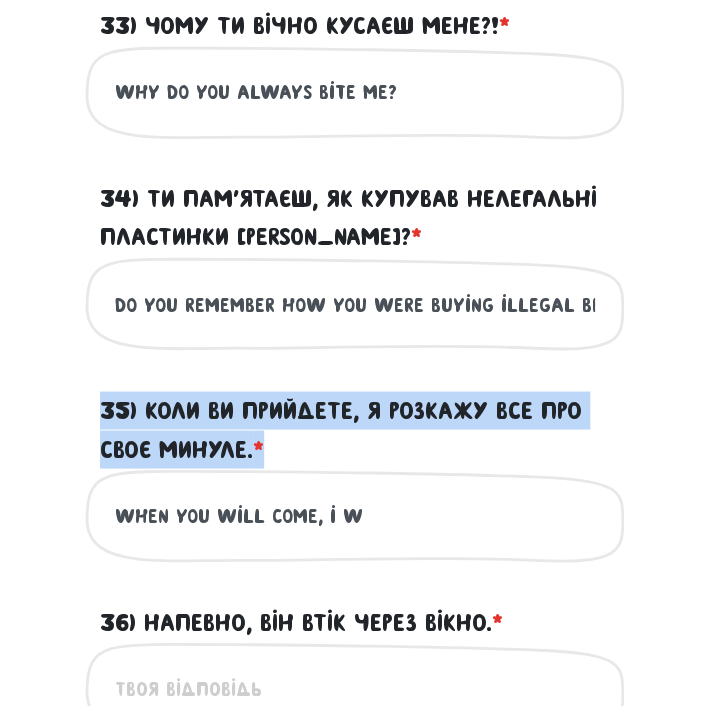drag, startPoint x: 309, startPoint y: 452, endPoint x: 47, endPoint y: 390, distance: 269.23596 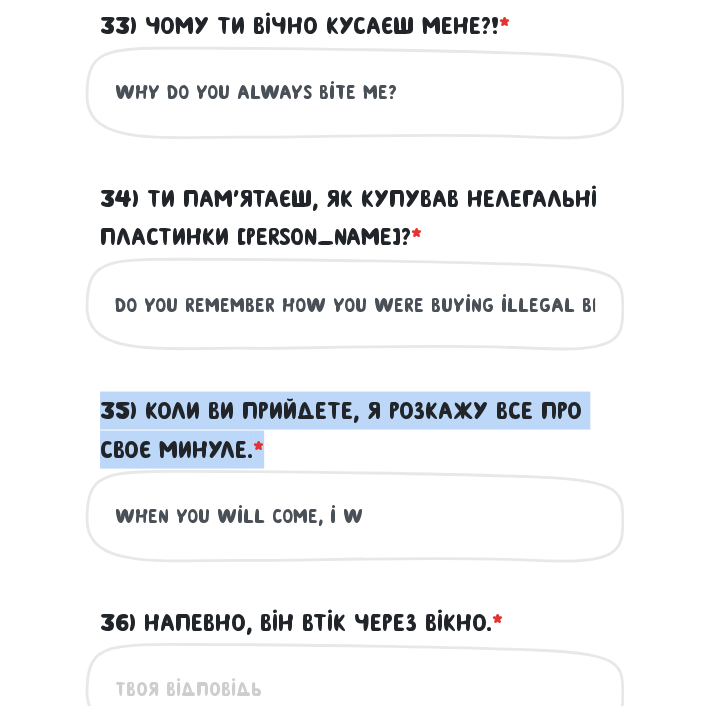 click on "Увага!
При перезавантаженні цієї сторінки ваші відповіді зберігаються на деякий час, але при подальшій роботі з браузером можуть втратитись. Будь ласка, постарайтеся пройти тест за один раз ☺️
Домовились
Тест для тічерів
Привіт!
?" at bounding box center [355, -618] 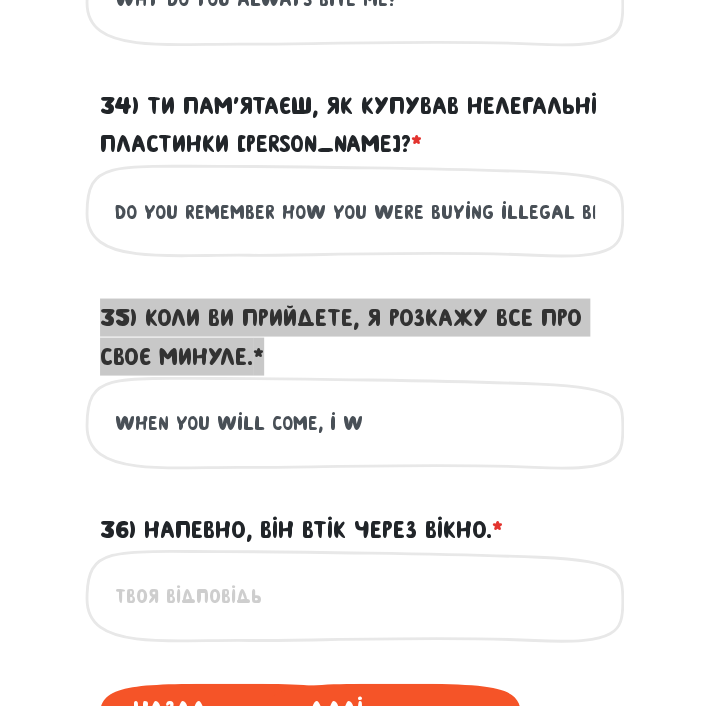 scroll, scrollTop: 2462, scrollLeft: 0, axis: vertical 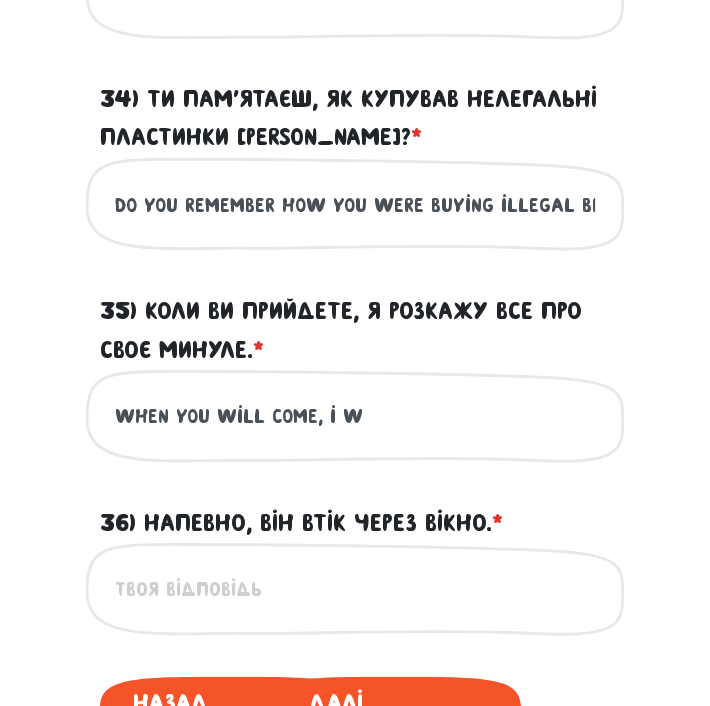 click on "when you will come, i w" at bounding box center [355, 415] 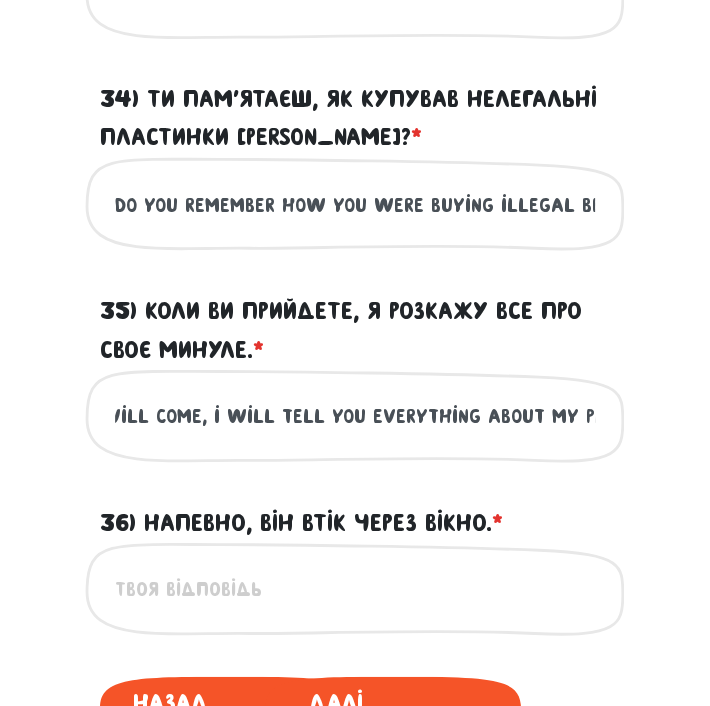 scroll, scrollTop: 0, scrollLeft: 126, axis: horizontal 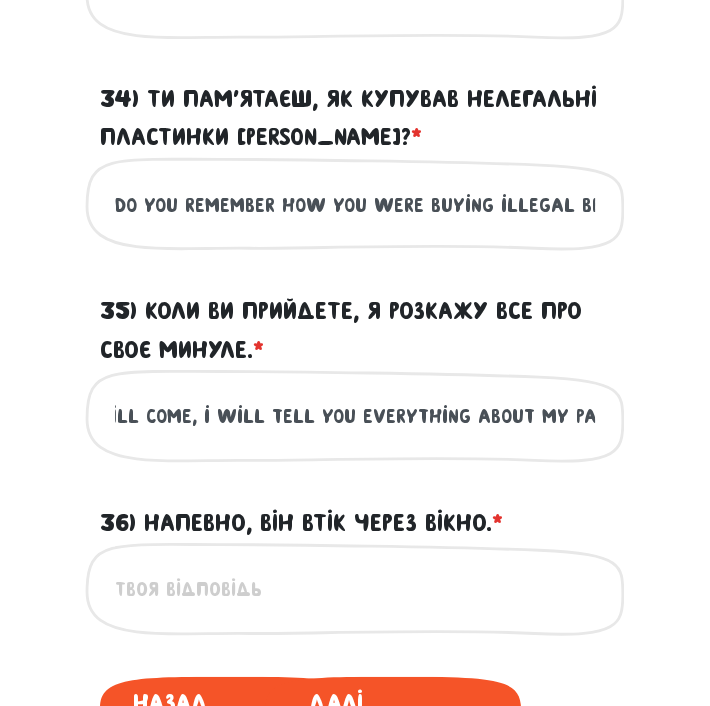 click on "when you will come, i will tell you everything about my past" at bounding box center [355, 415] 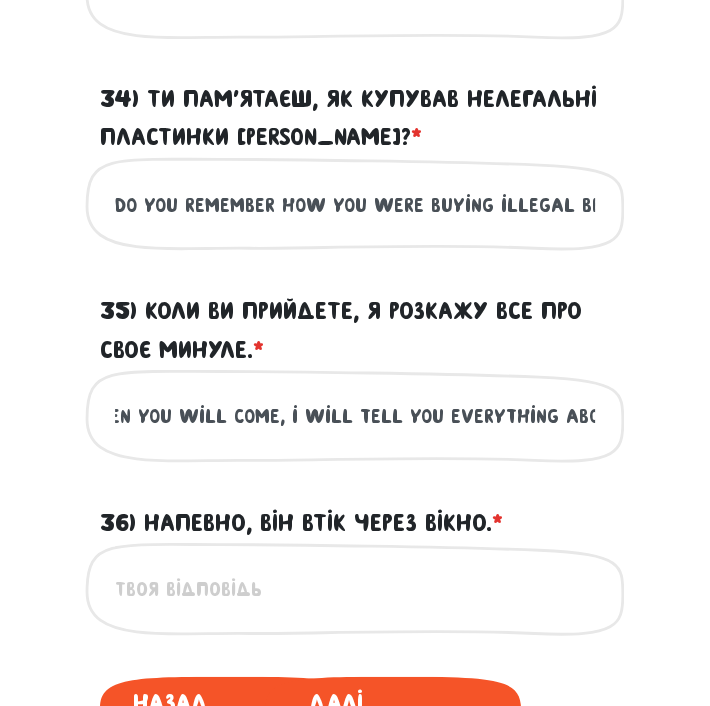 scroll, scrollTop: 0, scrollLeft: 0, axis: both 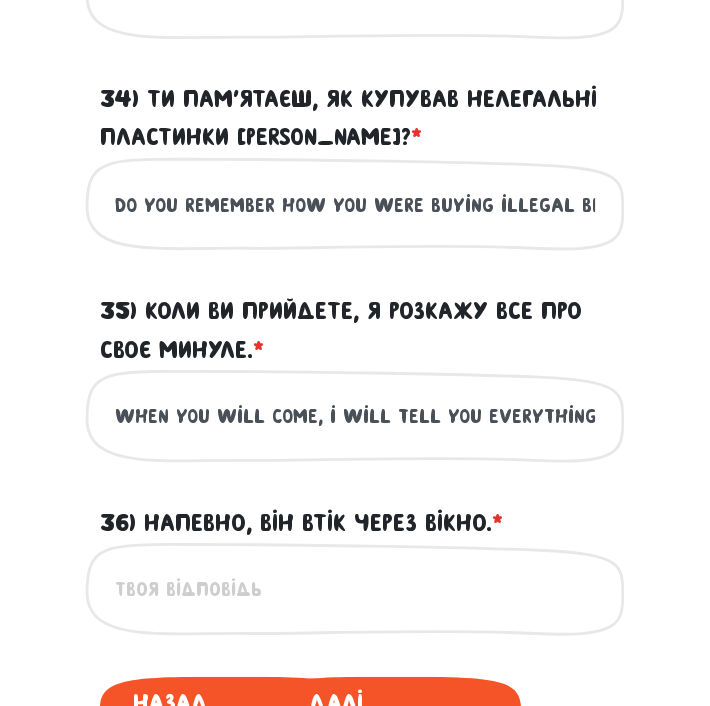 drag, startPoint x: 137, startPoint y: 418, endPoint x: 219, endPoint y: 423, distance: 82.1523 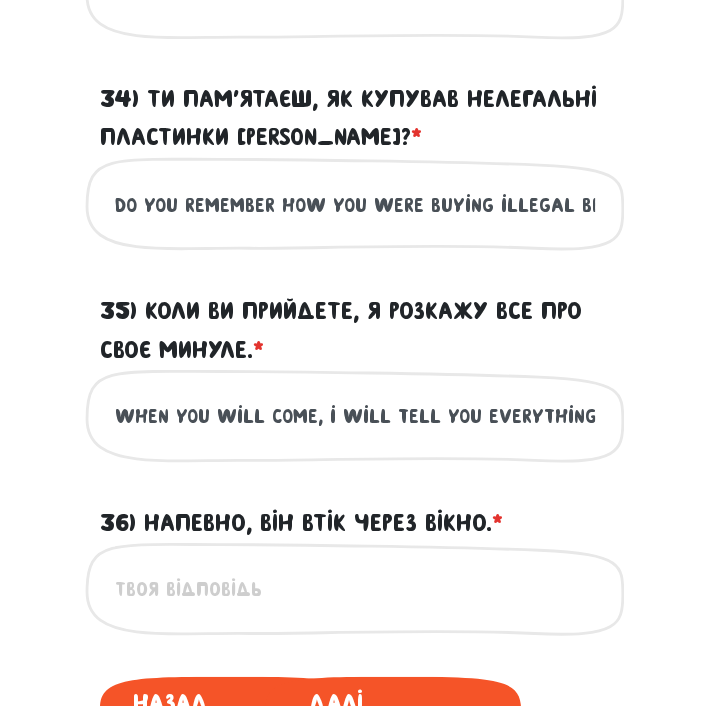 click on "when you will come, i will tell you everything about my past" at bounding box center [355, 415] 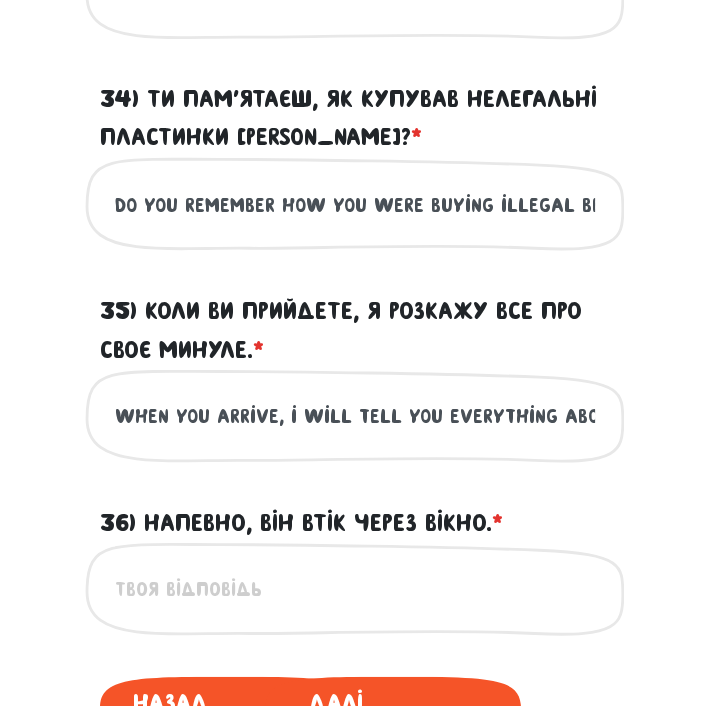 scroll, scrollTop: 0, scrollLeft: 87, axis: horizontal 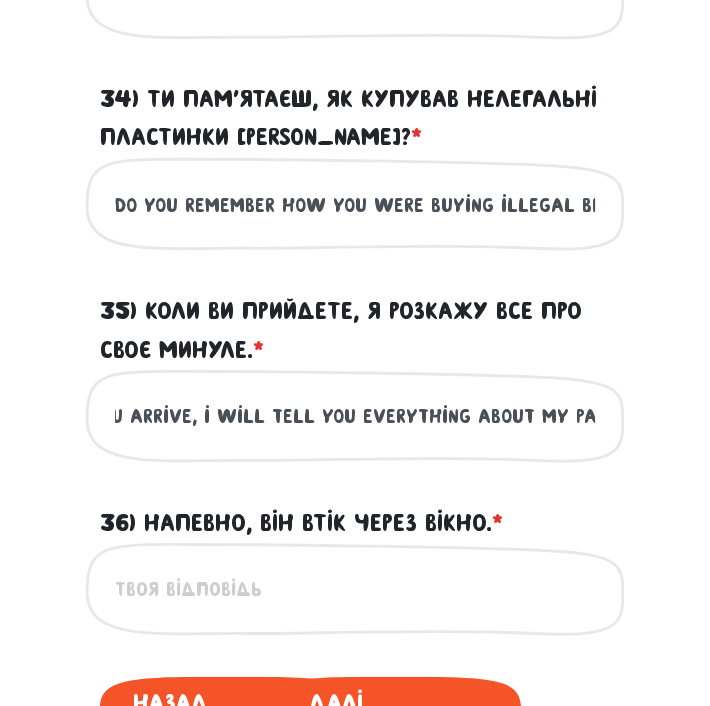 drag, startPoint x: 219, startPoint y: 423, endPoint x: 726, endPoint y: 421, distance: 507.00394 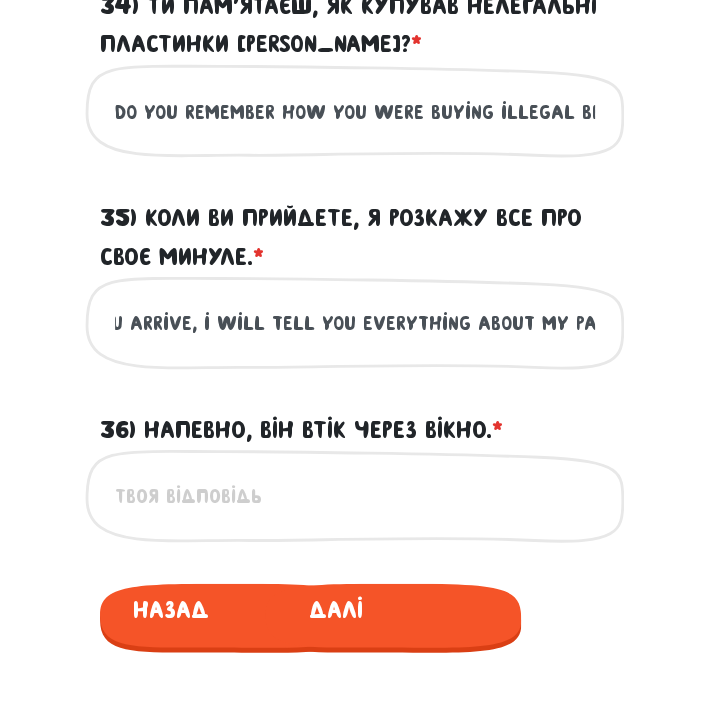 scroll, scrollTop: 2562, scrollLeft: 0, axis: vertical 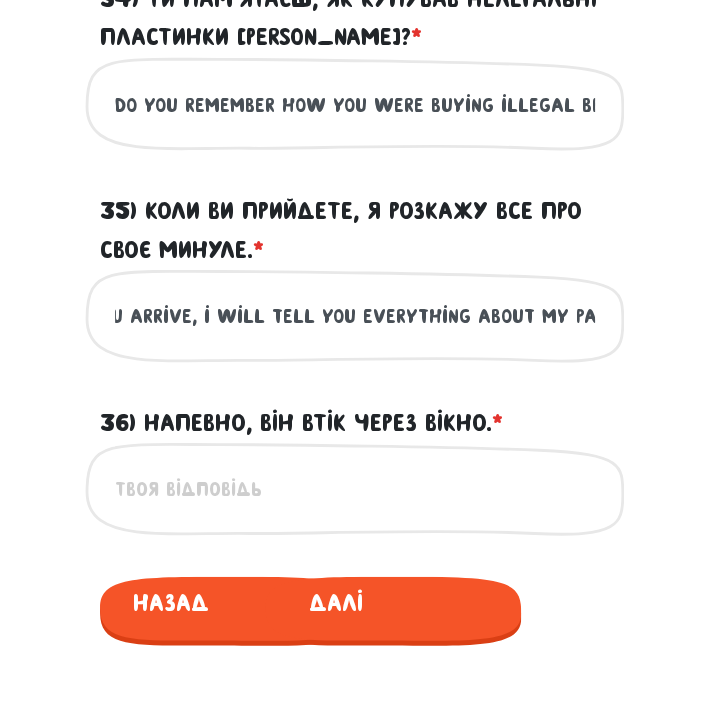type on "when you arrive, i will tell you everything about my past" 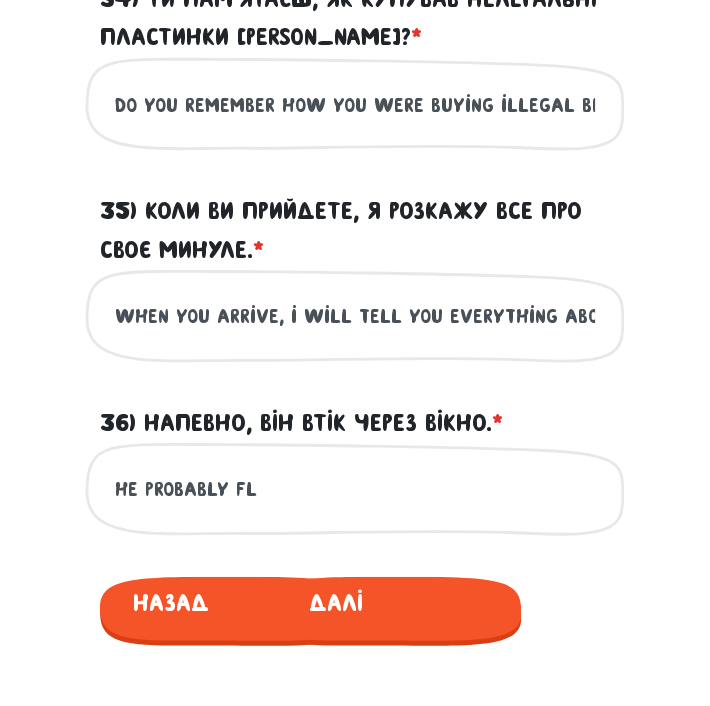 click on "36) Напевно, він втік через вікно. *
?" at bounding box center [301, 422] 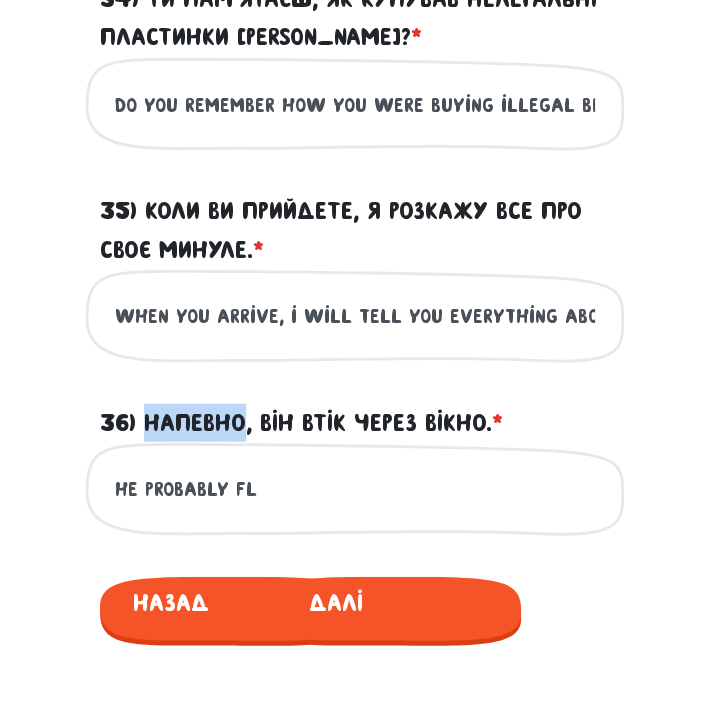 click on "36) Напевно, він втік через вікно. *
?" at bounding box center (301, 422) 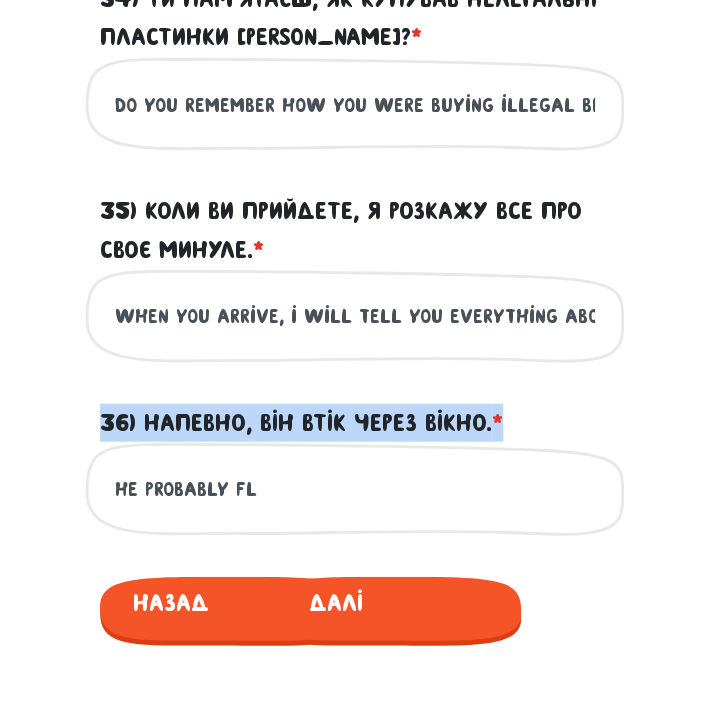 click on "36) Напевно, він втік через вікно. *
?" at bounding box center [301, 422] 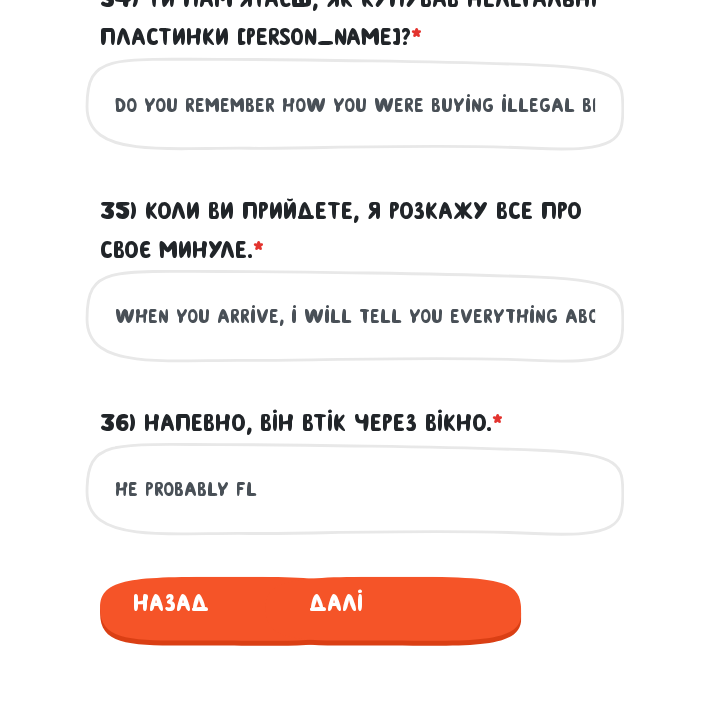 click on "he probably fl" at bounding box center (355, 488) 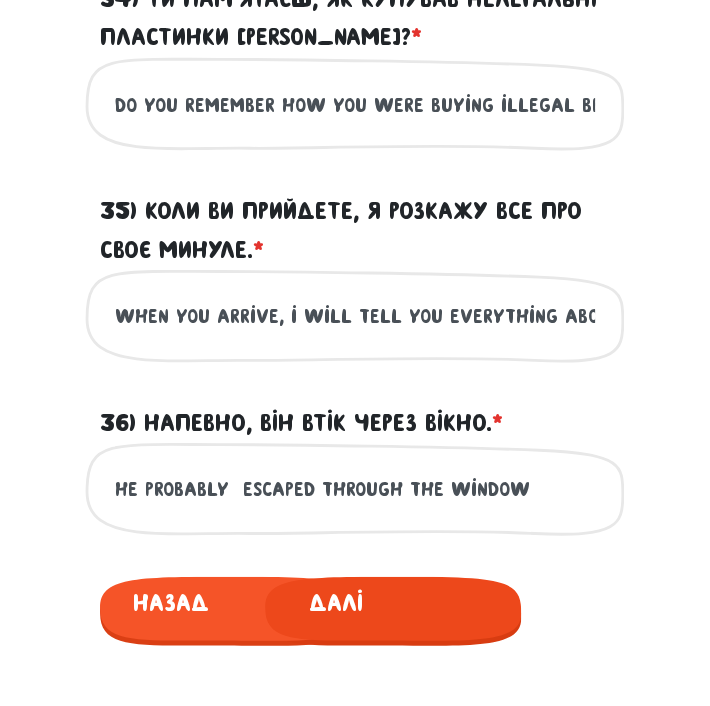 type on "he probably  escaped through the window" 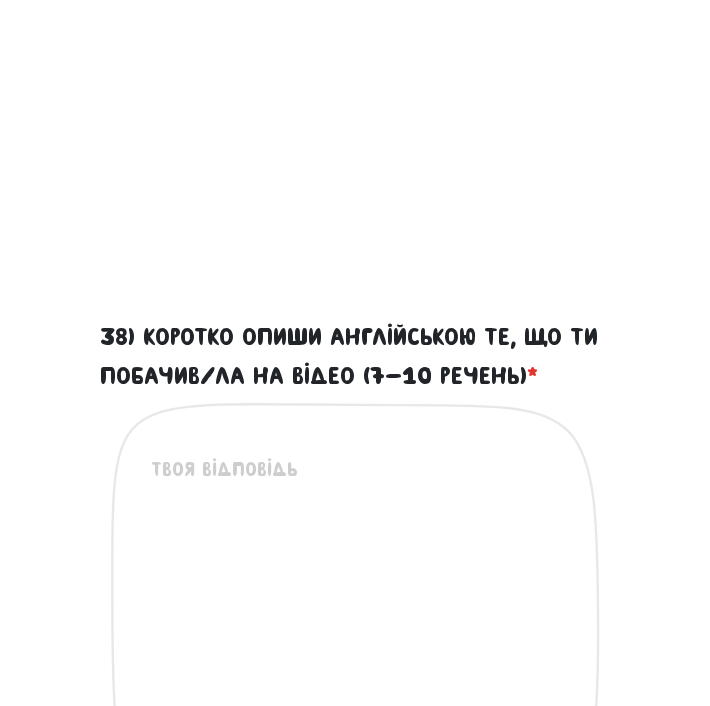 scroll, scrollTop: 1262, scrollLeft: 0, axis: vertical 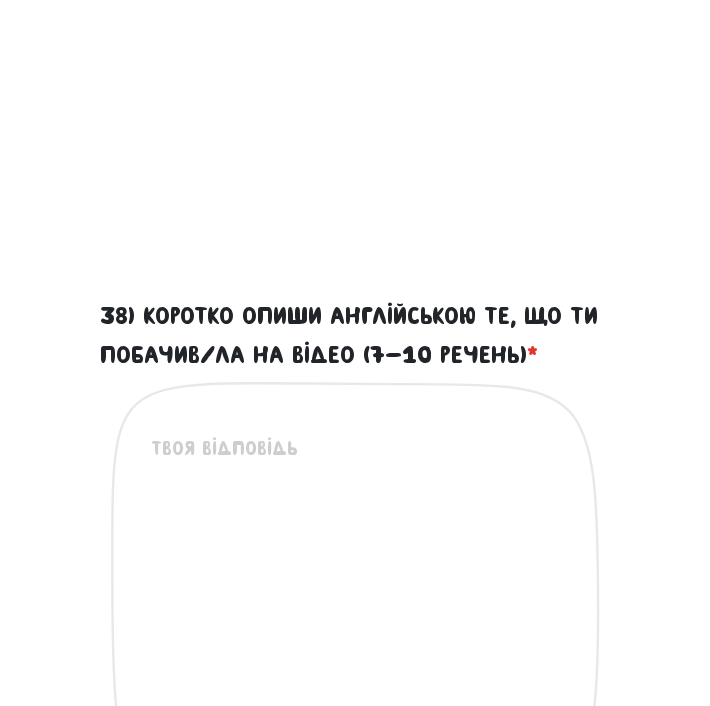drag, startPoint x: 288, startPoint y: 480, endPoint x: 231, endPoint y: 503, distance: 61.46544 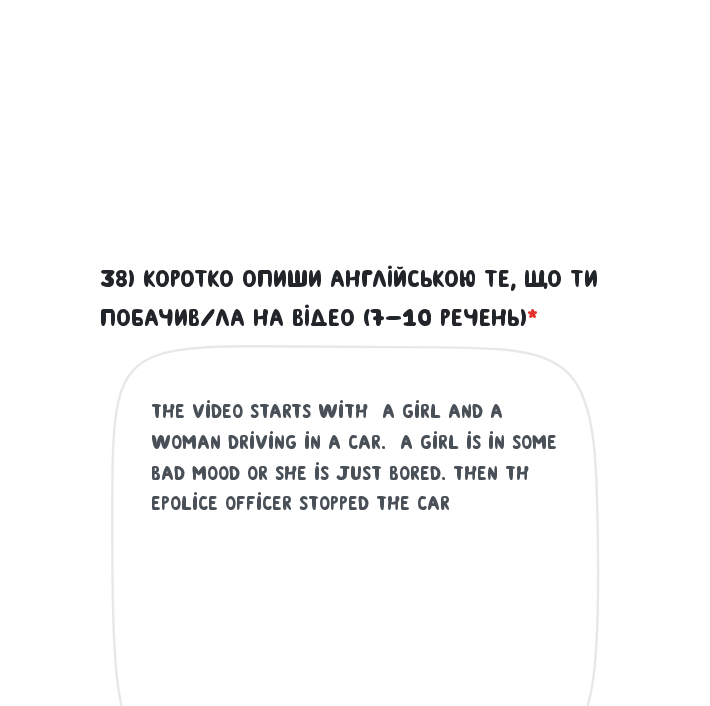 scroll, scrollTop: 1362, scrollLeft: 0, axis: vertical 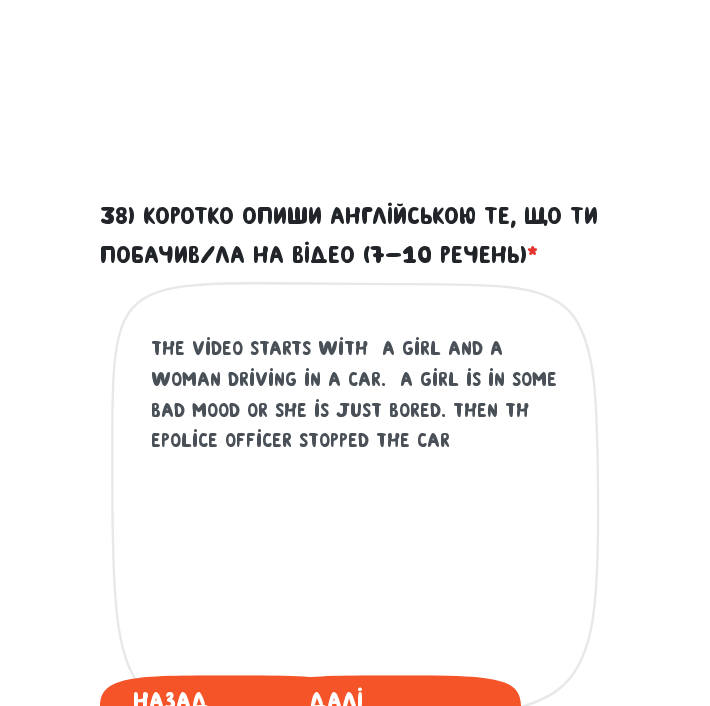 click on "the video starts with  a girl and a woman driving in a car.  a girl is in some bad mood or she is just bored. then th epolice officer stopped the car" at bounding box center [356, 456] 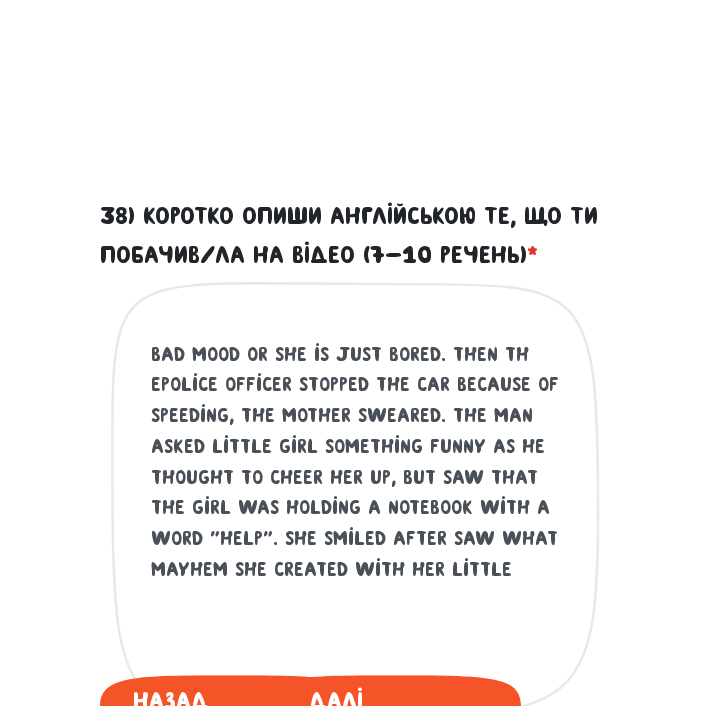 scroll, scrollTop: 88, scrollLeft: 0, axis: vertical 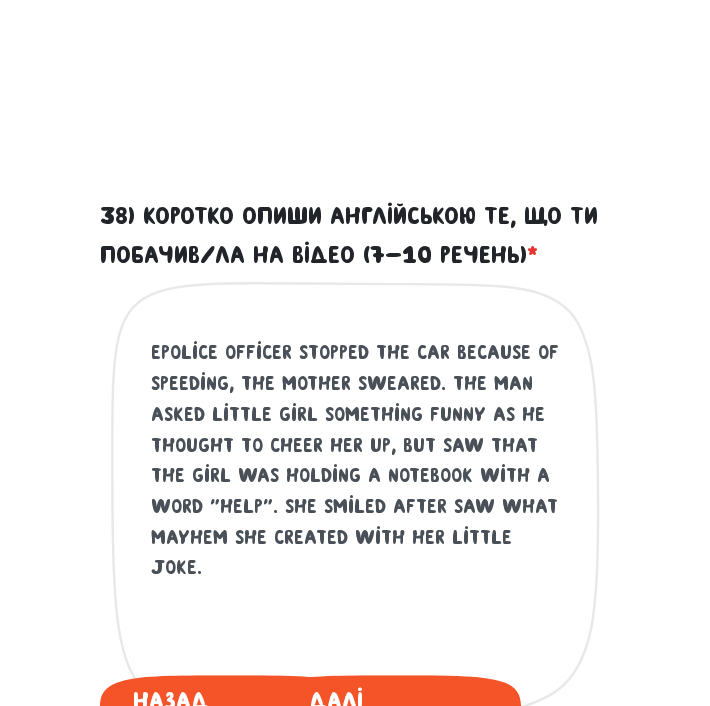 click on "the video starts with  a girl and a woman driving in a car.  a girl is in some bad mood or she is just bored. then th epolice officer stopped the car because of speeding, the mother sweared. The man asked little girl something funny as he thought to cheer her up, but saw that the girl was holding a notebook with a word "help". she smiled after saw what mayhem she created with her little joke." at bounding box center [356, 456] 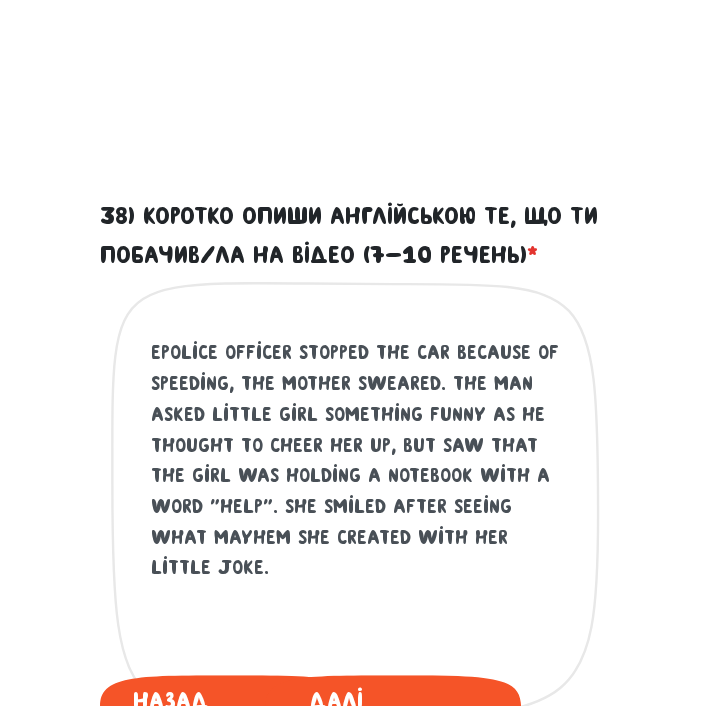 scroll, scrollTop: 0, scrollLeft: 0, axis: both 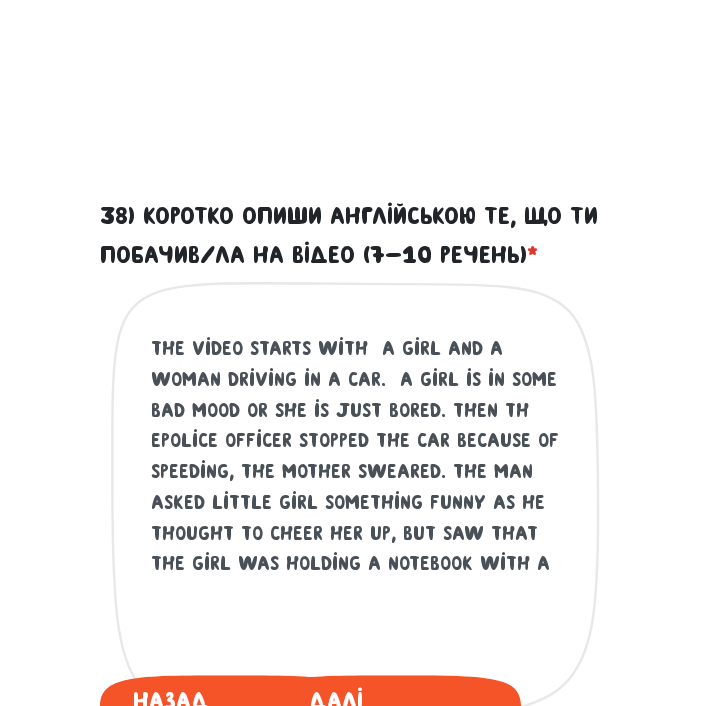 drag, startPoint x: 311, startPoint y: 564, endPoint x: 10, endPoint y: 254, distance: 432.0891 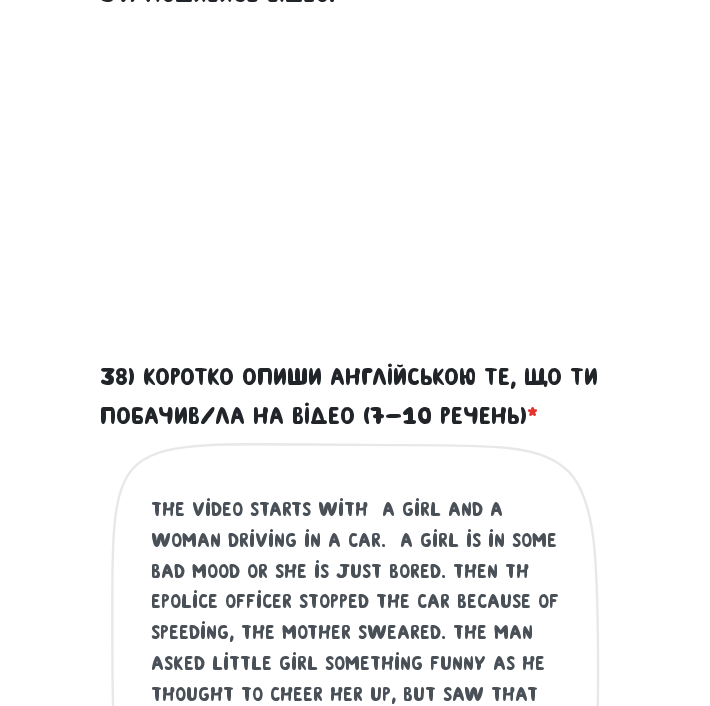 scroll, scrollTop: 1162, scrollLeft: 0, axis: vertical 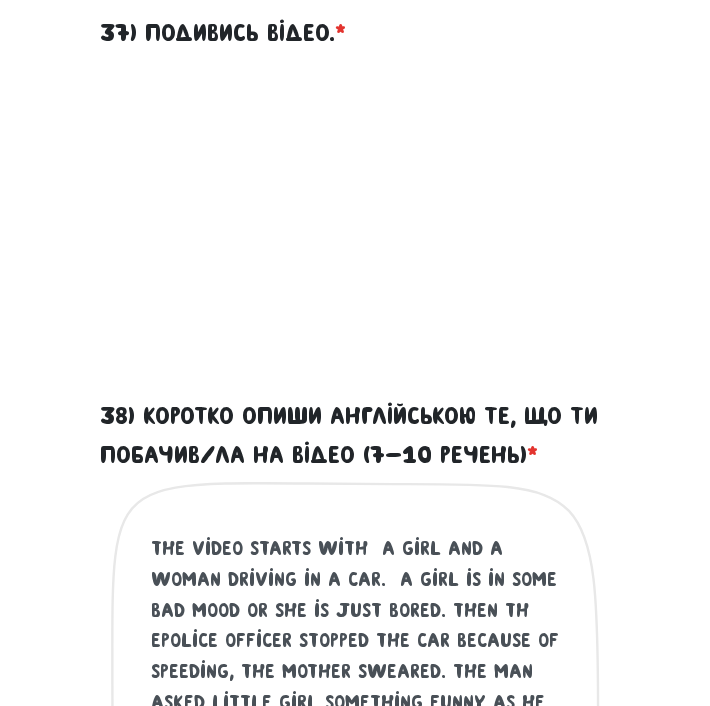 click on "the video starts with  a girl and a woman driving in a car.  a girl is in some bad mood or she is just bored. then th epolice officer stopped the car because of speeding, the mother sweared. The man asked little girl something funny as he thought to cheer her up, but saw that the girl was holding a notebook with a word "help". she smiled after seeing what mayhem she created with her little joke.
Це обов'язкове поле" at bounding box center [355, 700] 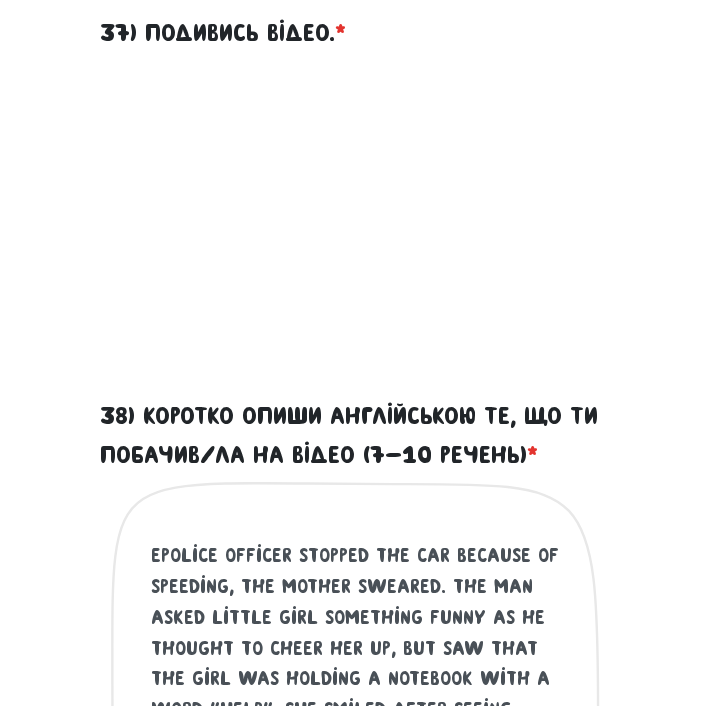 scroll, scrollTop: 92, scrollLeft: 0, axis: vertical 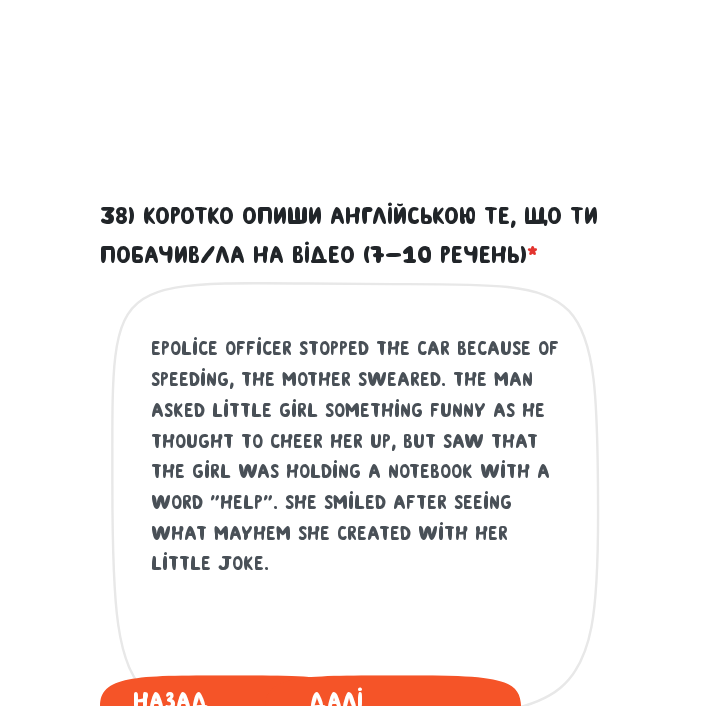 drag, startPoint x: 155, startPoint y: 340, endPoint x: 564, endPoint y: 568, distance: 468.25742 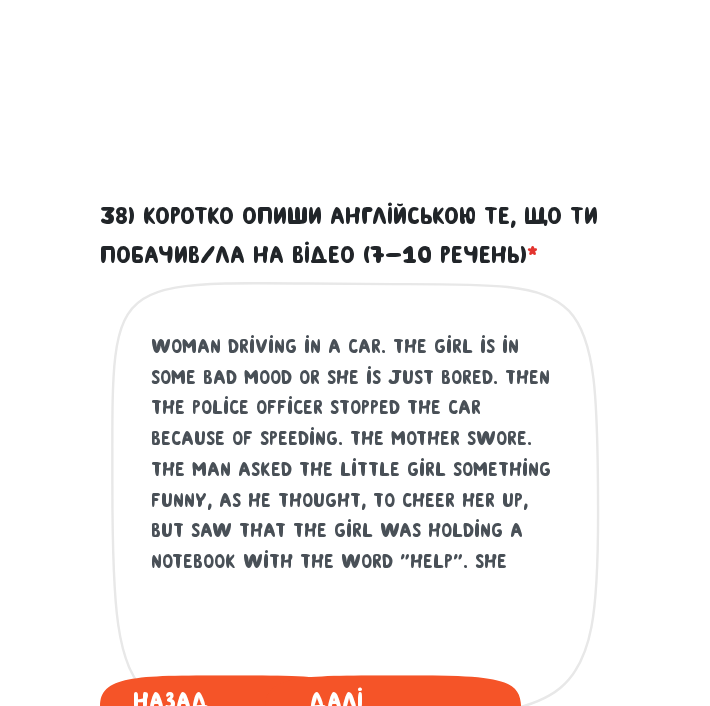 scroll, scrollTop: 92, scrollLeft: 0, axis: vertical 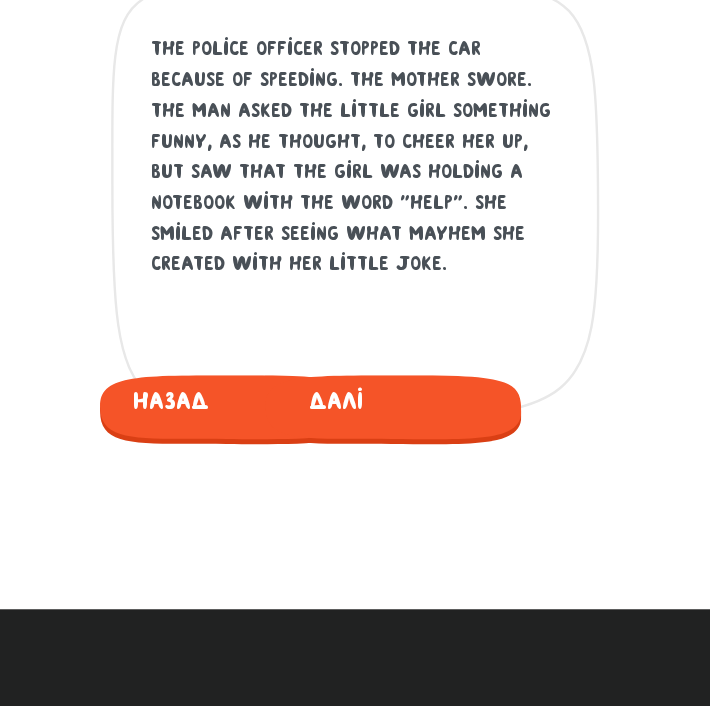 click on "The video starts with a girl and a woman driving in a car. The girl is in some bad mood or she is just bored. Then the police officer stopped the car because of speeding. The mother swore. The man asked the little girl something funny, as he thought, to cheer her up, but saw that the girl was holding a notebook with the word "help". She smiled after seeing what mayhem she created with her little joke." at bounding box center [356, 156] 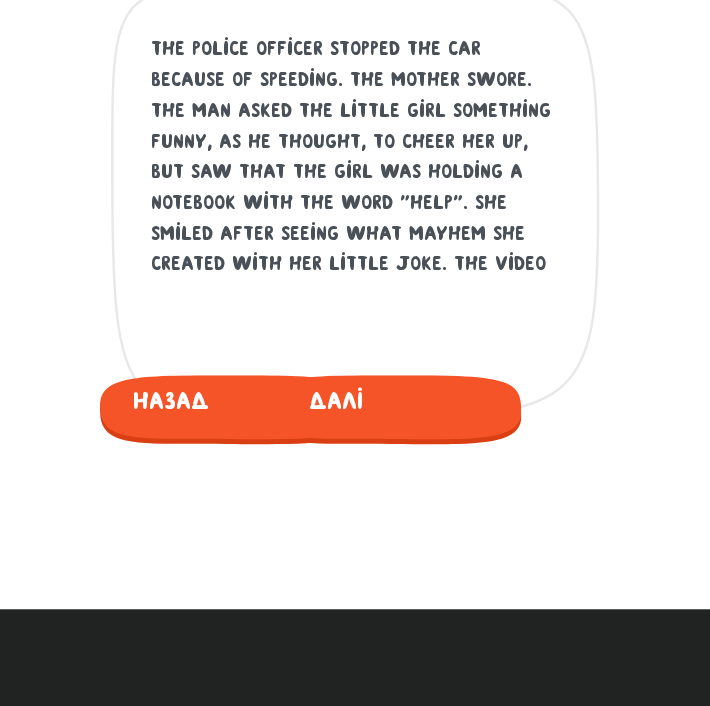 scroll, scrollTop: 118, scrollLeft: 0, axis: vertical 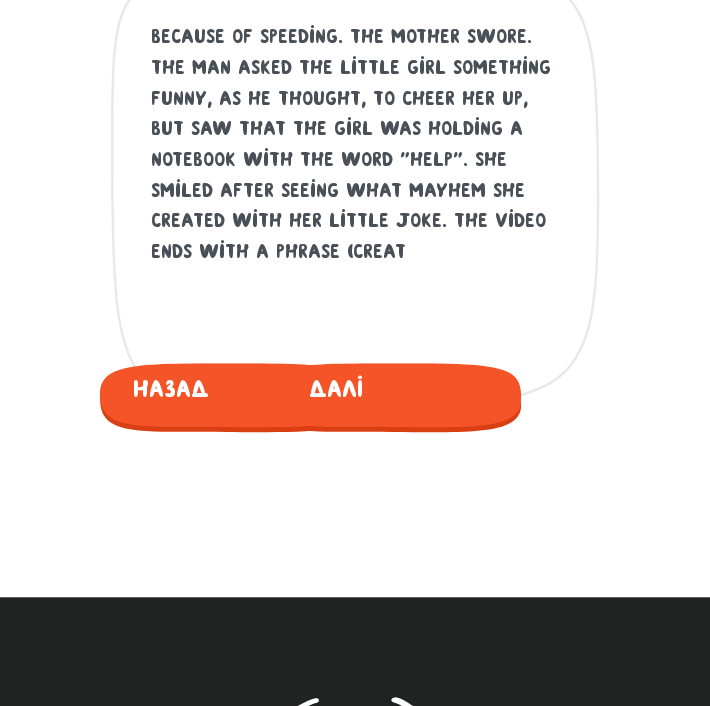 click on "The video starts with a girl and a woman driving in a car. The girl is in some bad mood or she is just bored. Then the police officer stopped the car because of speeding. The mother swore. The man asked the little girl something funny, as he thought, to cheer her up, but saw that the girl was holding a notebook with the word "help". She smiled after seeing what mayhem she created with her little joke. the video ends with a phrase (creat" at bounding box center [356, 144] 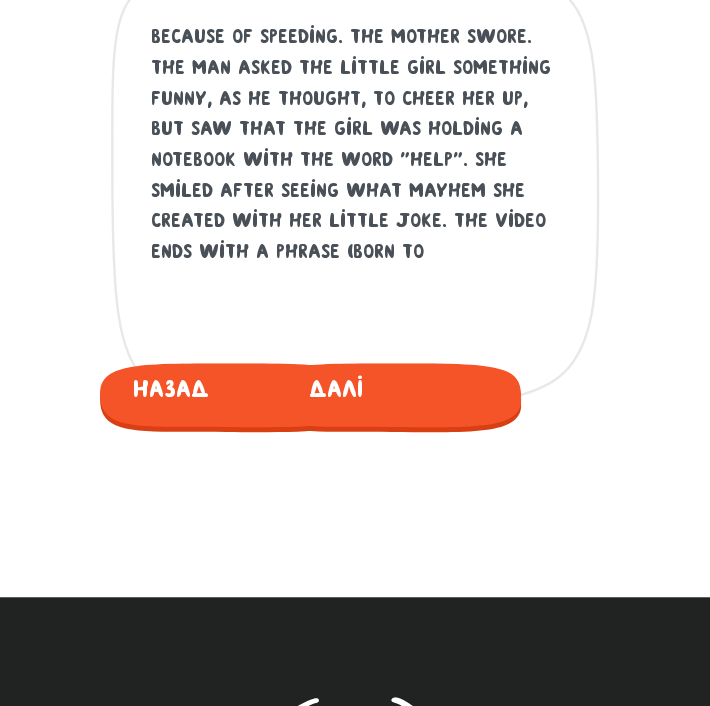 scroll, scrollTop: 120, scrollLeft: 0, axis: vertical 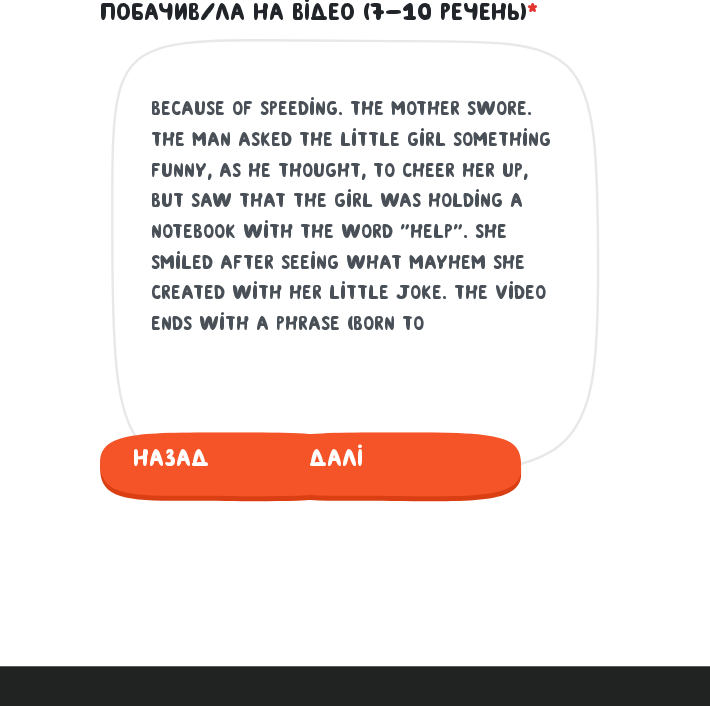 click on "The video starts with a girl and a woman driving in a car. The girl is in some bad mood or she is just bored. Then the police officer stopped the car because of speeding. The mother swore. The man asked the little girl something funny, as he thought, to cheer her up, but saw that the girl was holding a notebook with the word "help". She smiled after seeing what mayhem she created with her little joke. the video ends with a phrase (born to" at bounding box center [356, 213] 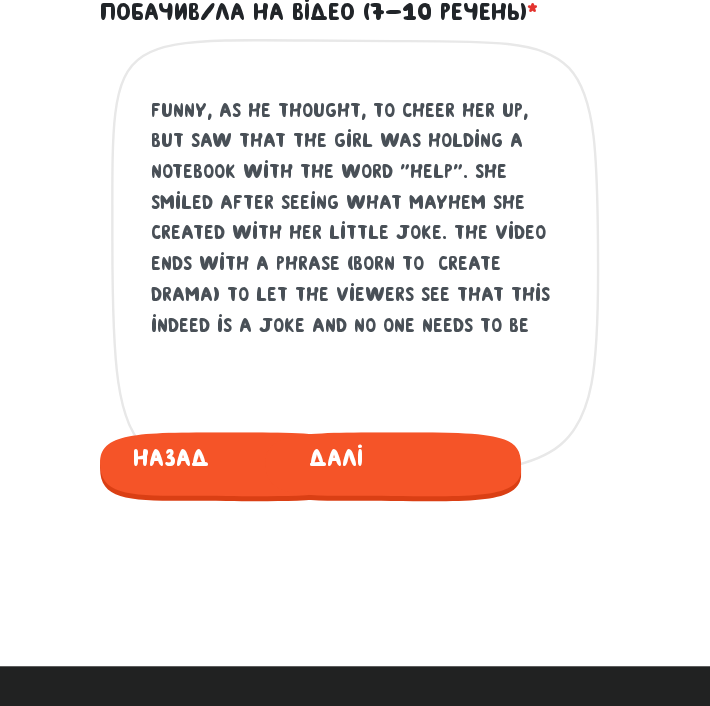 scroll, scrollTop: 210, scrollLeft: 0, axis: vertical 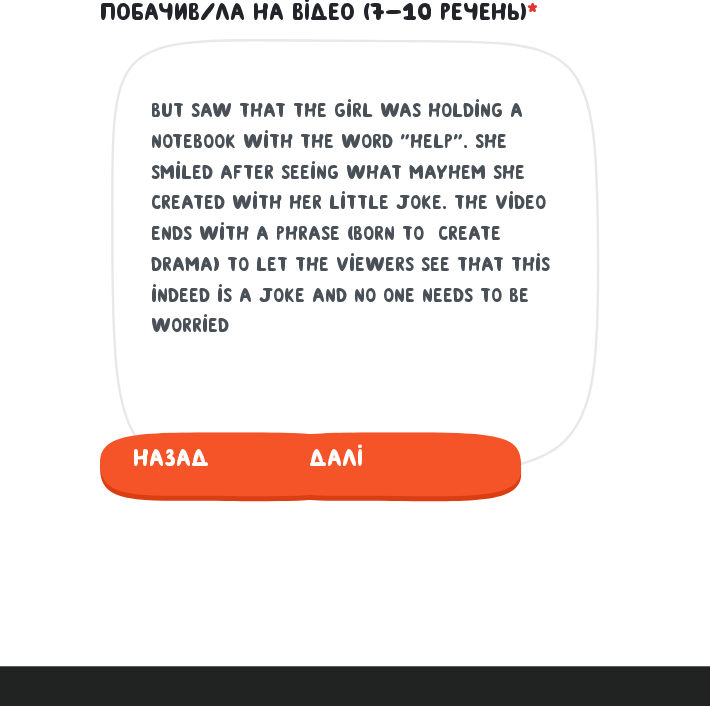 click on "The video starts with a girl and a woman driving in a car. The girl is in some bad mood or she is just bored. Then the police officer stopped the car because of speeding. The mother swore. The man asked the little girl something funny, as he thought, to cheer her up, but saw that the girl was holding a notebook with the word "help". She smiled after seeing what mayhem she created with her little joke. the video ends with a phrase (born to  create drama) to let the viewers see that this indeed is a joke and no one needs to be worried" at bounding box center [356, 213] 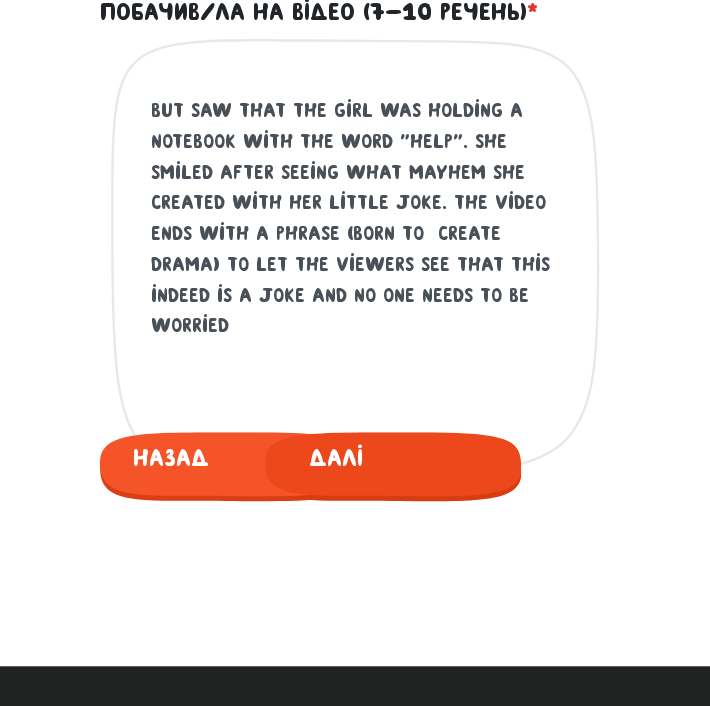 type on "The video starts with a girl and a woman driving in a car. The girl is in some bad mood or she is just bored. Then the police officer stopped the car because of speeding. The mother swore. The man asked the little girl something funny, as he thought, to cheer her up, but saw that the girl was holding a notebook with the word "help". She smiled after seeing what mayhem she created with her little joke. the video ends with a phrase (born to  create drama) to let the viewers see that this indeed is a joke and no one needs to be worried" 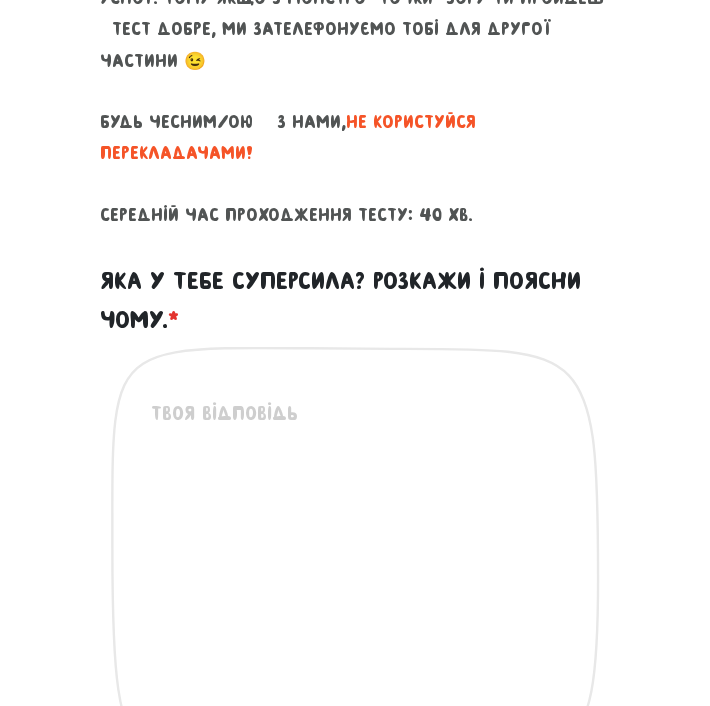 scroll, scrollTop: 898, scrollLeft: 0, axis: vertical 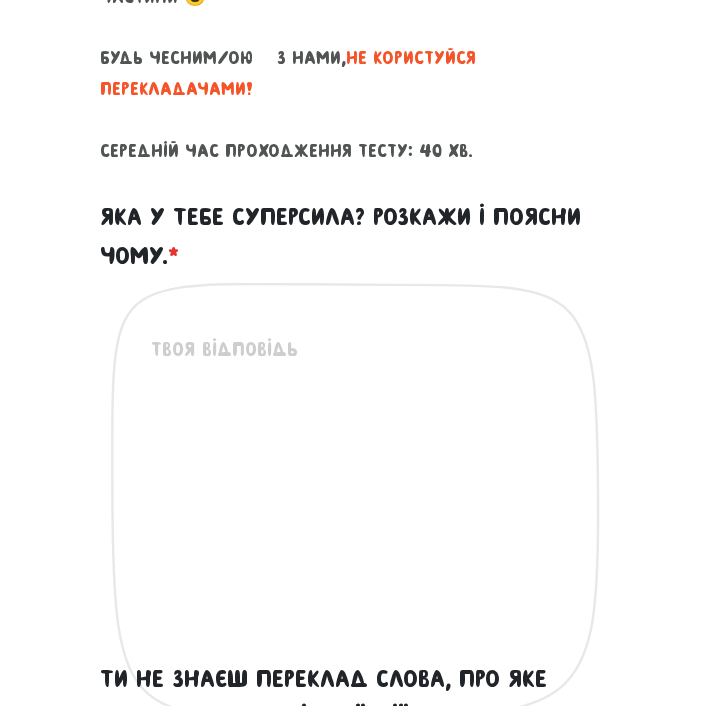 click on "Яка у тебе суперсила? Розкажи і поясни чому.
*" at bounding box center [356, 457] 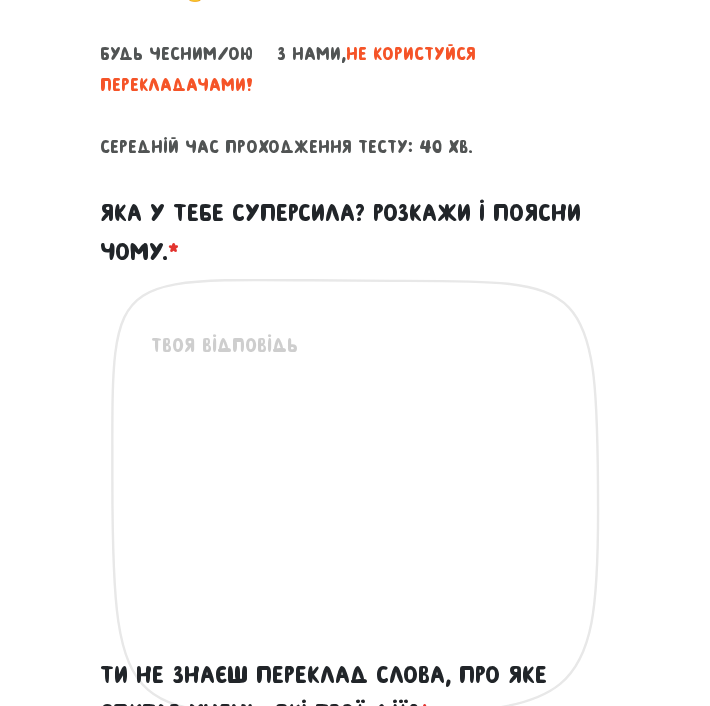 scroll, scrollTop: 898, scrollLeft: 0, axis: vertical 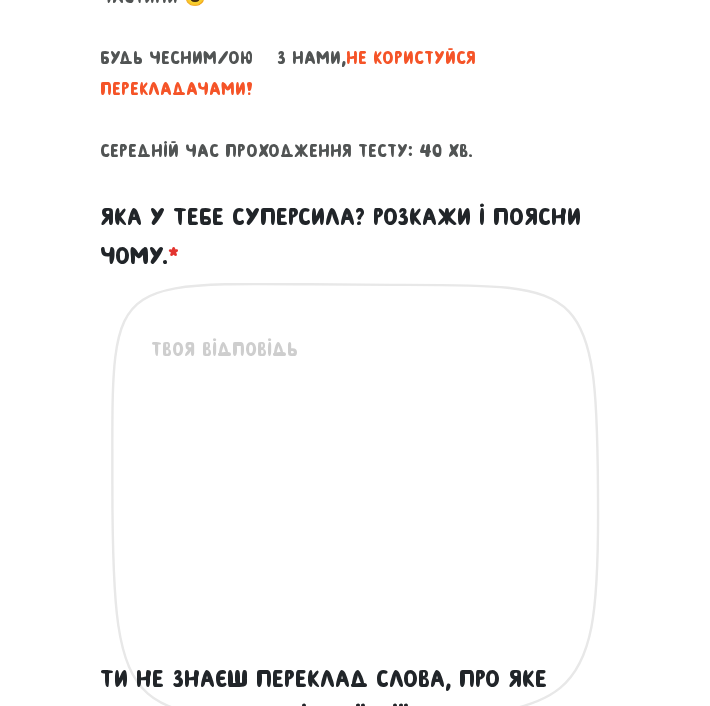 click on "Яка у тебе суперсила? Розкажи і поясни чому.
*" at bounding box center (356, 457) 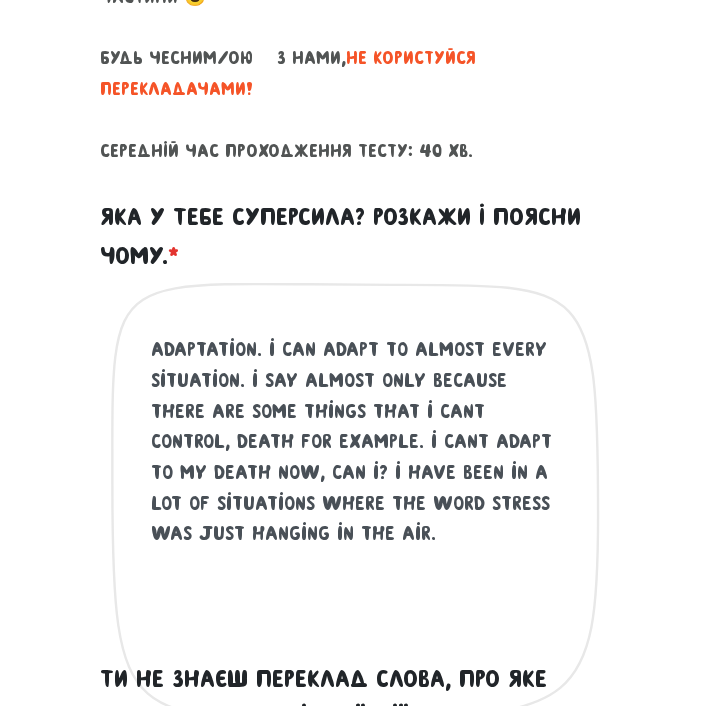 click on "adaptation. i can adapt to almost every situation. i say almost only because there are some things that i cant control, death for example. i cant adapt to my death now, can i? i have been in a lot of situations where the word stress was just hanging in the air." at bounding box center (356, 457) 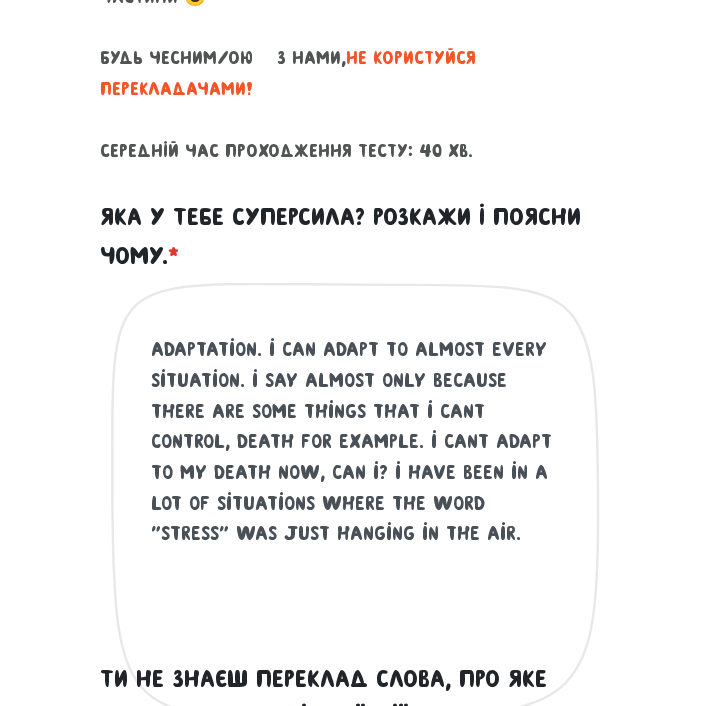 click on "adaptation. i can adapt to almost every situation. i say almost only because there are some things that i cant control, death for example. i cant adapt to my death now, can i? i have been in a lot of situations where the word "stress" was just hanging in the air." at bounding box center (356, 457) 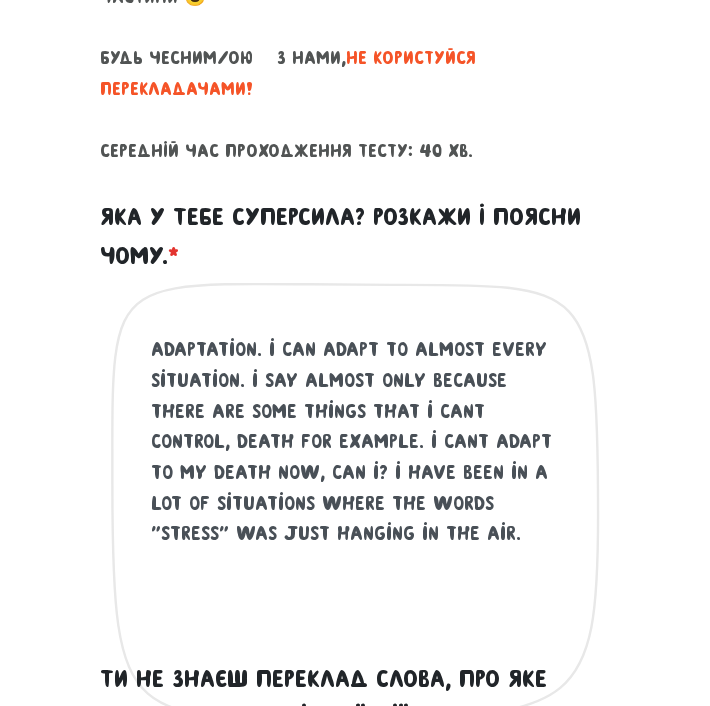 click on "adaptation. i can adapt to almost every situation. i say almost only because there are some things that i cant control, death for example. i cant adapt to my death now, can i? i have been in a lot of situations where the words "stress" was just hanging in the air." at bounding box center [356, 457] 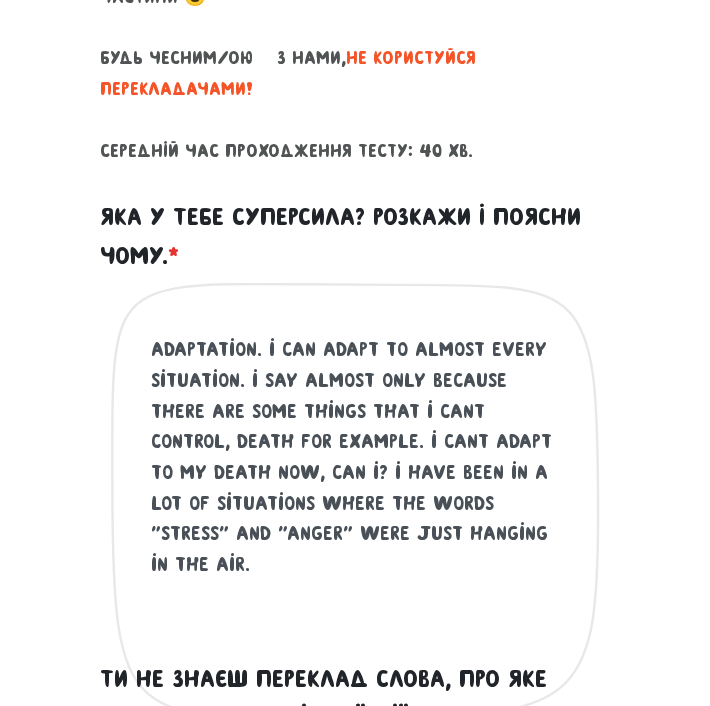 click on "adaptation. i can adapt to almost every situation. i say almost only because there are some things that i cant control, death for example. i cant adapt to my death now, can i? i have been in a lot of situations where the words "stress" and "anger" were just hanging in the air." at bounding box center [356, 457] 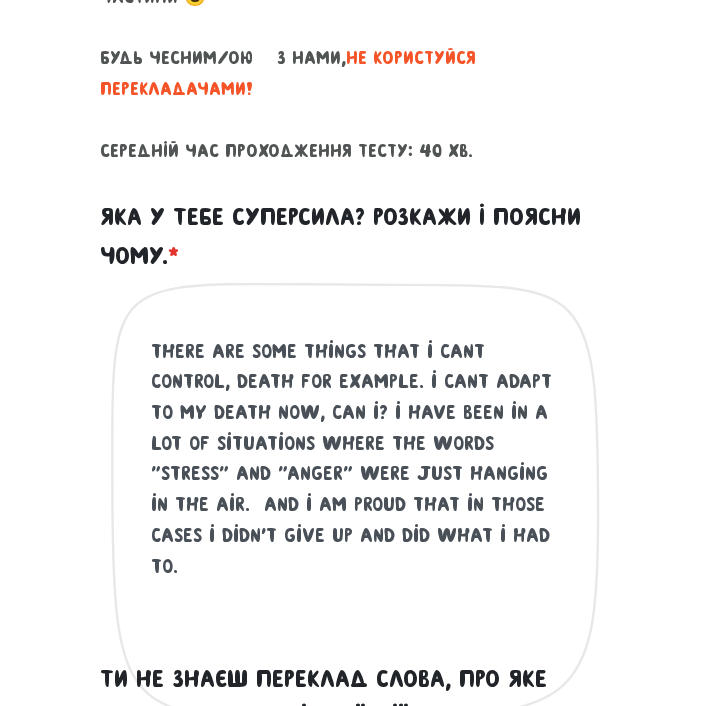 scroll, scrollTop: 61, scrollLeft: 0, axis: vertical 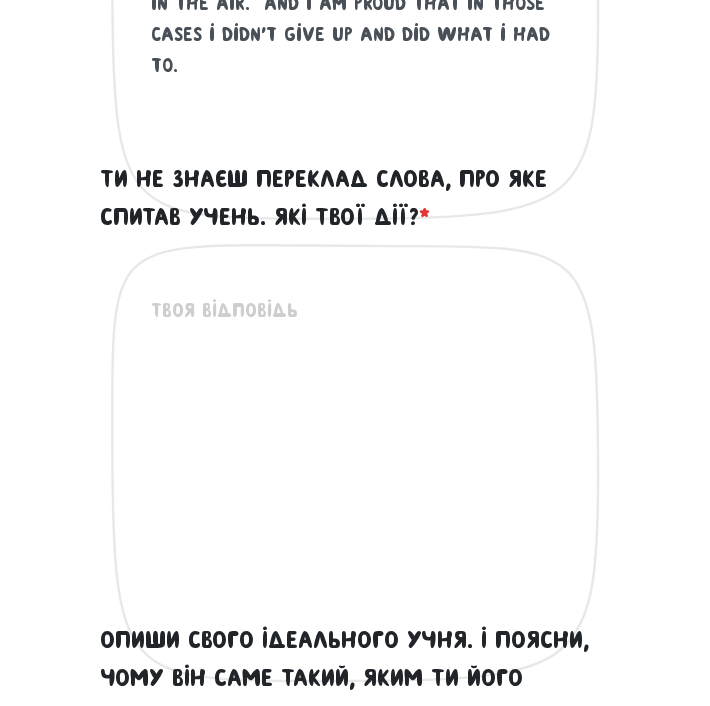 type on "adaptation. i can adapt to almost every situation. i say almost only because there are some things that i cant control, death for example. i cant adapt to my death now, can i? i have been in a lot of situations where the words "stress" and "anger" were just hanging in the air.  and i am proud that in those cases i didn't give up and did what i had to." 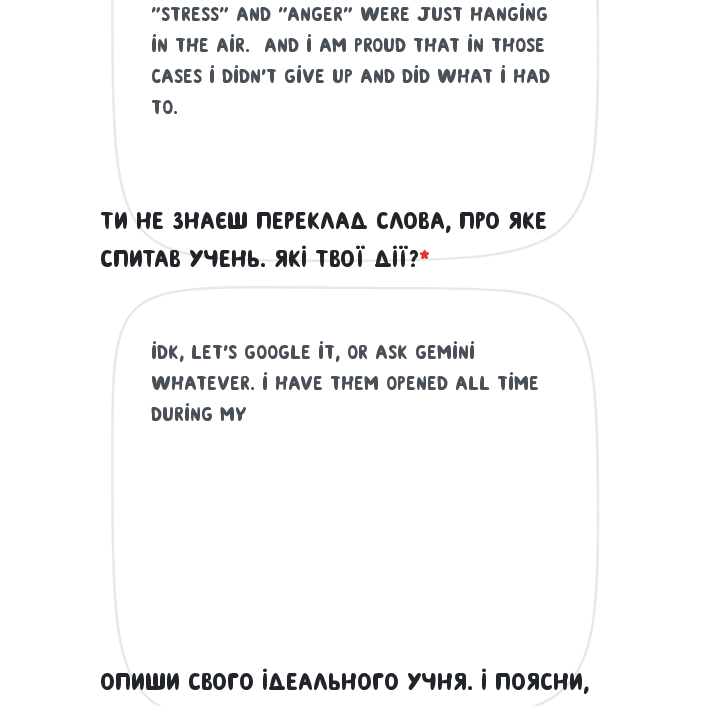 scroll, scrollTop: 1198, scrollLeft: 0, axis: vertical 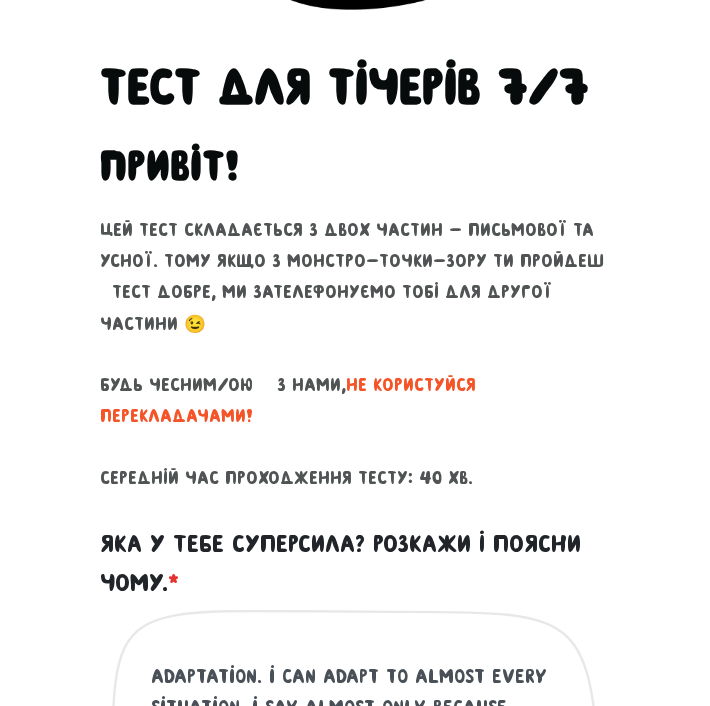 drag, startPoint x: 263, startPoint y: 270, endPoint x: 110, endPoint y: -4, distance: 313.8232 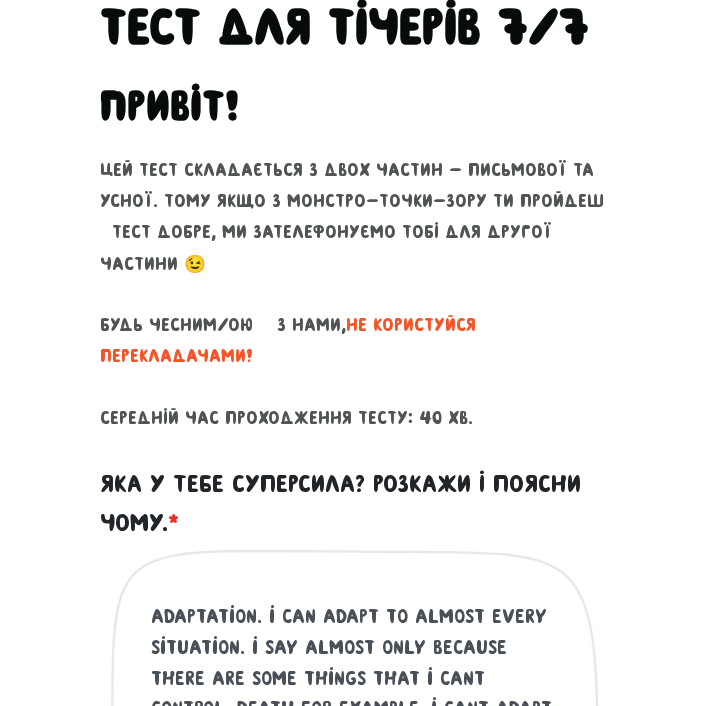 scroll, scrollTop: 932, scrollLeft: 0, axis: vertical 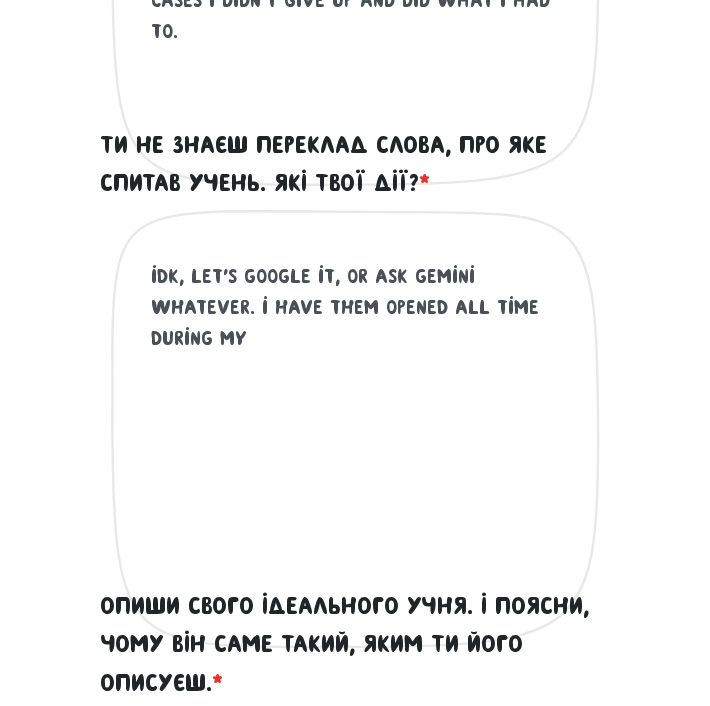 click on "idk, let's google it, or ask gemini whatever. i have them opened all time during my" at bounding box center [356, 384] 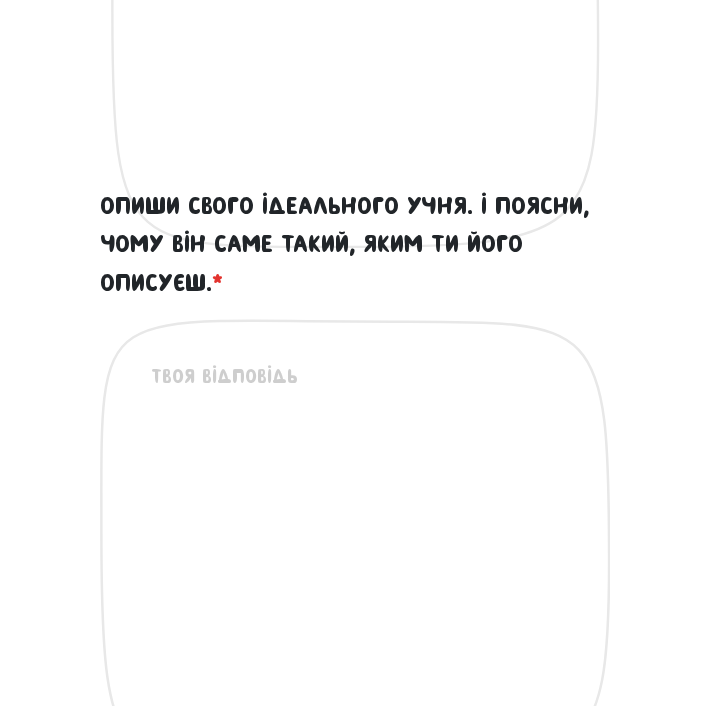 type on "idk, let's google it, or ask gemini whatever. i have them opened all time during my classes" 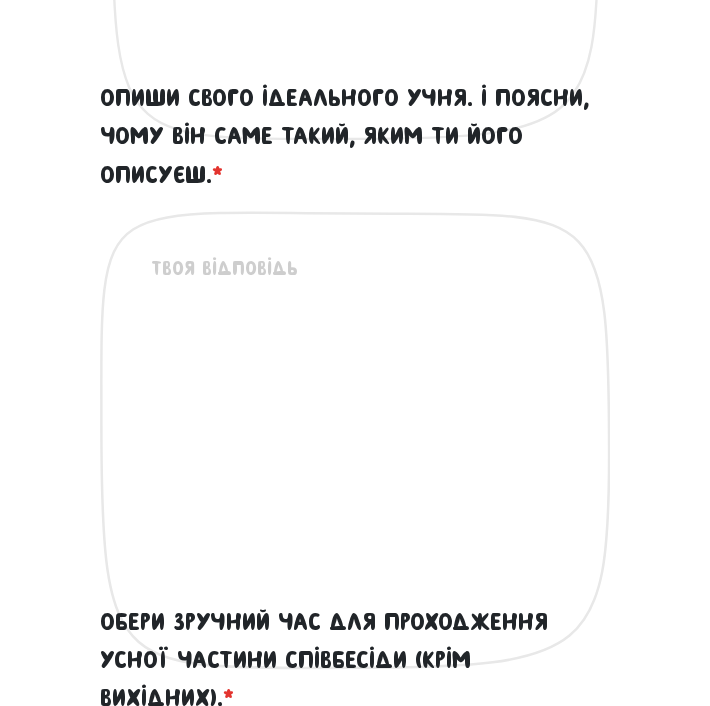 scroll, scrollTop: 1932, scrollLeft: 0, axis: vertical 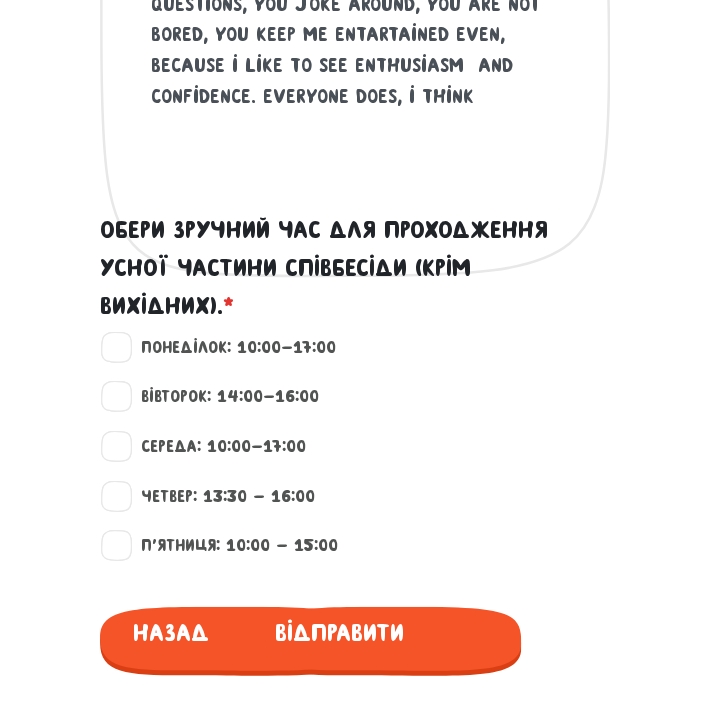 type on "my ideal student the one that can't stop talking. i love talking. this is my superpower no 2, so i like when someone is as talkative as i am. because when you are not afraid of talking, you ask me questions, you joke around, you are not bored, you keep me entartained even, because i like to see enthusiasm  and confidence. everyone does, i think" 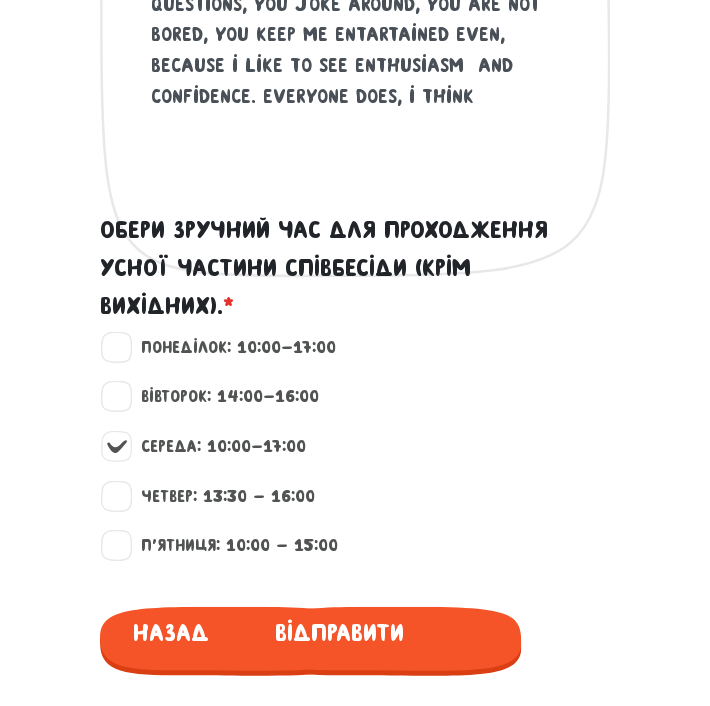 click on "Четвер: 13:30 - 16:00" at bounding box center [219, 496] 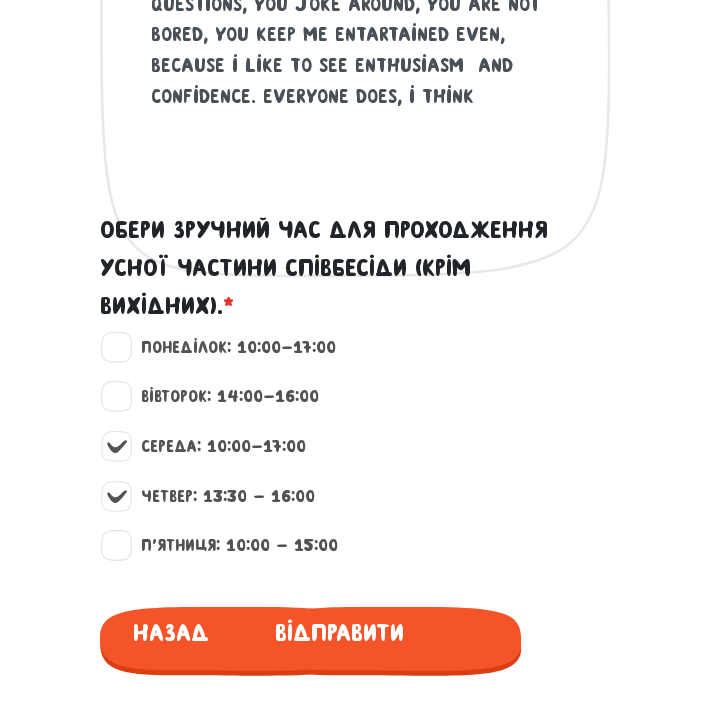 click on "П'ятниця: 10:00 - 15:00" at bounding box center [231, 545] 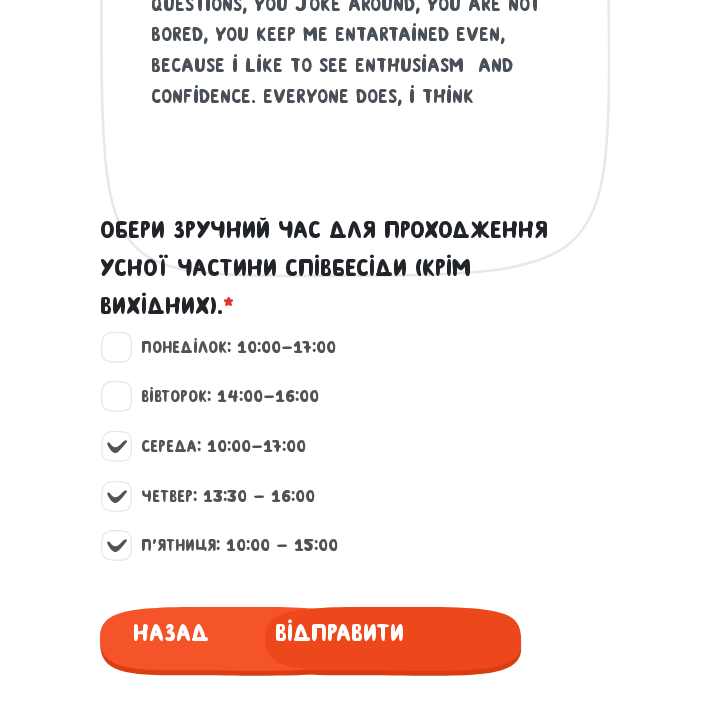 click on "Відправити" at bounding box center [335, 629] 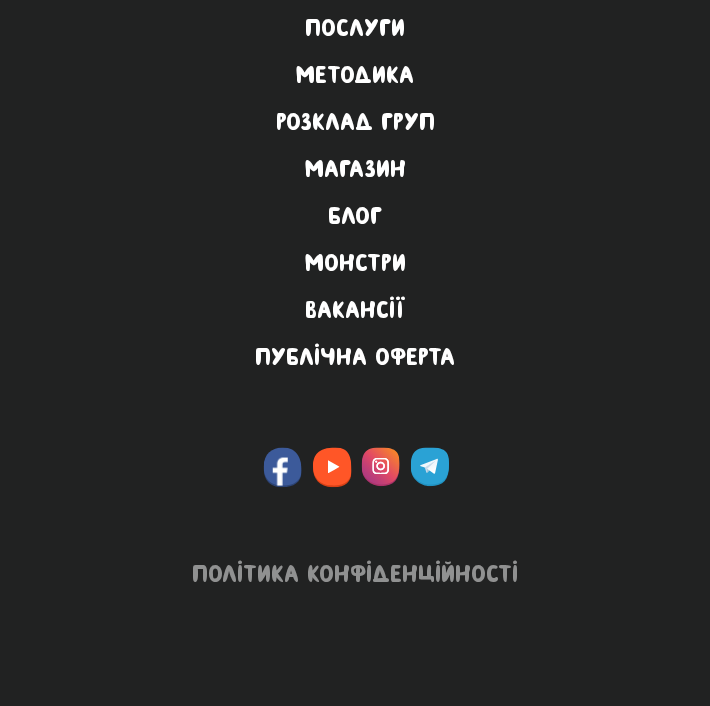 scroll, scrollTop: 1378, scrollLeft: 0, axis: vertical 